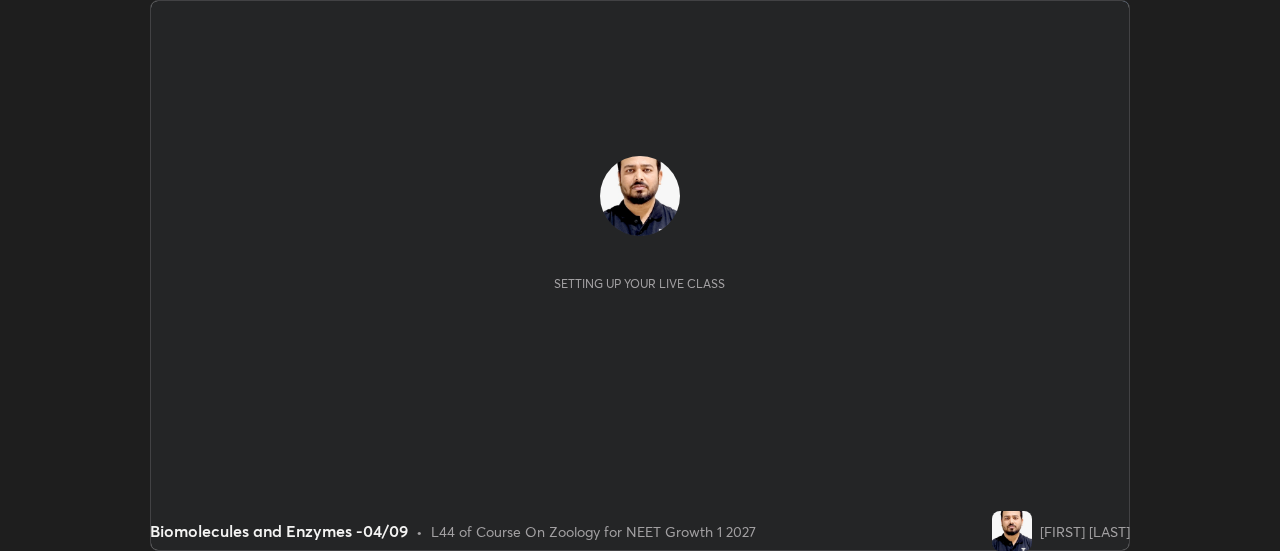 scroll, scrollTop: 0, scrollLeft: 0, axis: both 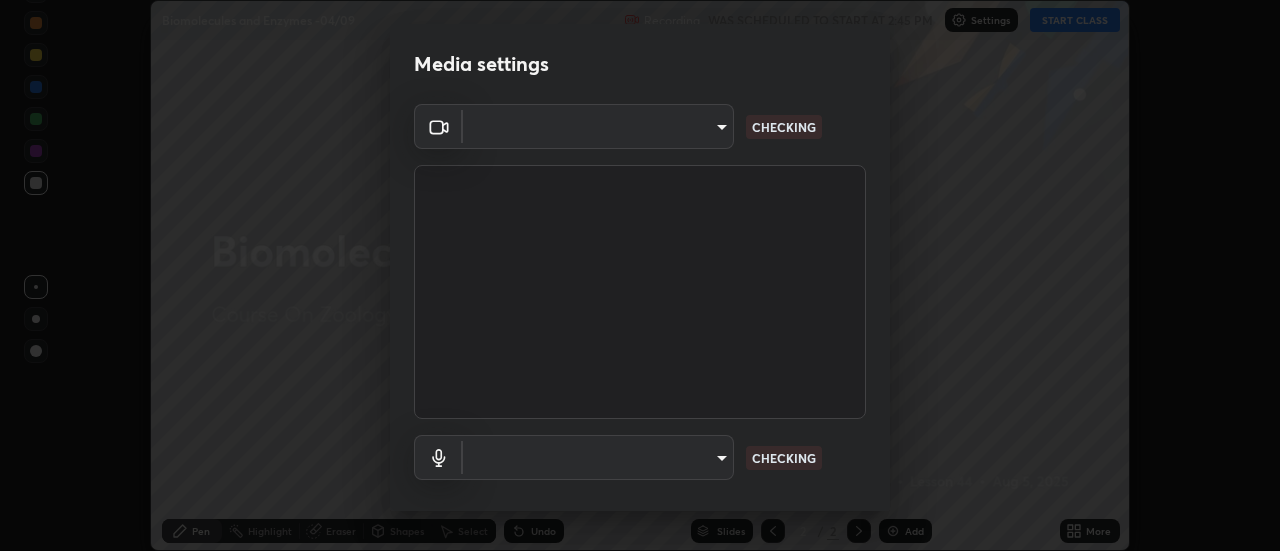 type on "abd1dd8f698bdb7170c938d45ed7c5a449073cf79ef4f8923fa8d1de0ad96843" 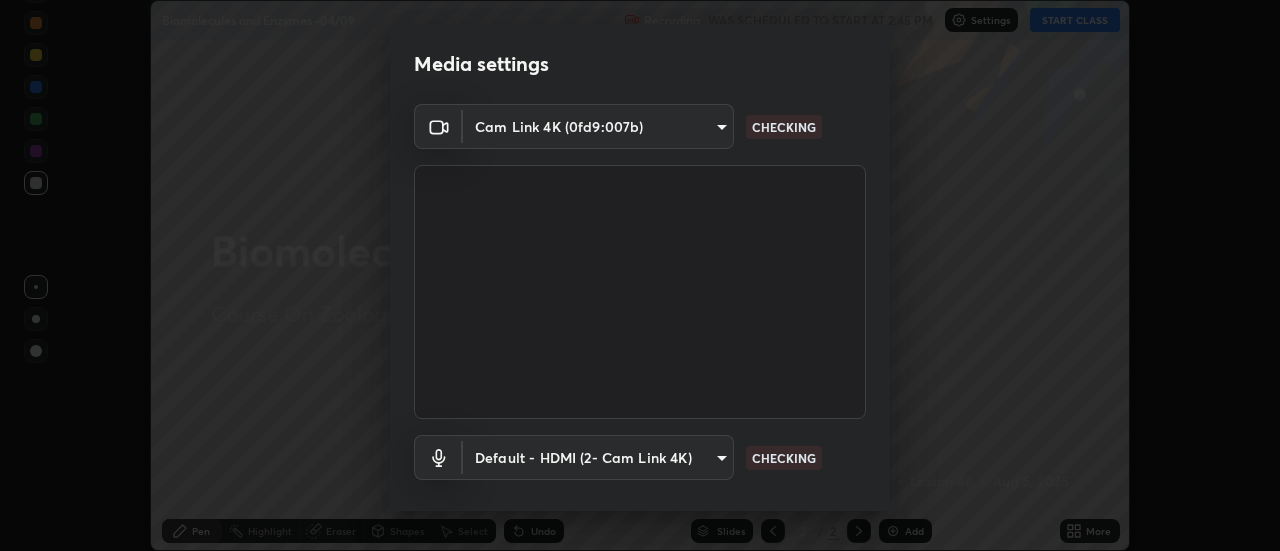scroll, scrollTop: 105, scrollLeft: 0, axis: vertical 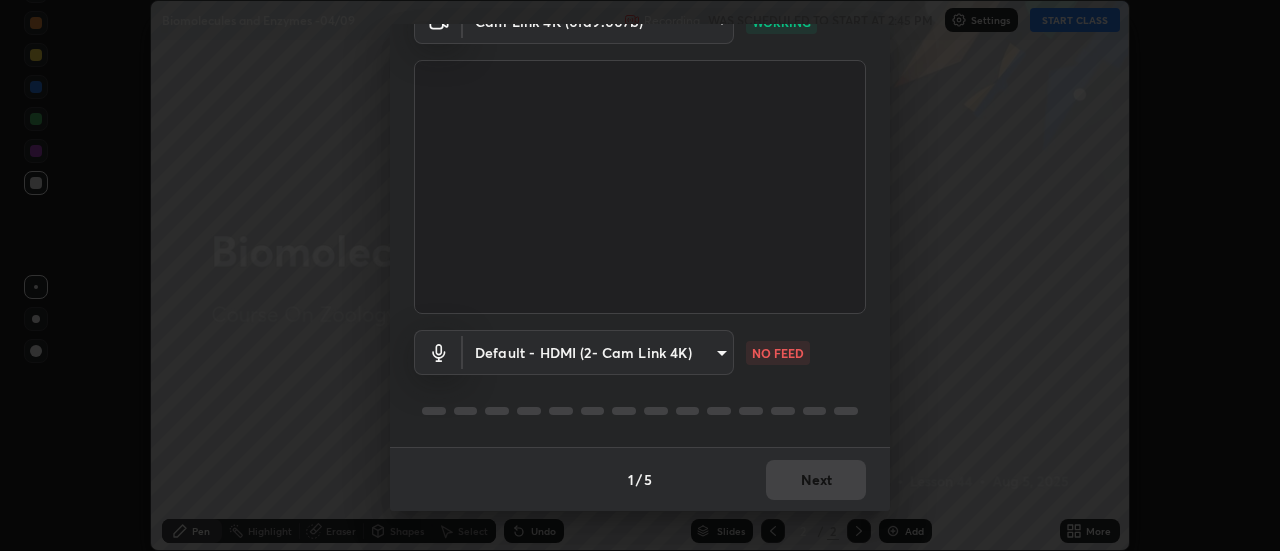 click on "Erase all Biomolecules and Enzymes -[DATE] Recording WAS SCHEDULED TO START AT  [TIME] Settings START CLASS Setting up your live class Biomolecules and Enzymes -[DATE] • L44 of Course On Zoology for NEET Growth 1 2027 [FIRST] [LAST] Pen Highlight Eraser Shapes Select Undo Slides 2 / 2 Add More No doubts shared Encourage your learners to ask a doubt for better clarity Report an issue Reason for reporting Buffering Chat not working Audio - Video sync issue Educator video quality low ​ Attach an image Report Media settings Cam Link 4K ([HEX]) [HEX_STRING] WORKING Default - HDMI (2- Cam Link 4K) default NO FEED 1 / 5 Next" at bounding box center [640, 275] 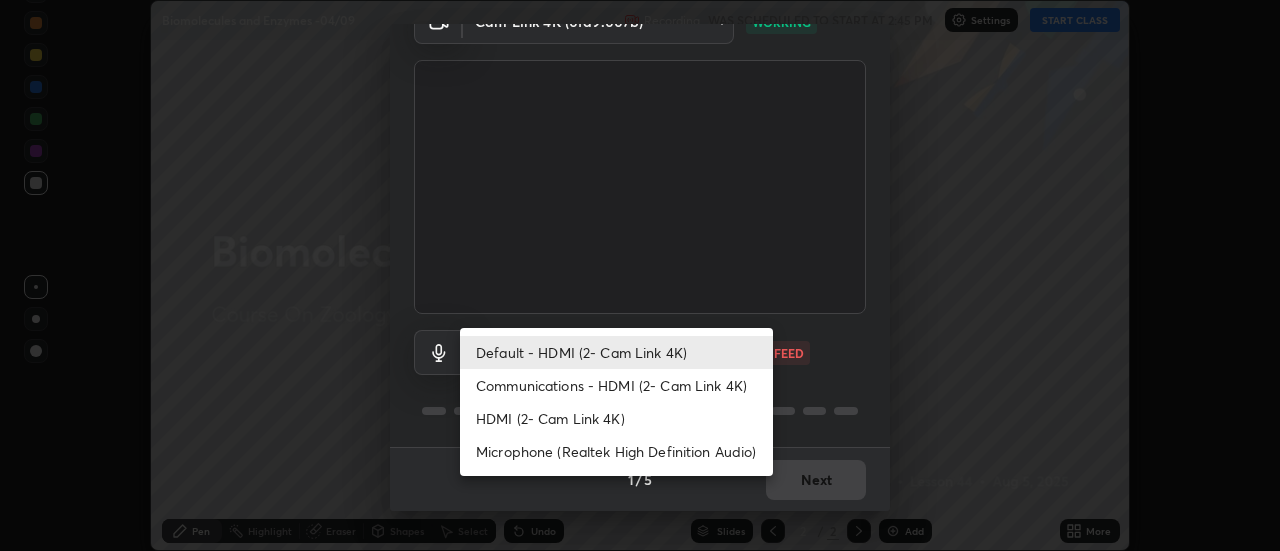 click on "Communications - HDMI (2- Cam Link 4K)" at bounding box center (616, 385) 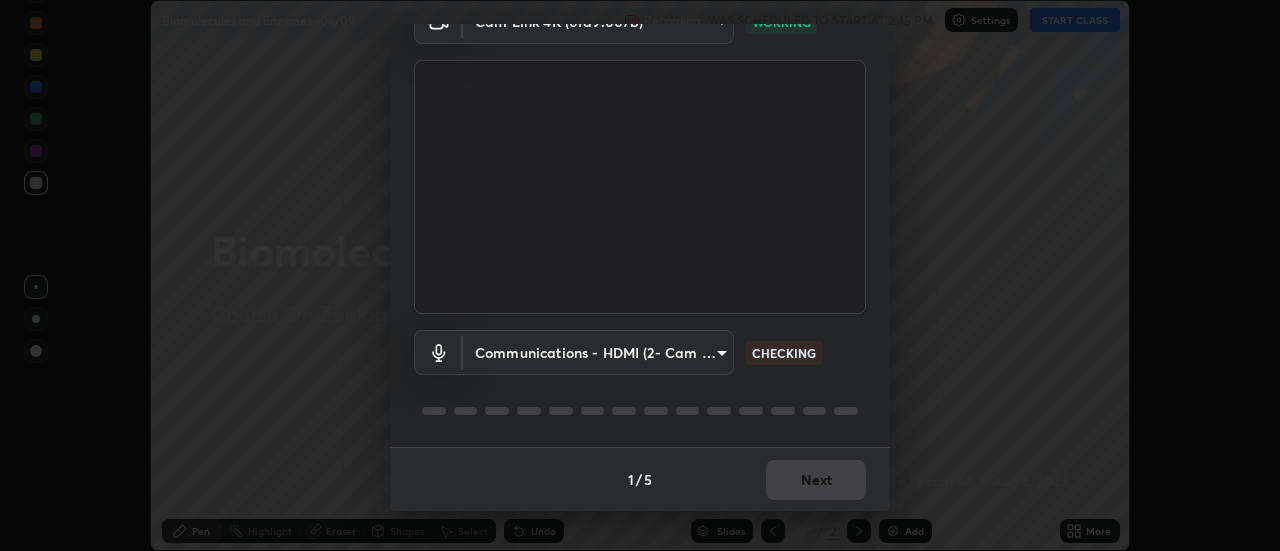 click on "Erase all Biomolecules and Enzymes -[DATE] Recording WAS SCHEDULED TO START AT  [TIME] Settings START CLASS Setting up your live class Biomolecules and Enzymes -[DATE] • L44 of Course On Zoology for NEET Growth 1 2027 [FIRST] [LAST] Pen Highlight Eraser Shapes Select Undo Slides 2 / 2 Add More No doubts shared Encourage your learners to ask a doubt for better clarity Report an issue Reason for reporting Buffering Chat not working Audio - Video sync issue Educator video quality low ​ Attach an image Report Media settings Cam Link 4K ([HEX]) [HEX_STRING] WORKING Communications - HDMI (2- Cam Link 4K) communications CHECKING 1 / 5 Next" at bounding box center [640, 275] 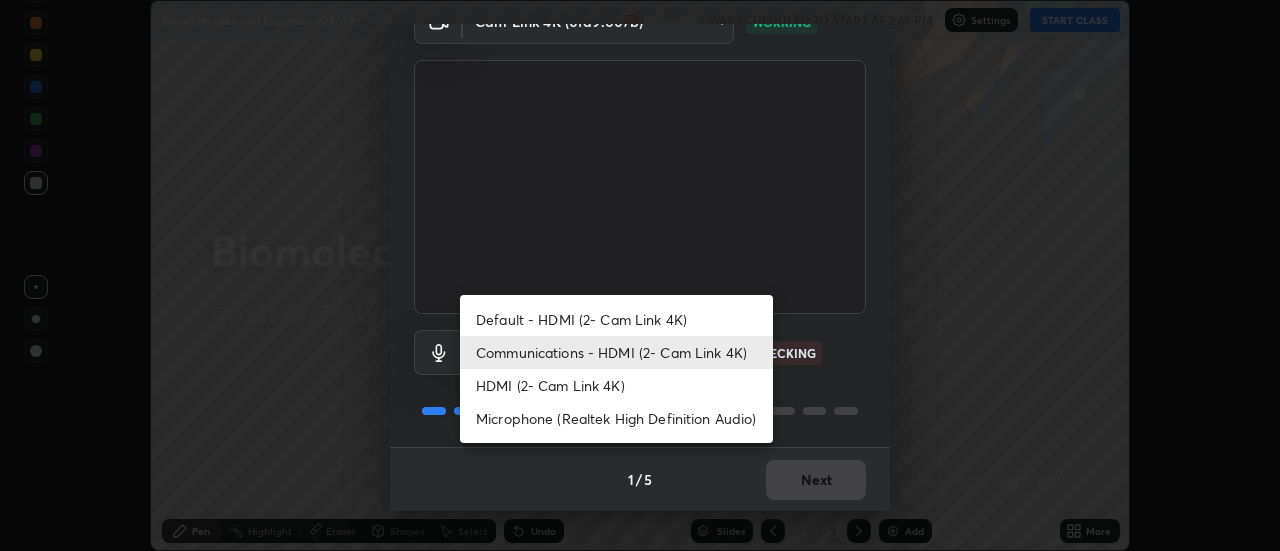 click on "Default - HDMI (2- Cam Link 4K)" at bounding box center (616, 319) 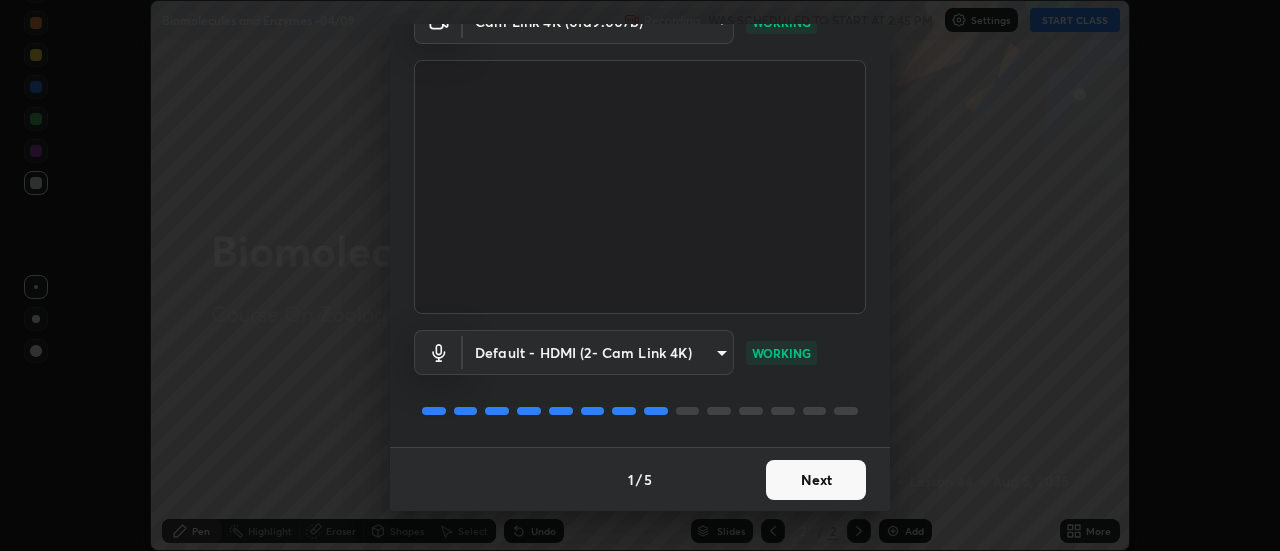 click on "Next" at bounding box center [816, 480] 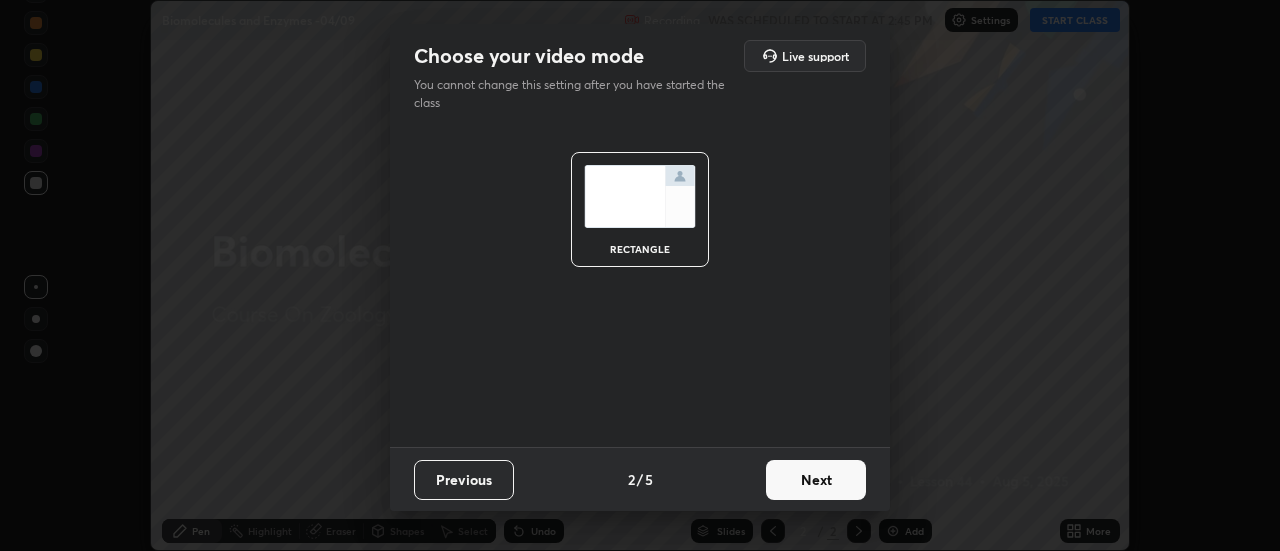 scroll, scrollTop: 0, scrollLeft: 0, axis: both 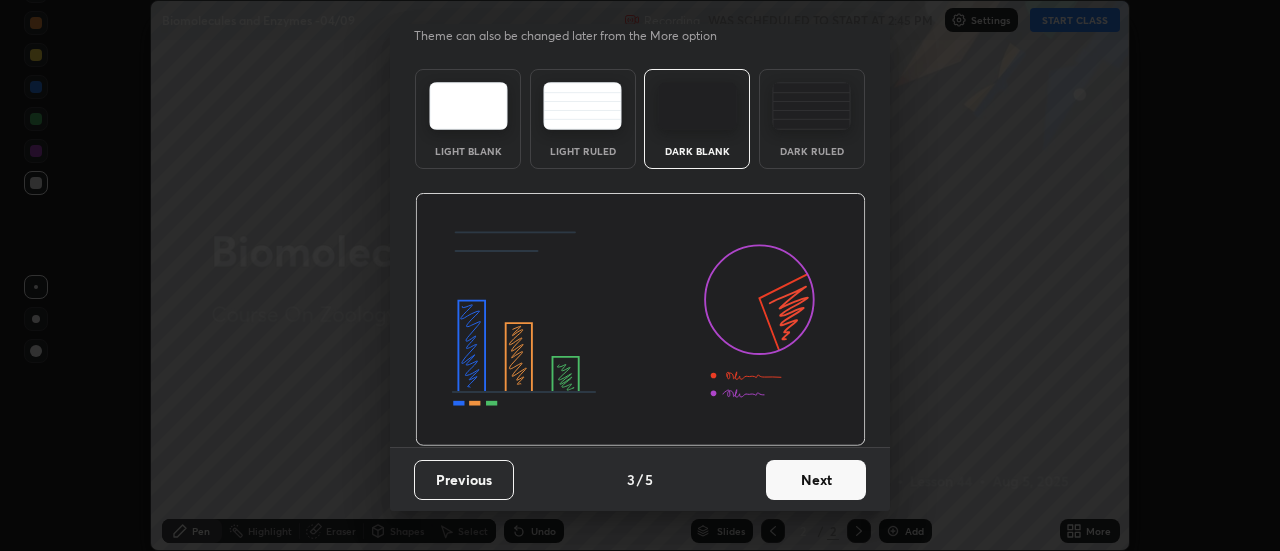 click on "Next" at bounding box center (816, 480) 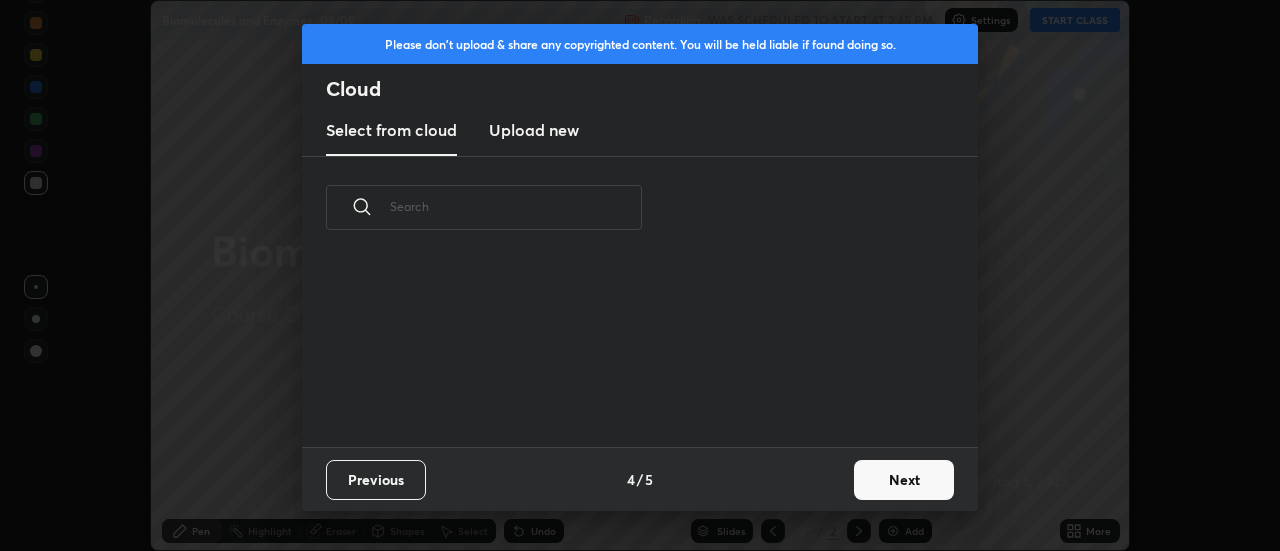 scroll, scrollTop: 7, scrollLeft: 11, axis: both 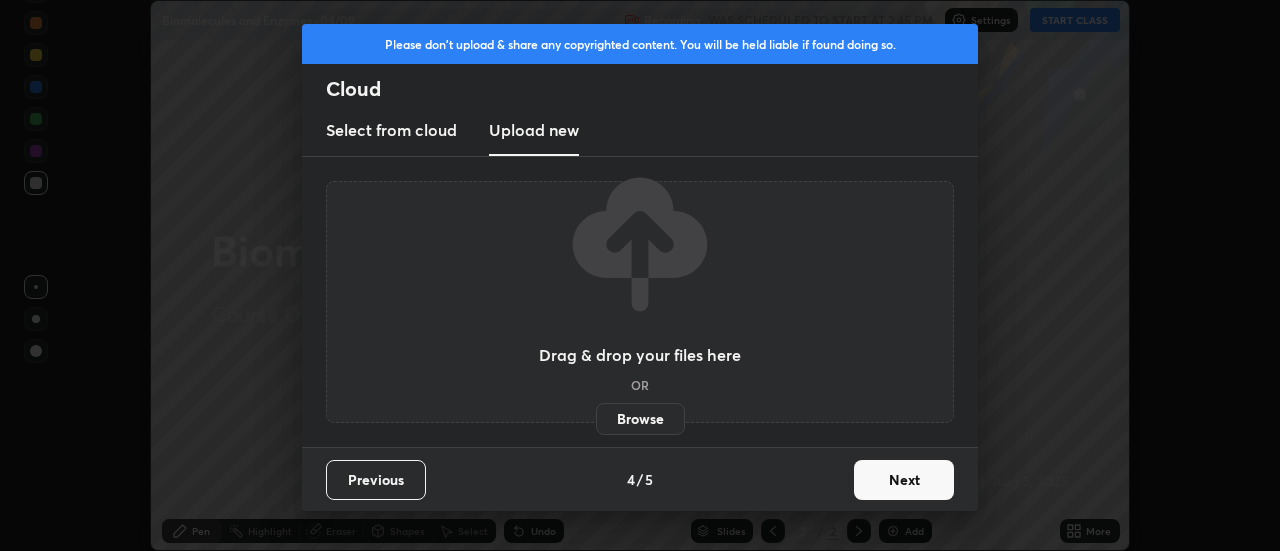click on "Browse" at bounding box center (640, 419) 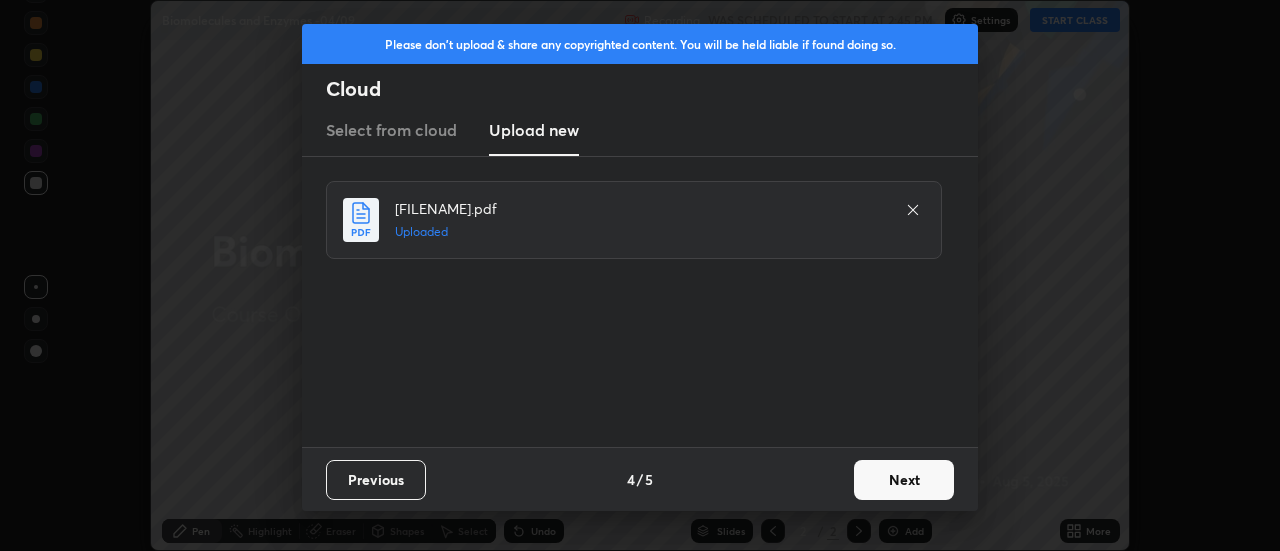 click on "Next" at bounding box center [904, 480] 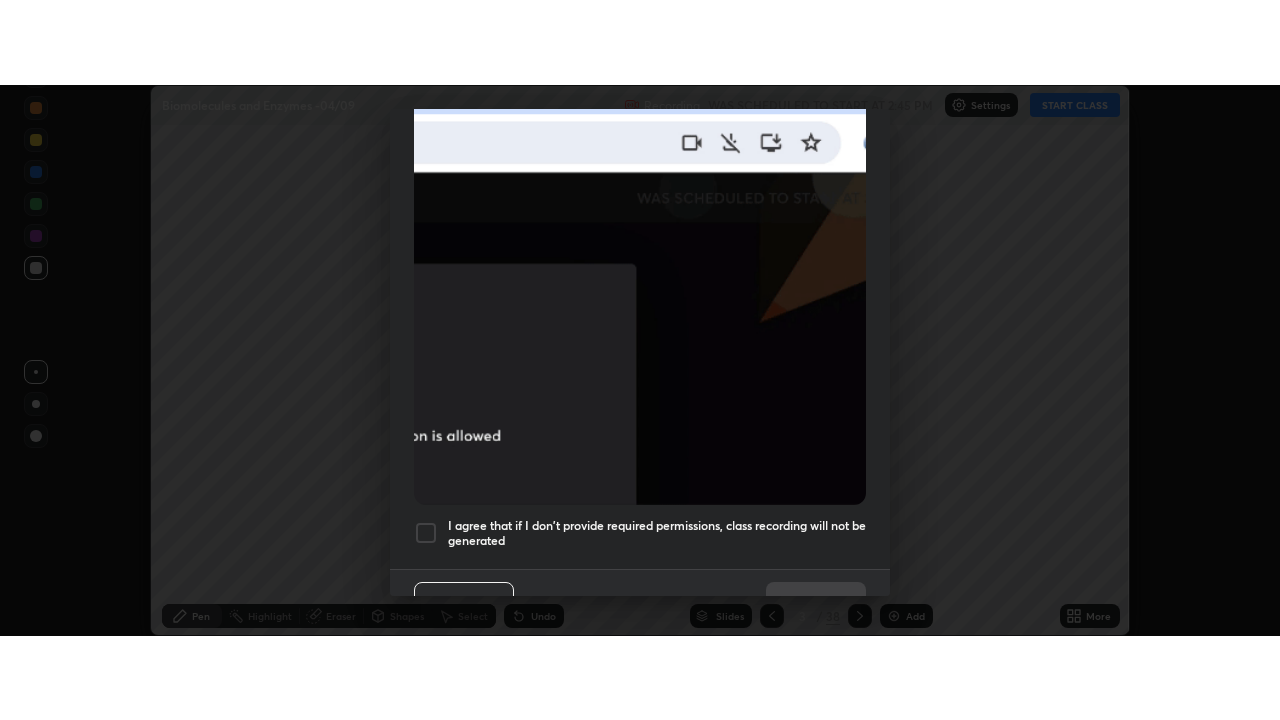 scroll, scrollTop: 513, scrollLeft: 0, axis: vertical 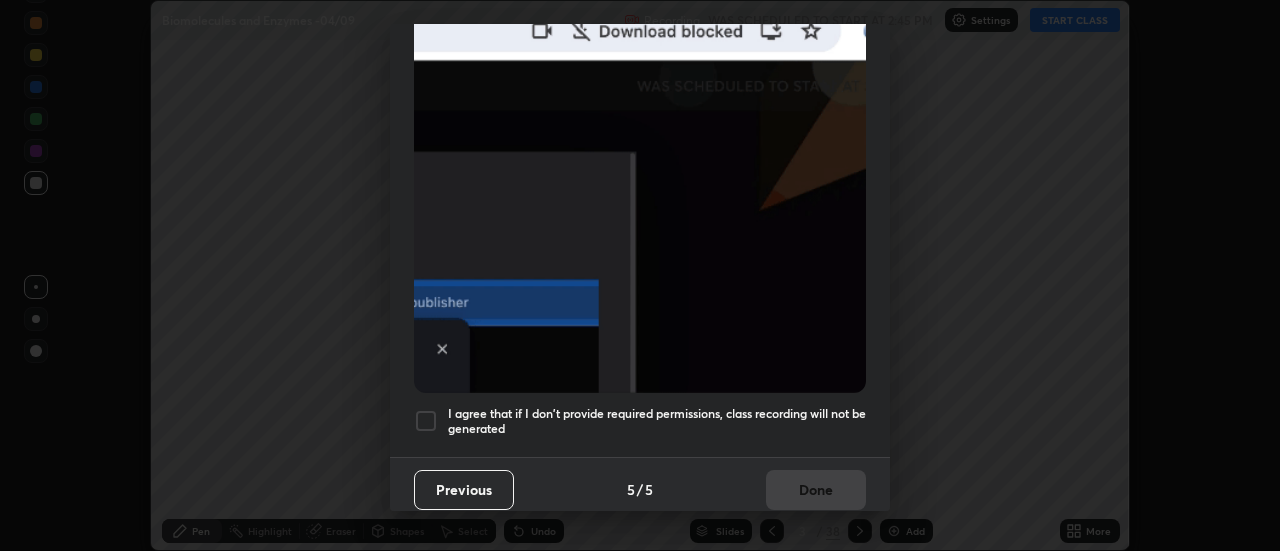 click at bounding box center (426, 421) 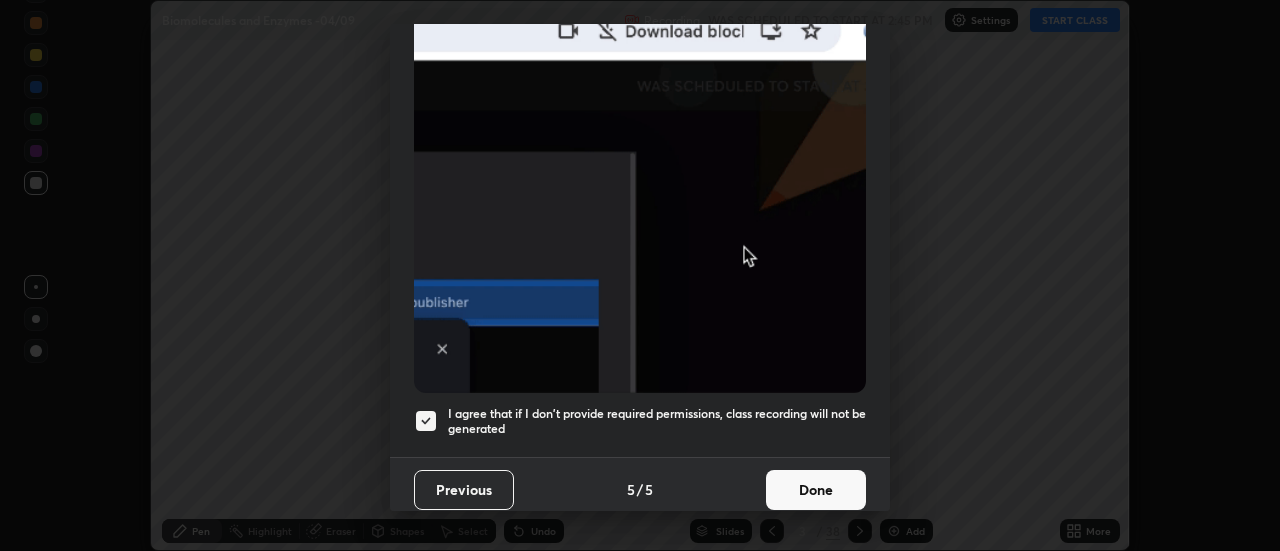 click on "Done" at bounding box center (816, 490) 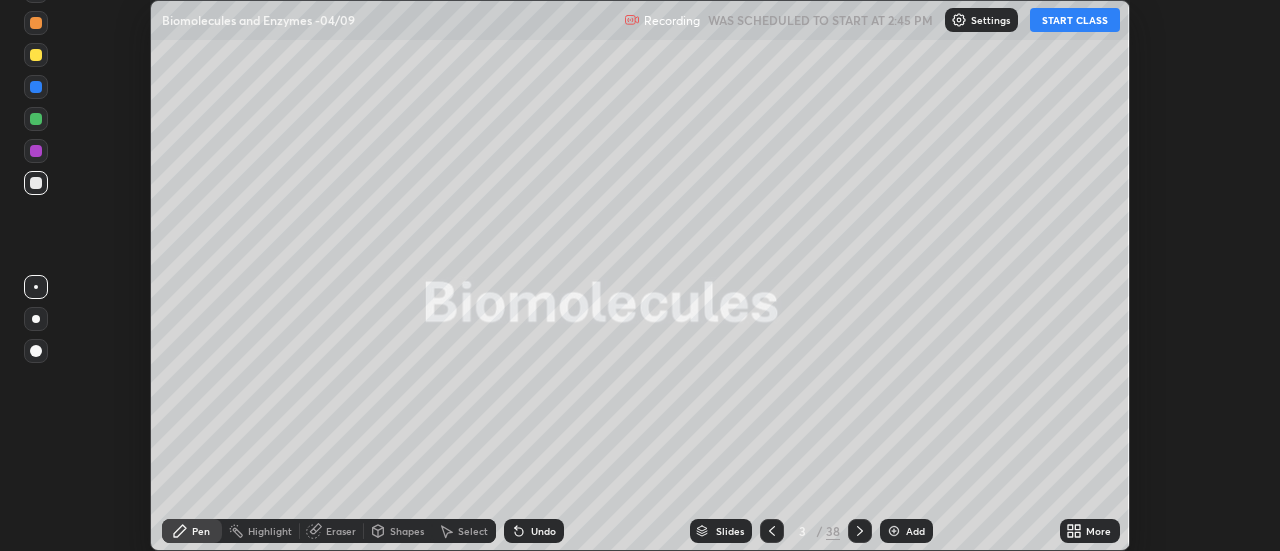 click on "More" at bounding box center (1090, 531) 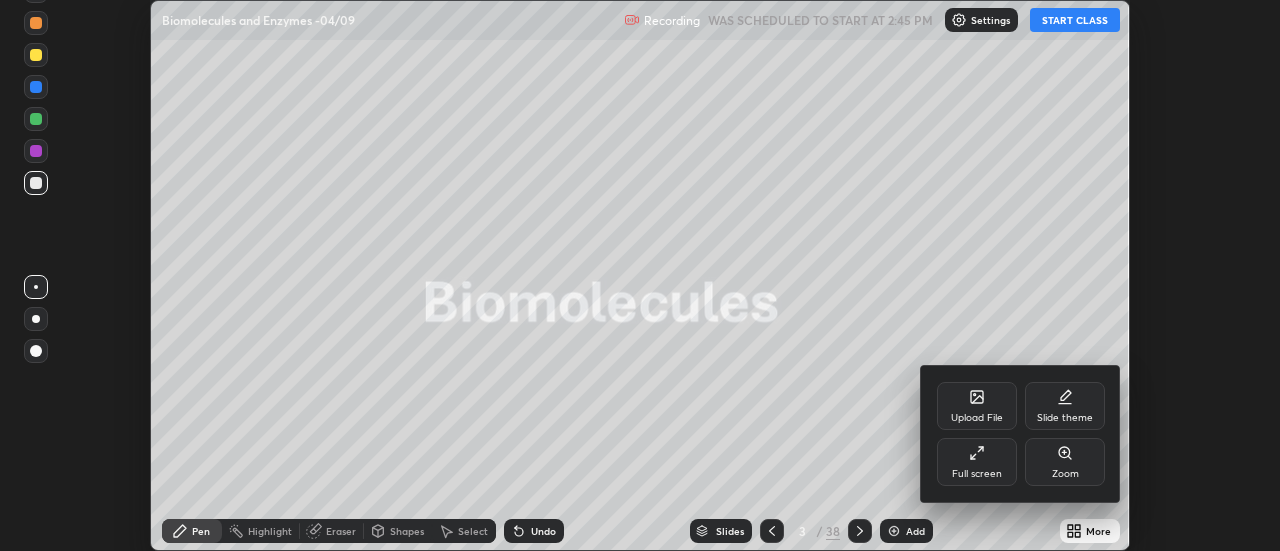 click on "Full screen" at bounding box center [977, 462] 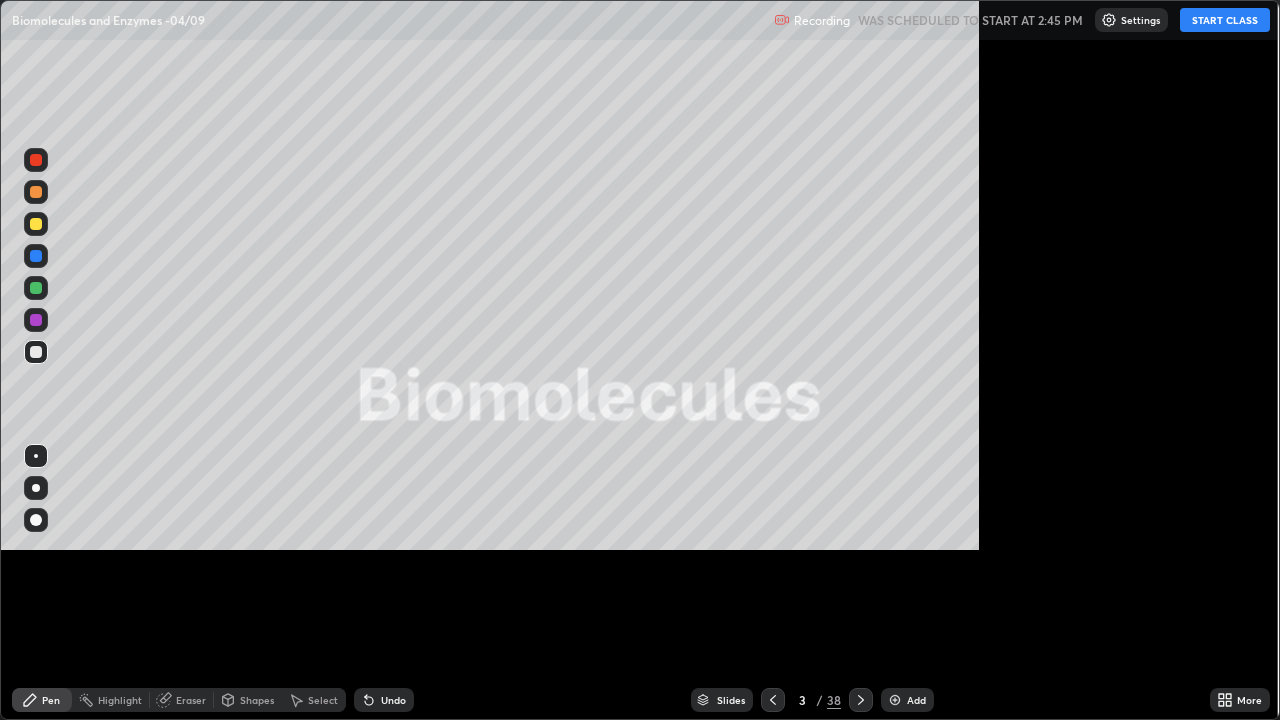 scroll, scrollTop: 99280, scrollLeft: 98720, axis: both 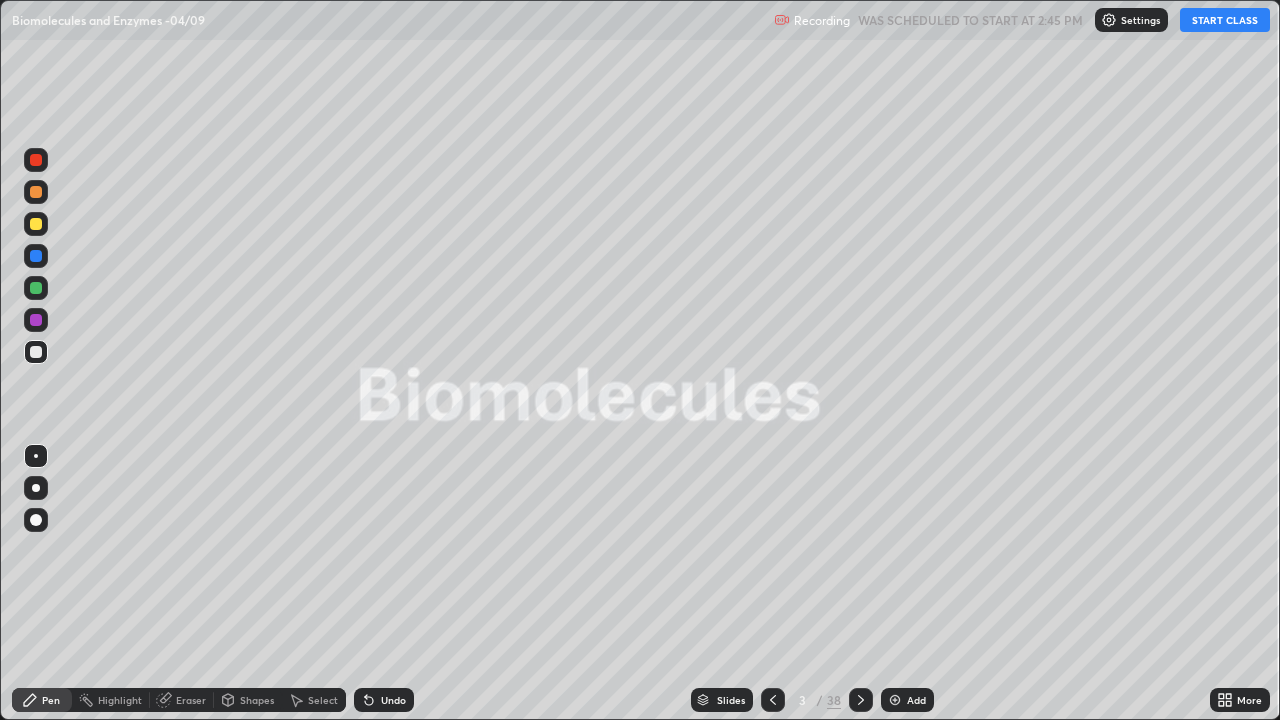 click on "START CLASS" at bounding box center (1225, 20) 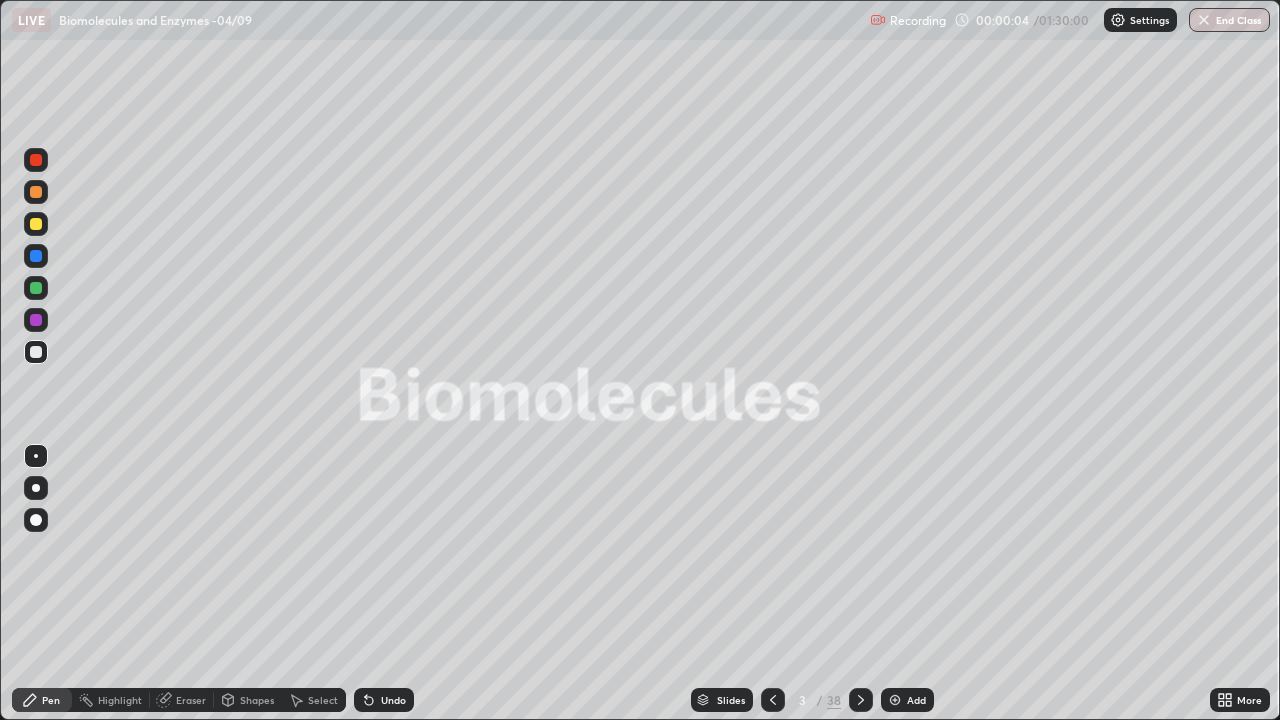 click on "Slides" at bounding box center (731, 700) 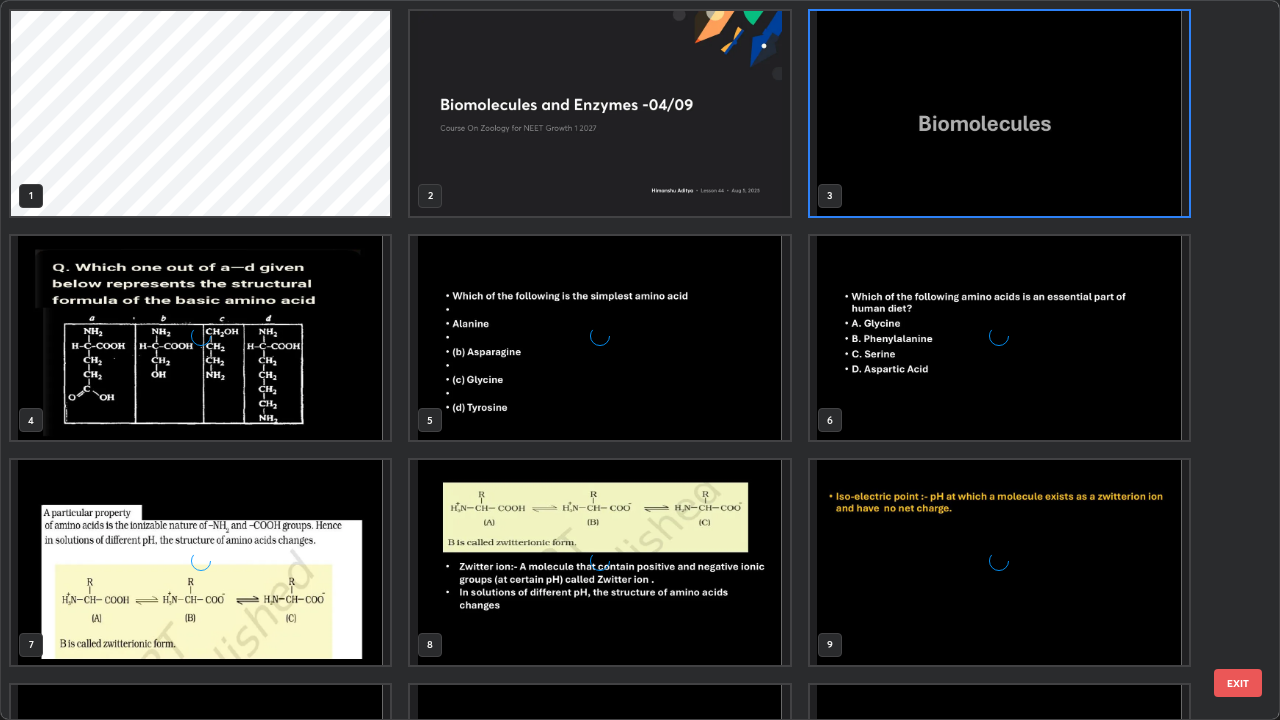 scroll, scrollTop: 7, scrollLeft: 11, axis: both 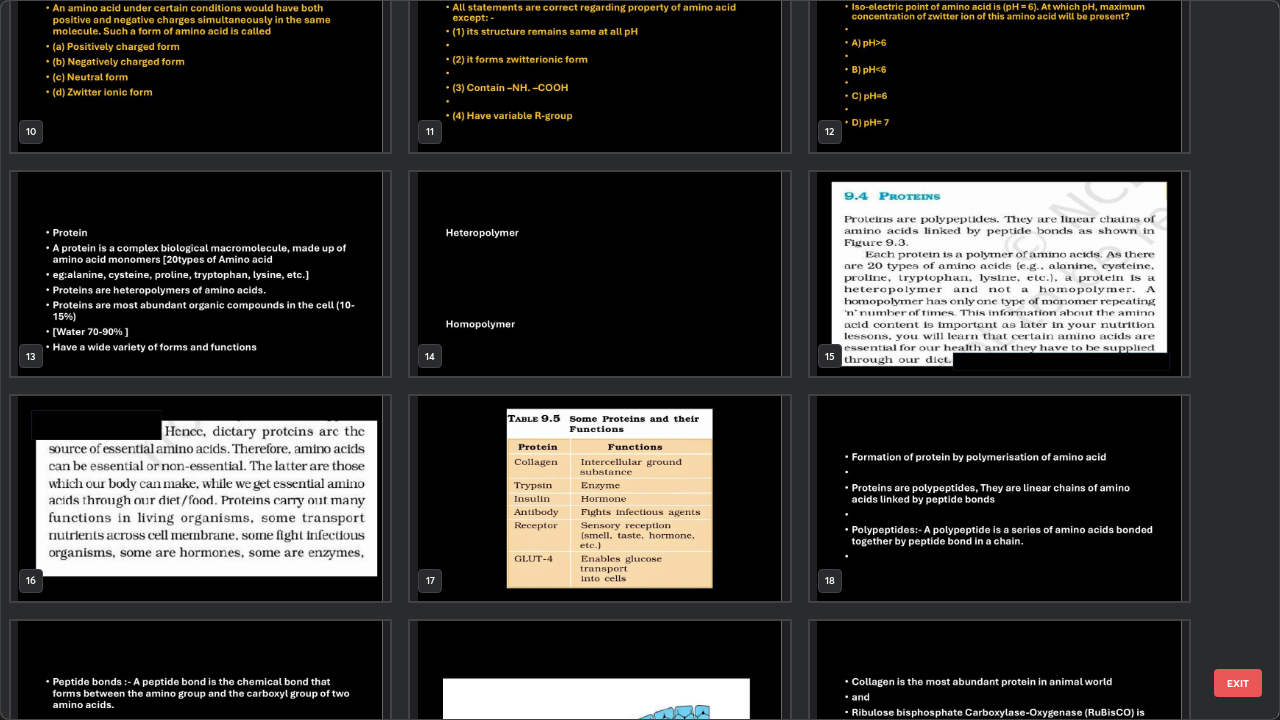 click at bounding box center [599, 274] 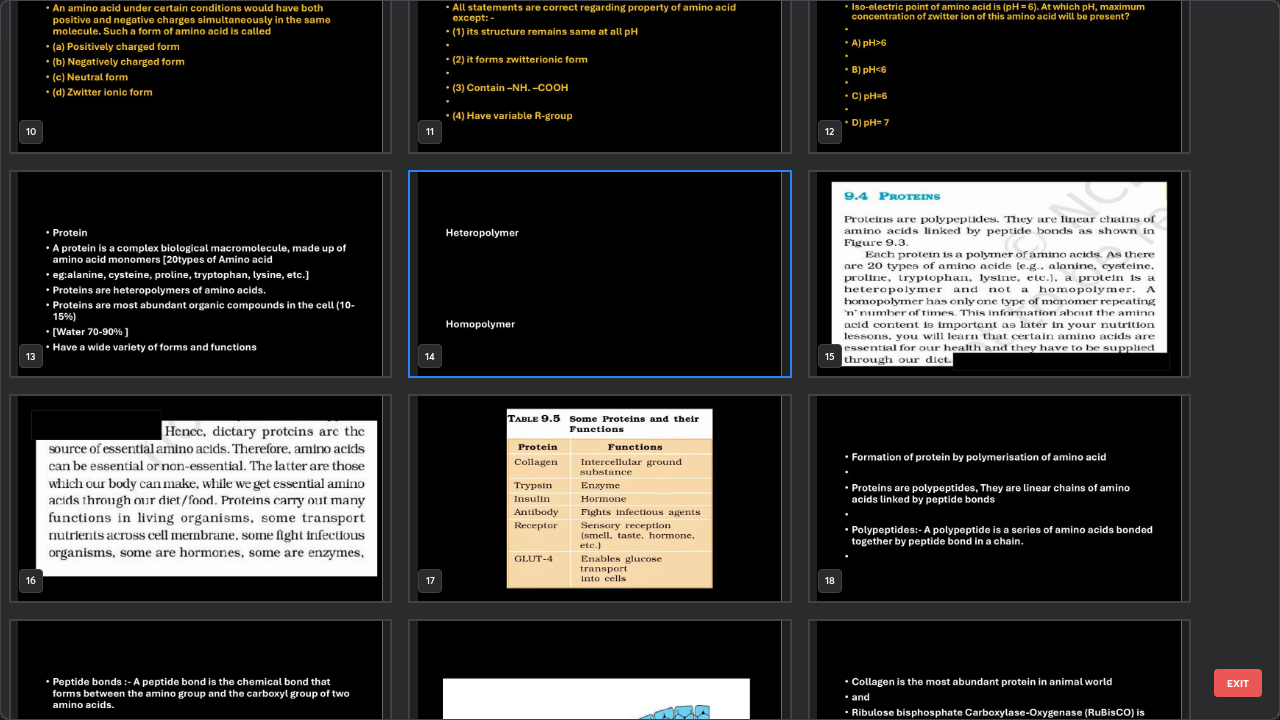 click at bounding box center (599, 274) 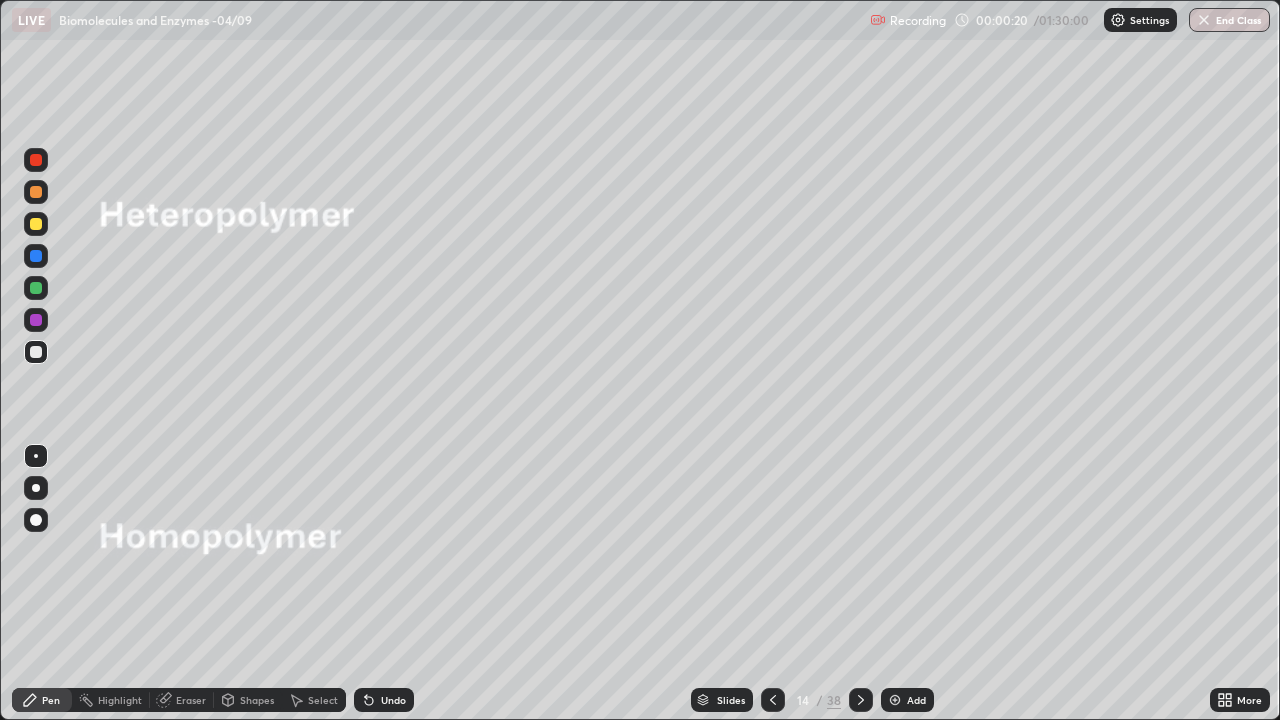 click on "Slides" at bounding box center (722, 700) 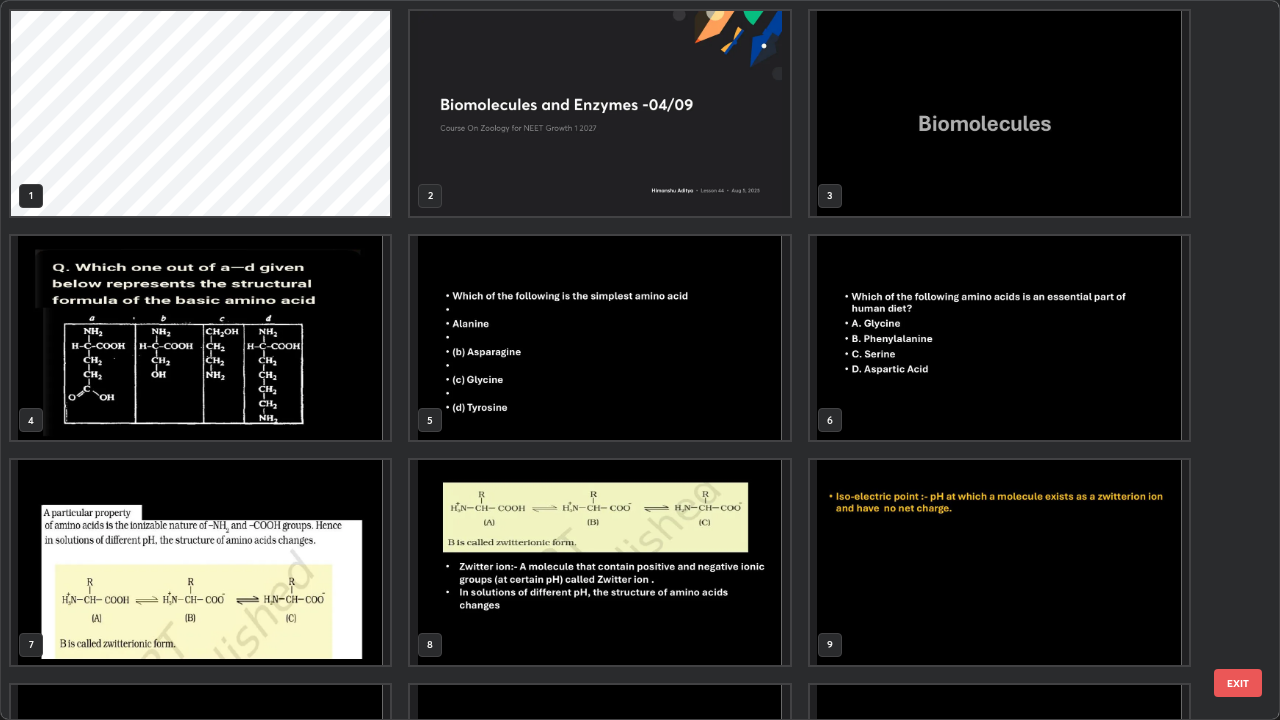 scroll, scrollTop: 405, scrollLeft: 0, axis: vertical 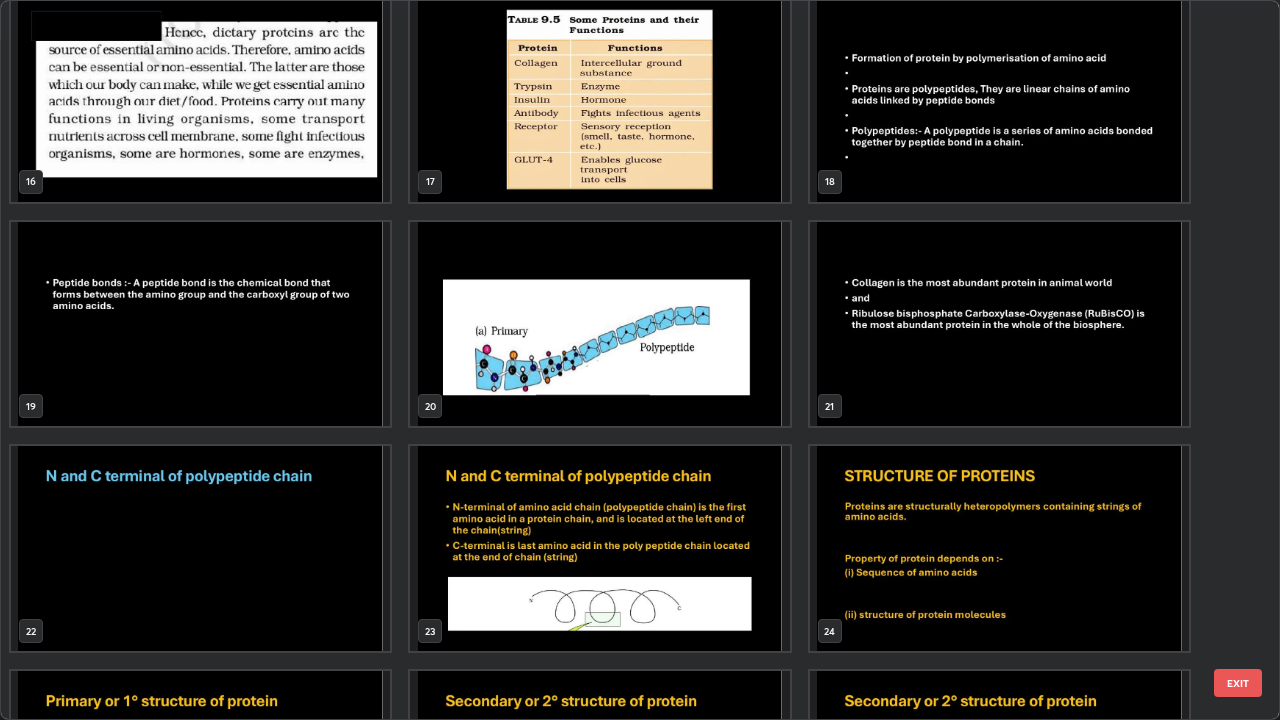 click on "21" at bounding box center (999, 324) 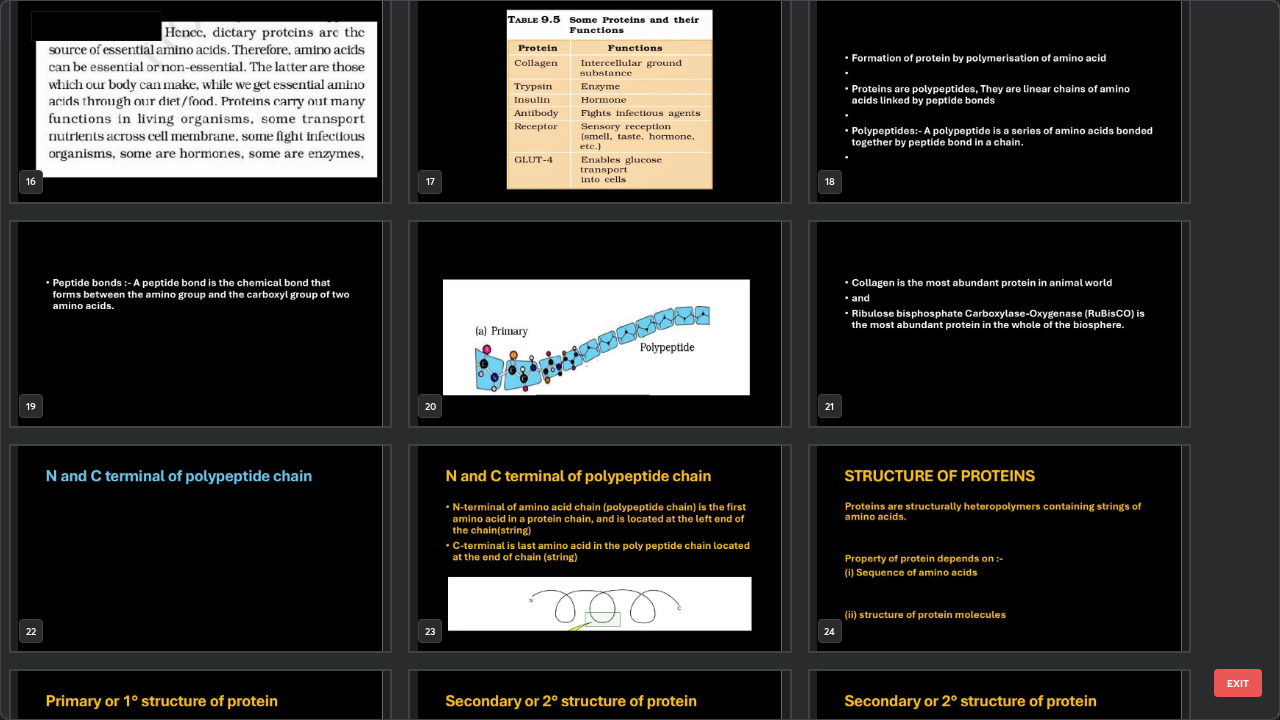 click at bounding box center (200, 324) 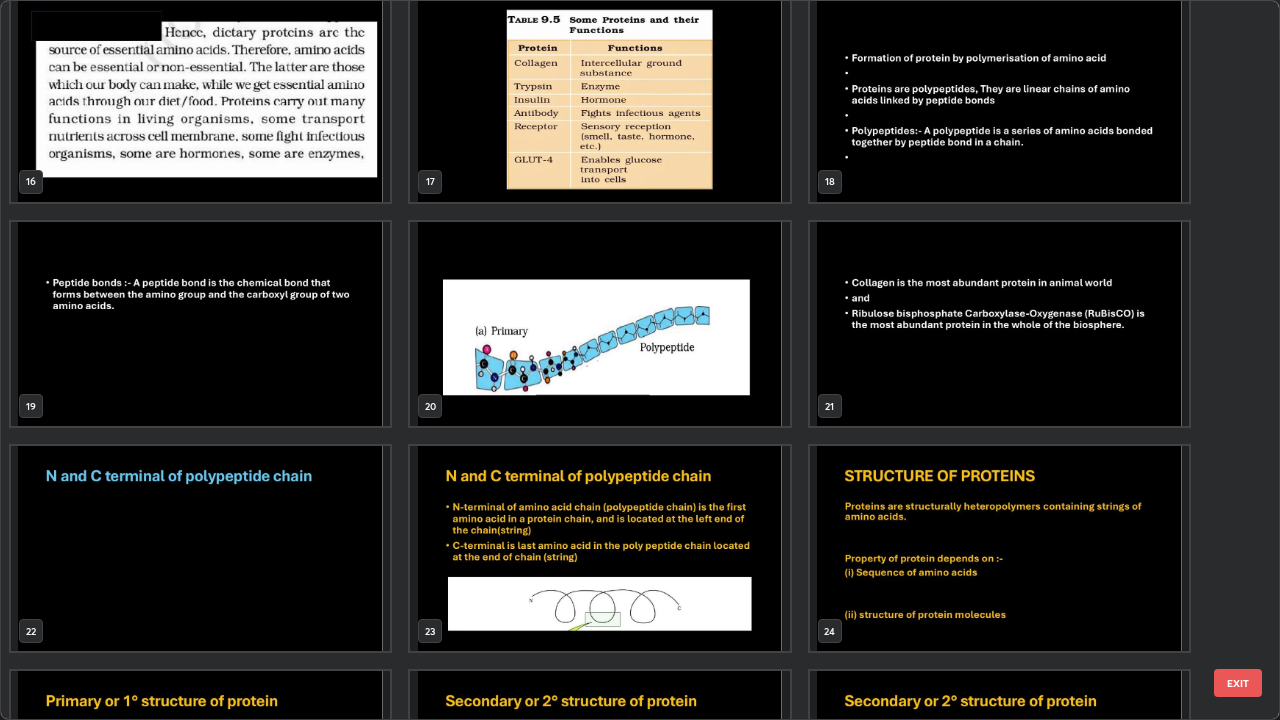 click at bounding box center [200, 324] 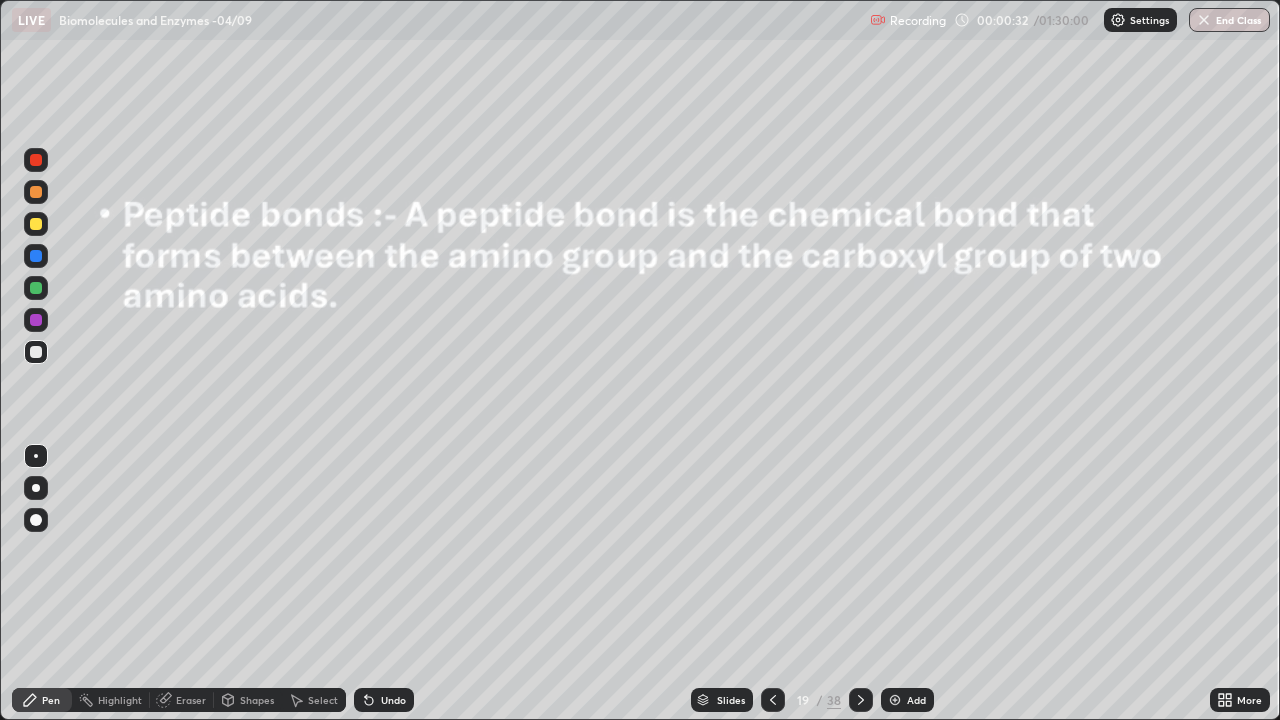 click on "Slides" at bounding box center [731, 700] 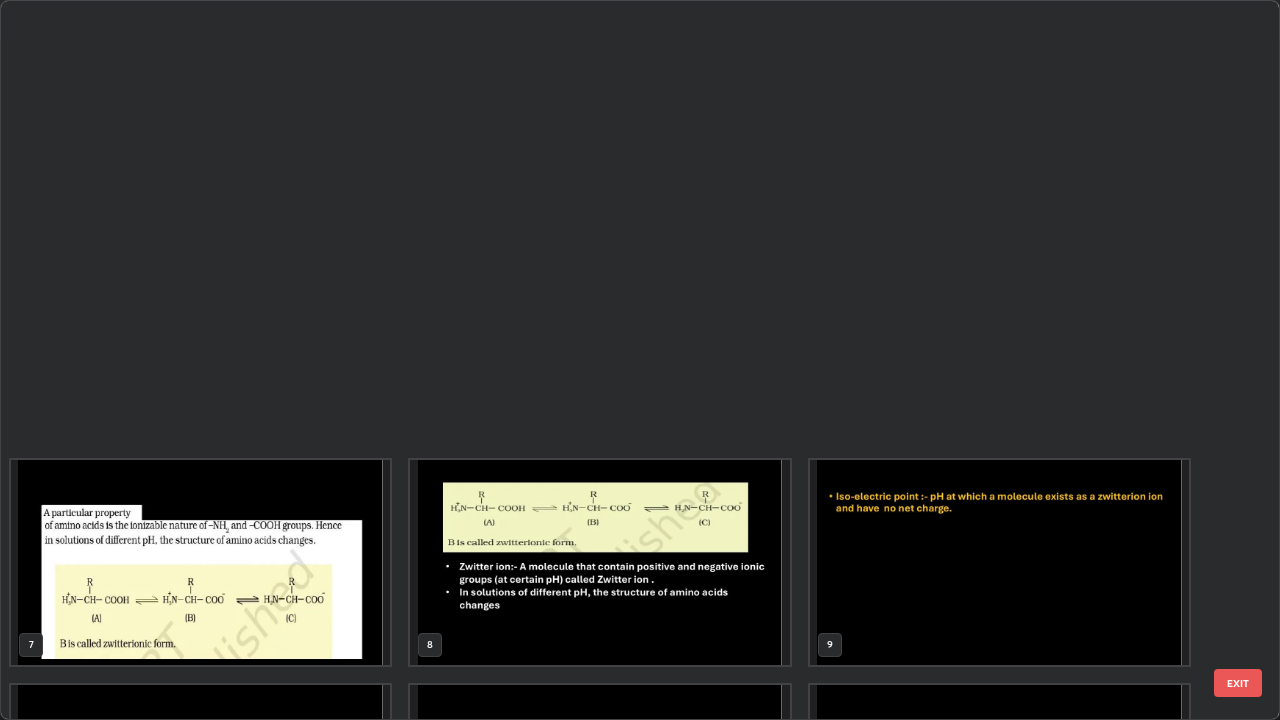 scroll, scrollTop: 854, scrollLeft: 0, axis: vertical 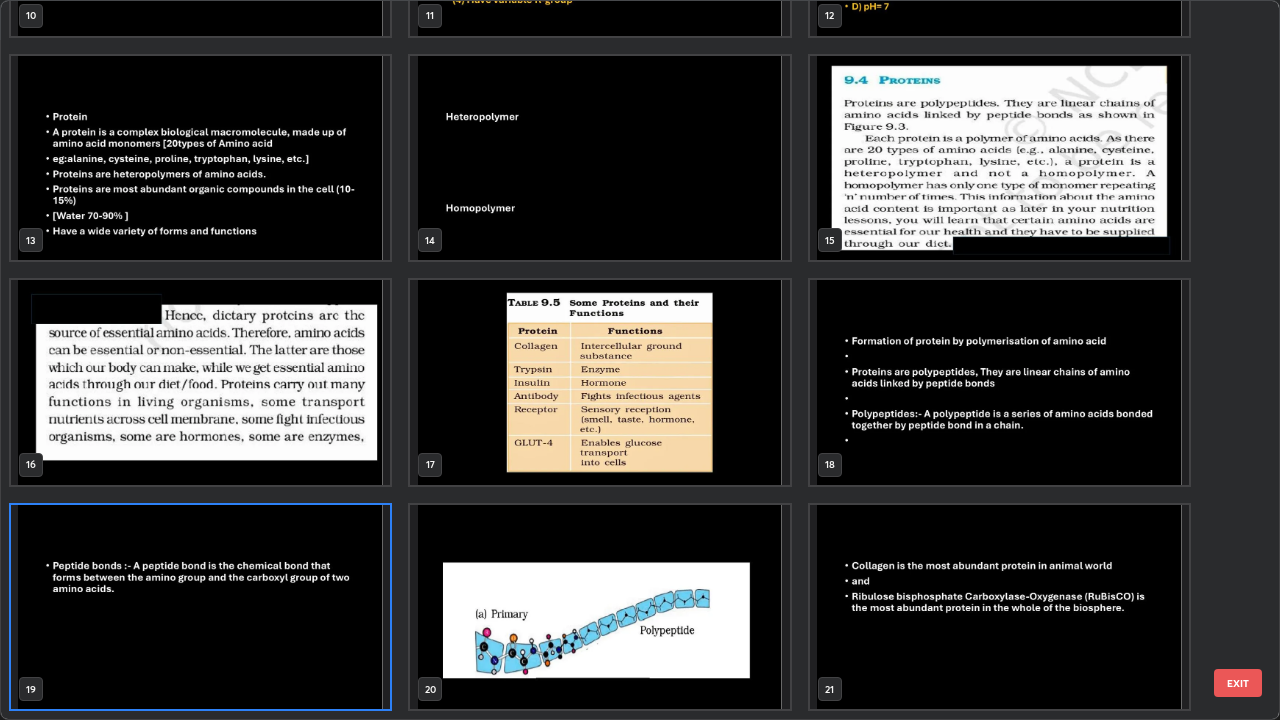 click at bounding box center [999, 382] 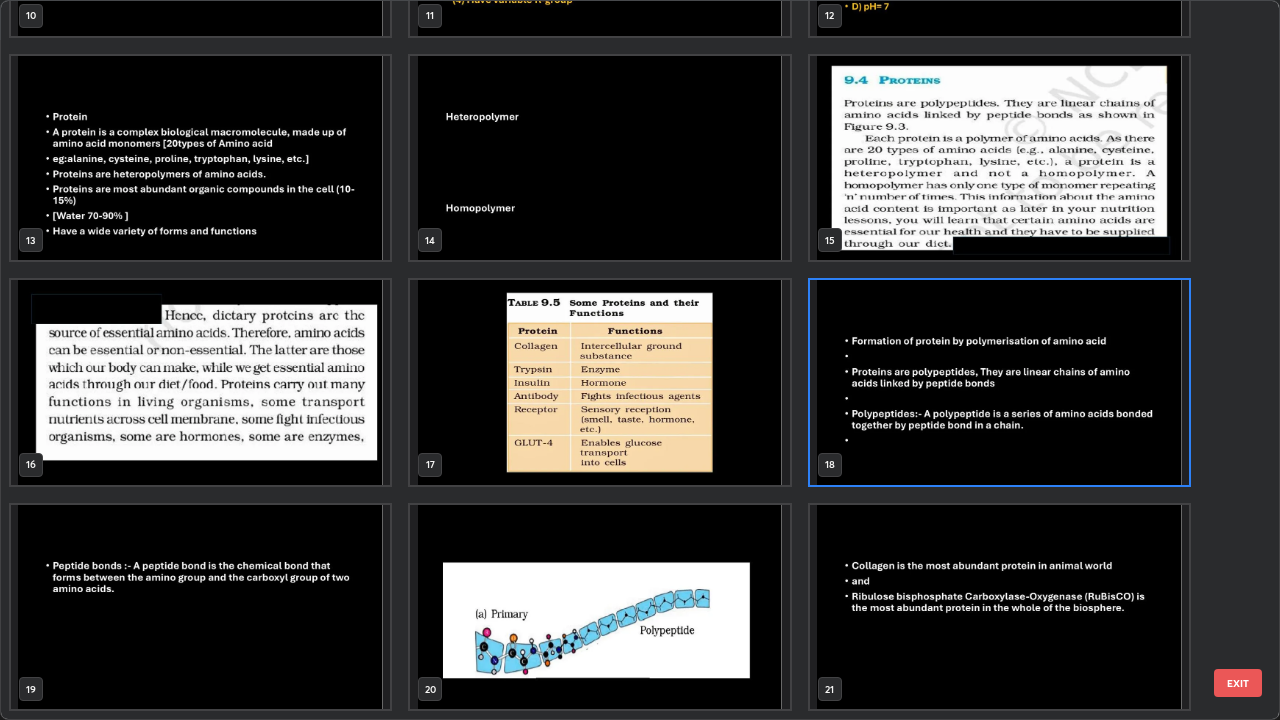 click at bounding box center [999, 382] 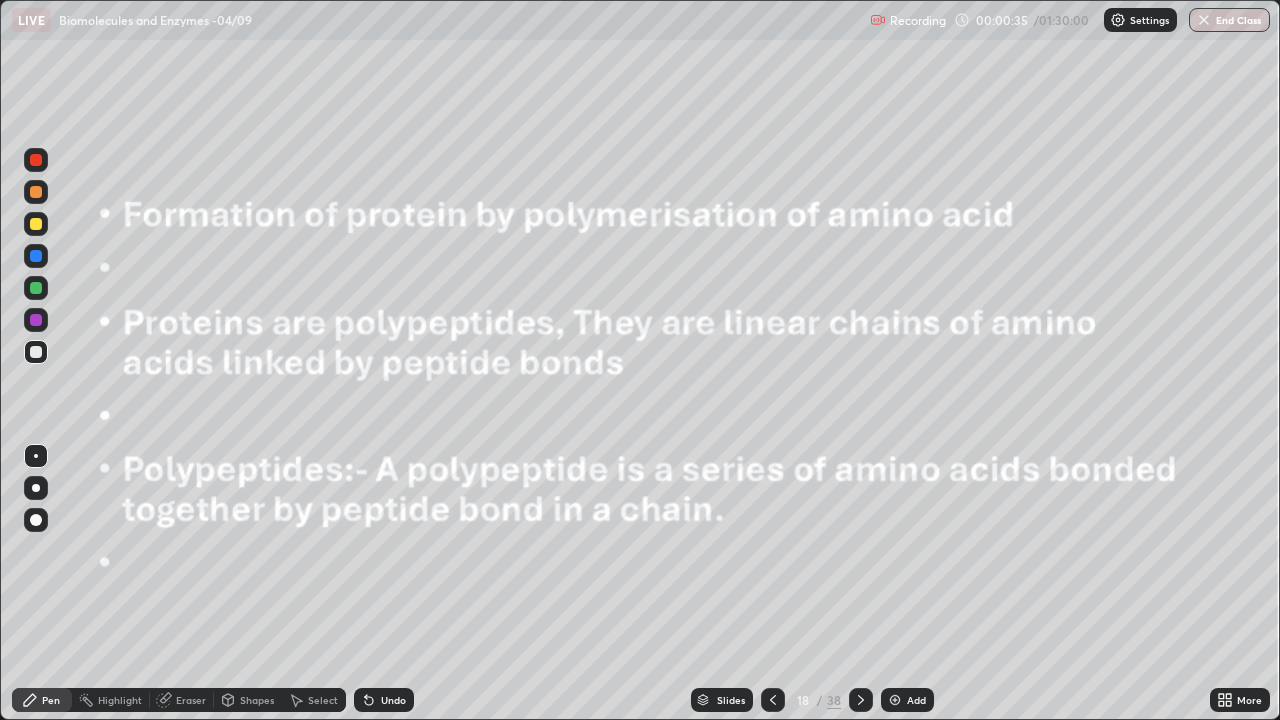 click at bounding box center (999, 382) 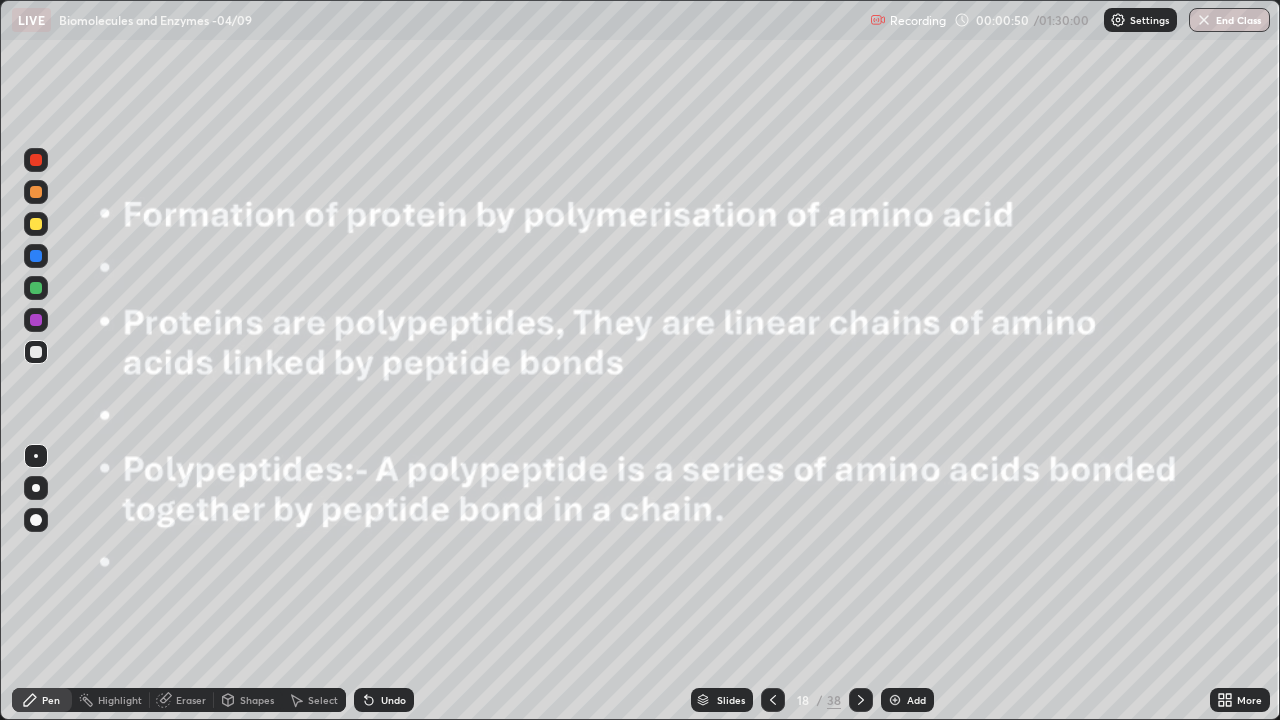 click on "Highlight" at bounding box center [111, 700] 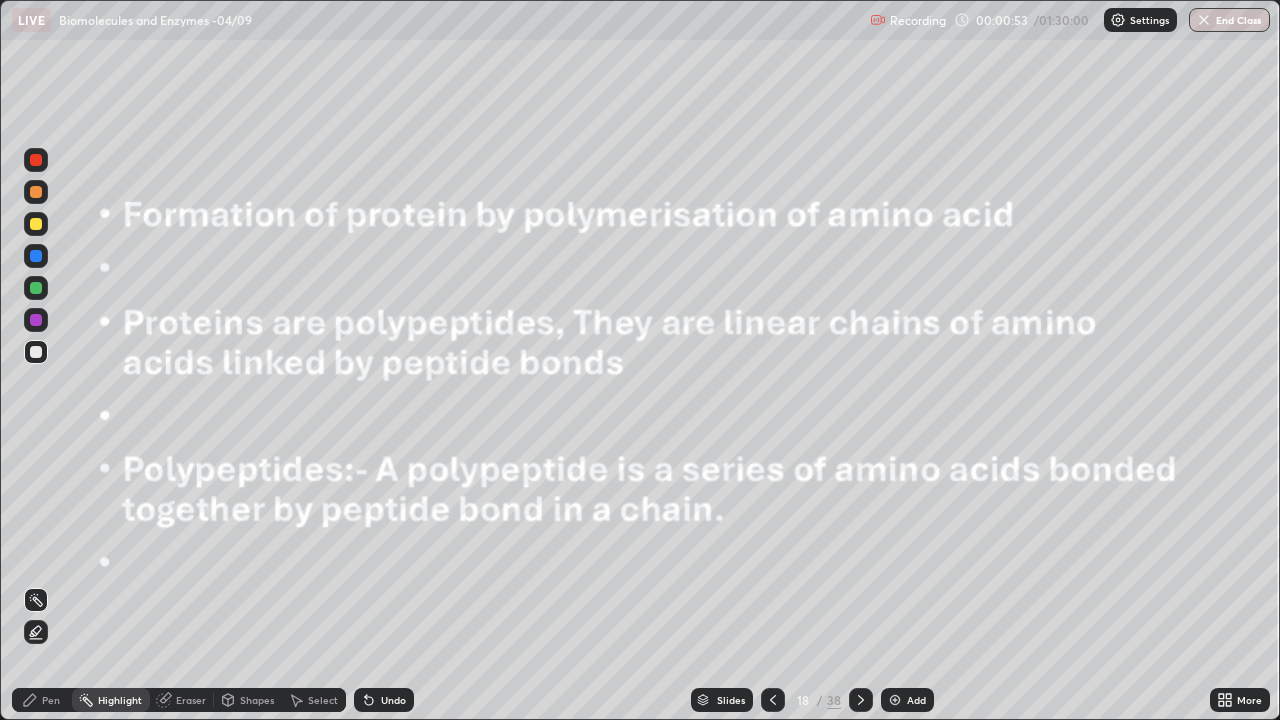click 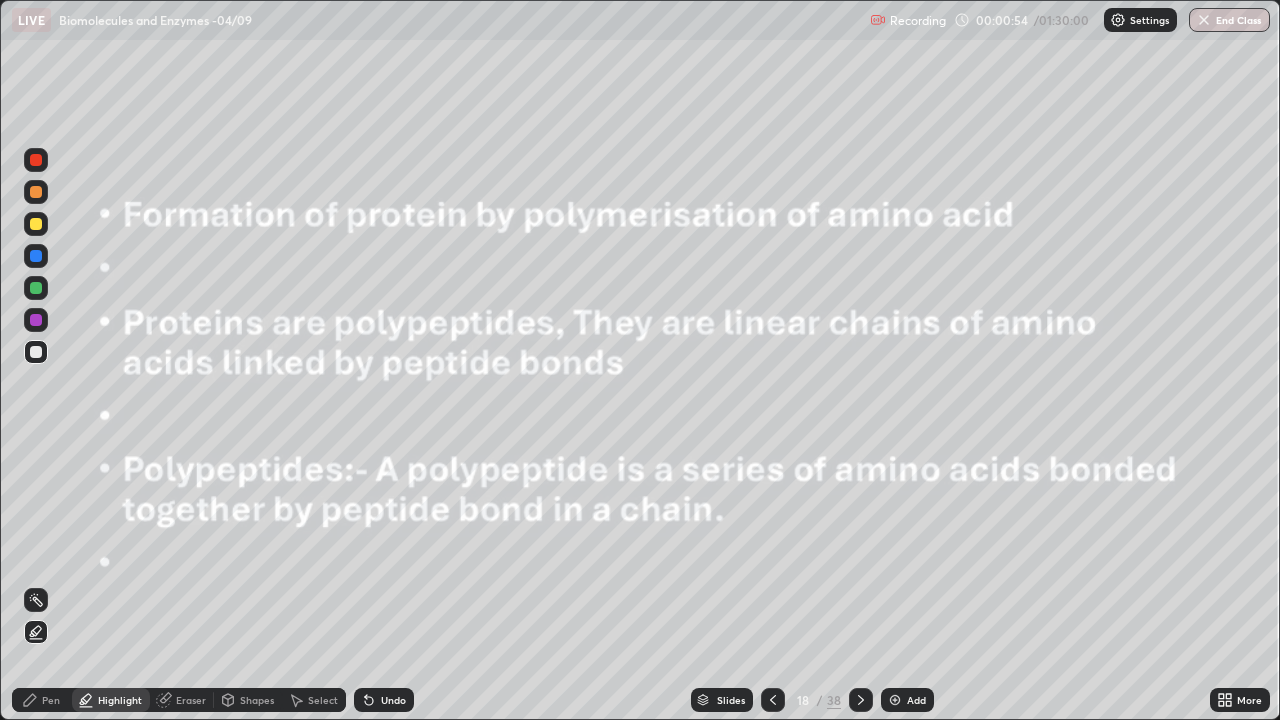 click on "Highlight" at bounding box center (120, 700) 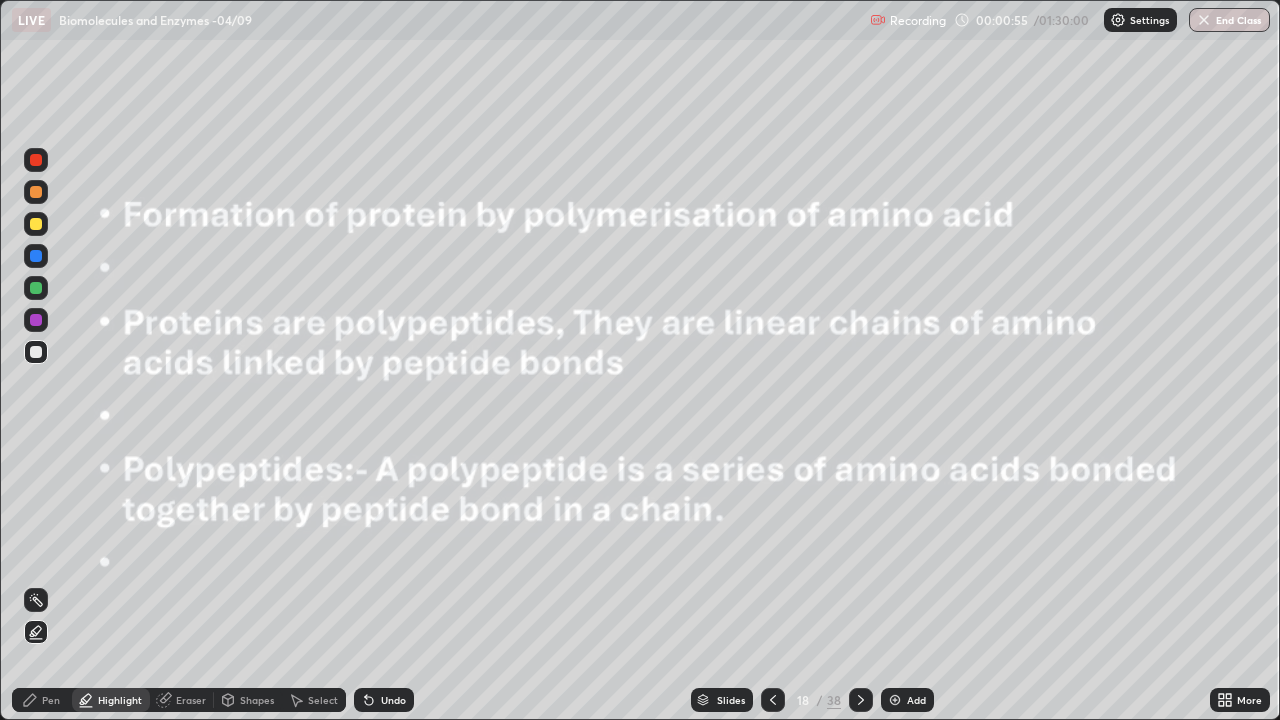 click at bounding box center (36, 320) 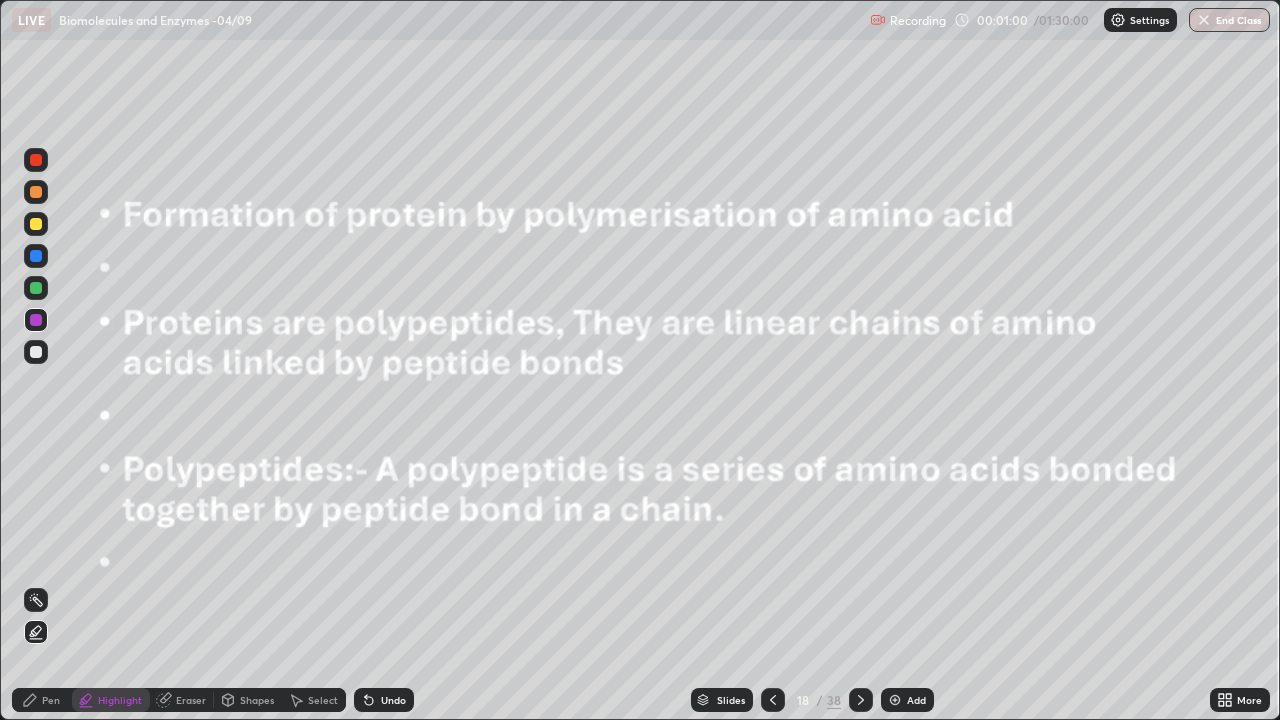 click at bounding box center (36, 352) 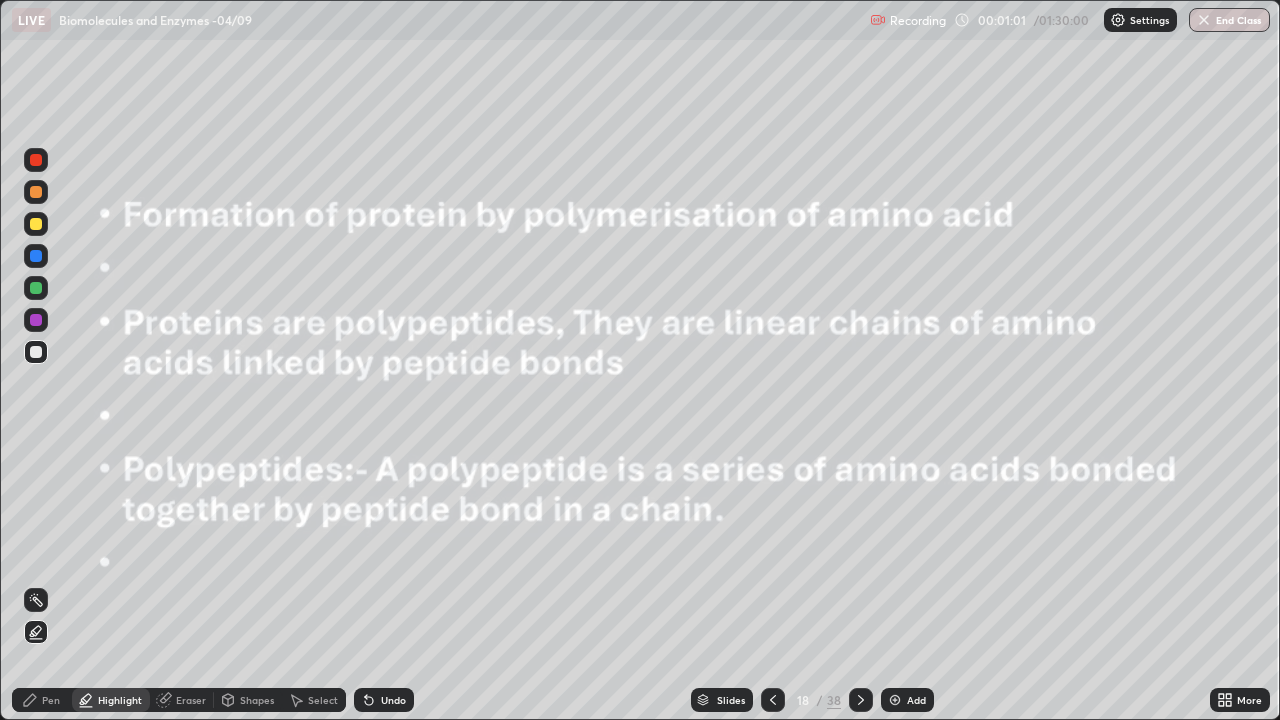 click on "Pen" at bounding box center [51, 700] 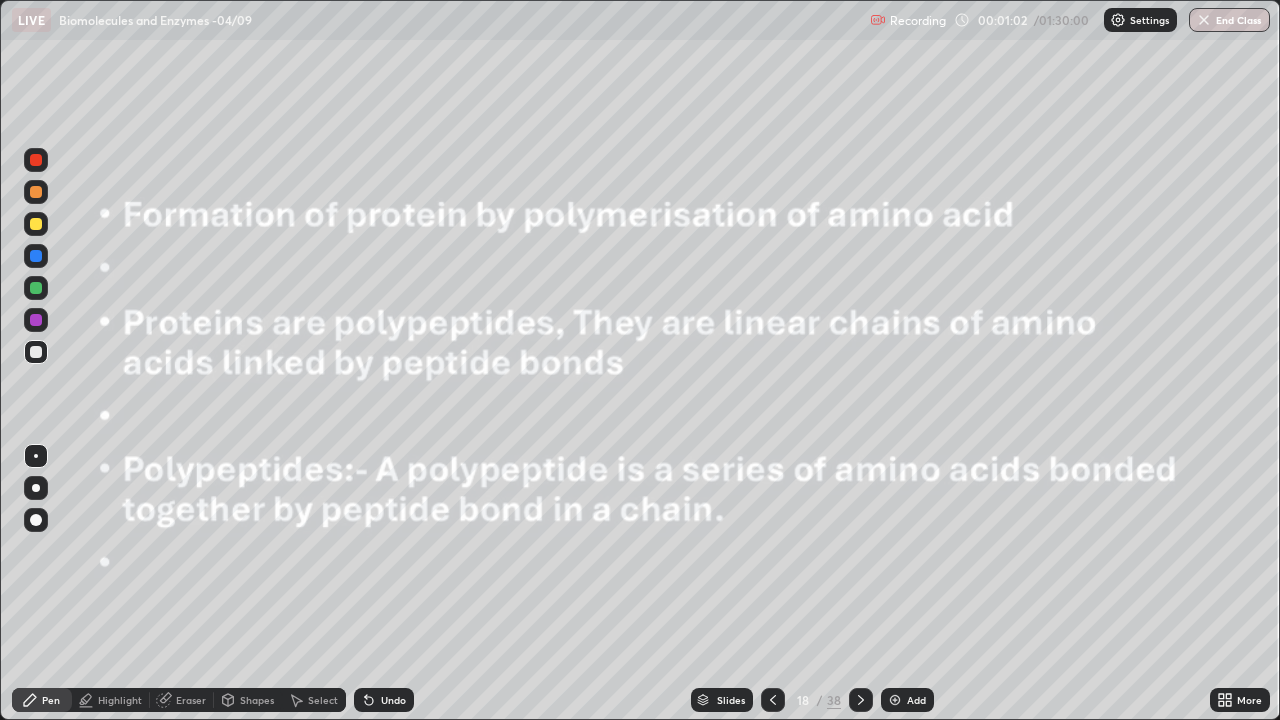 click at bounding box center (36, 520) 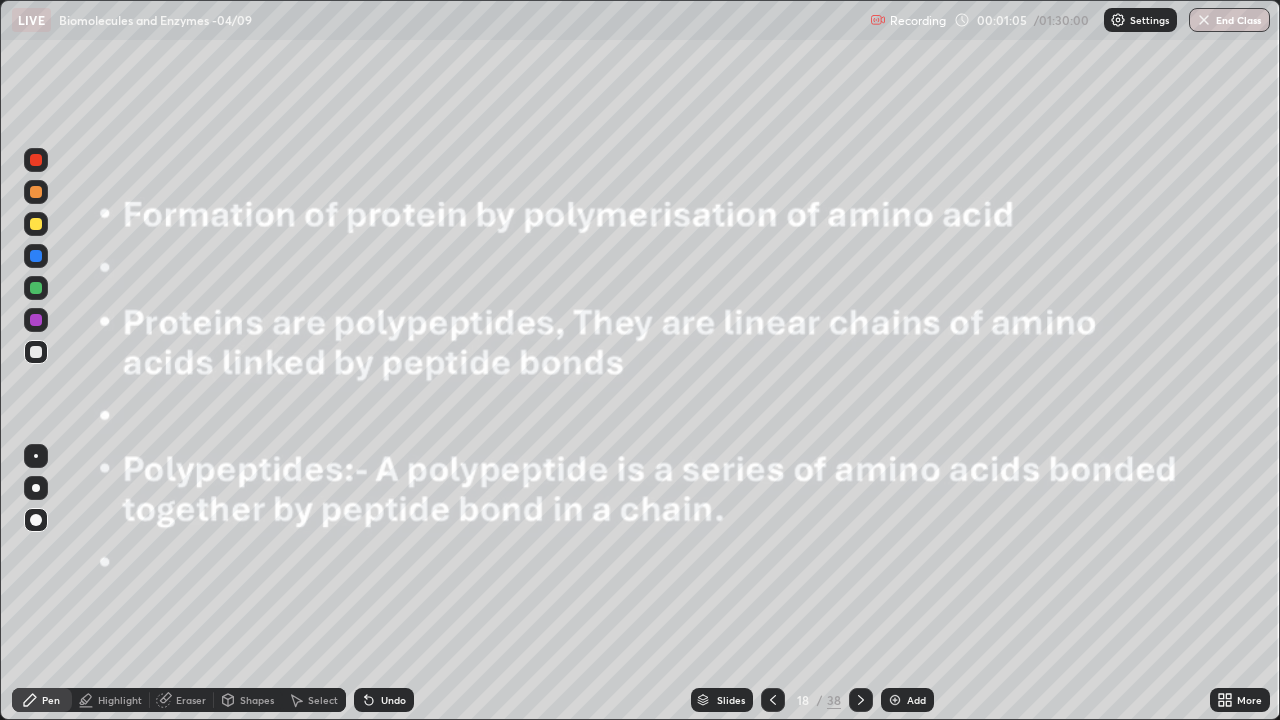 click at bounding box center (36, 488) 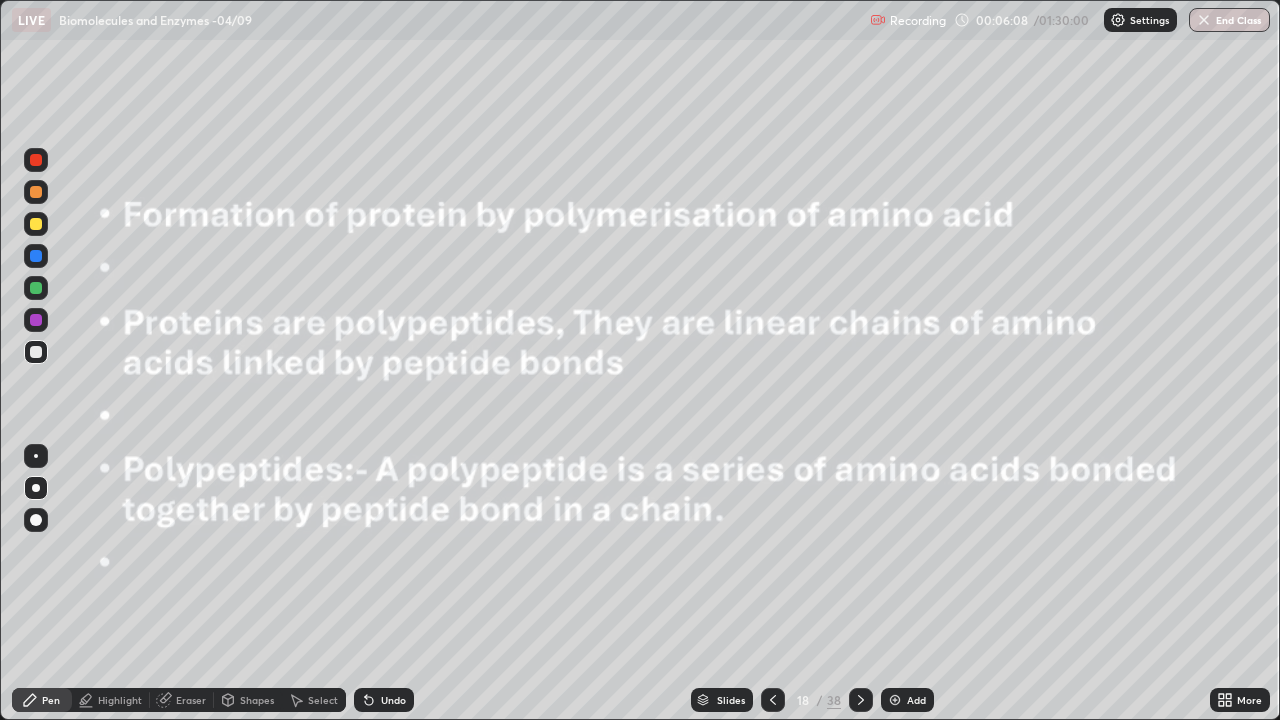 click 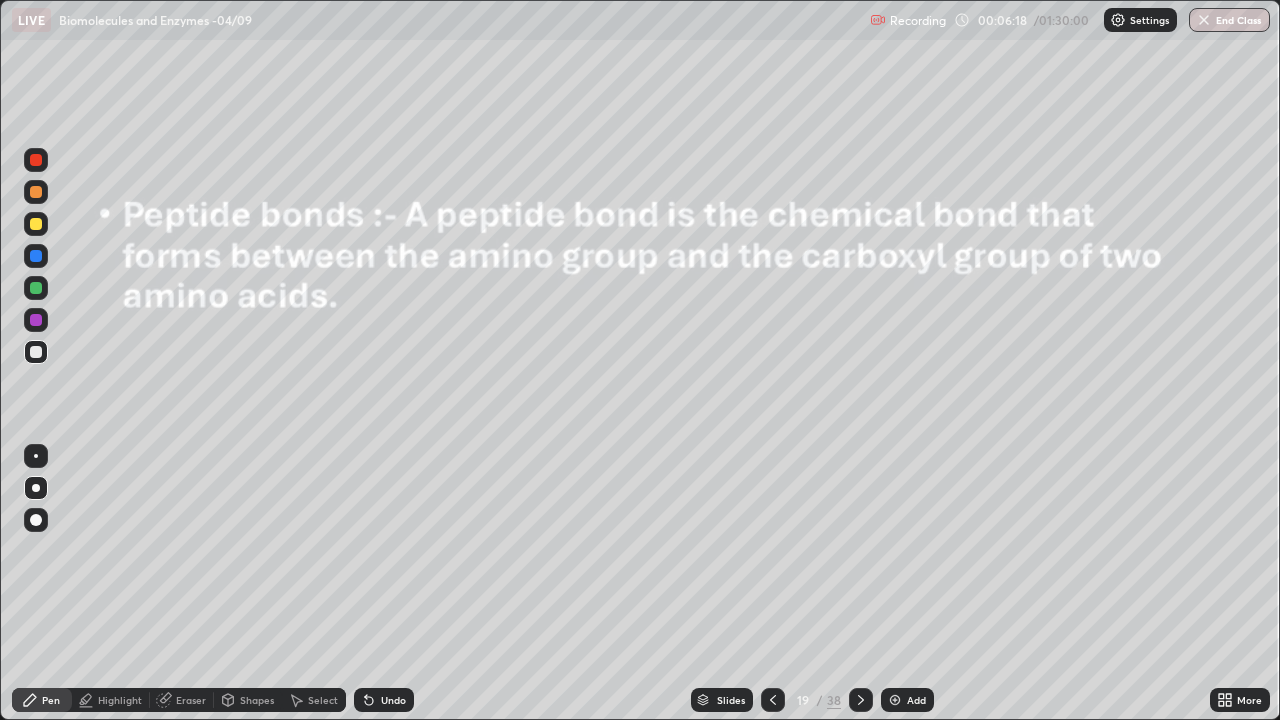 click at bounding box center [36, 256] 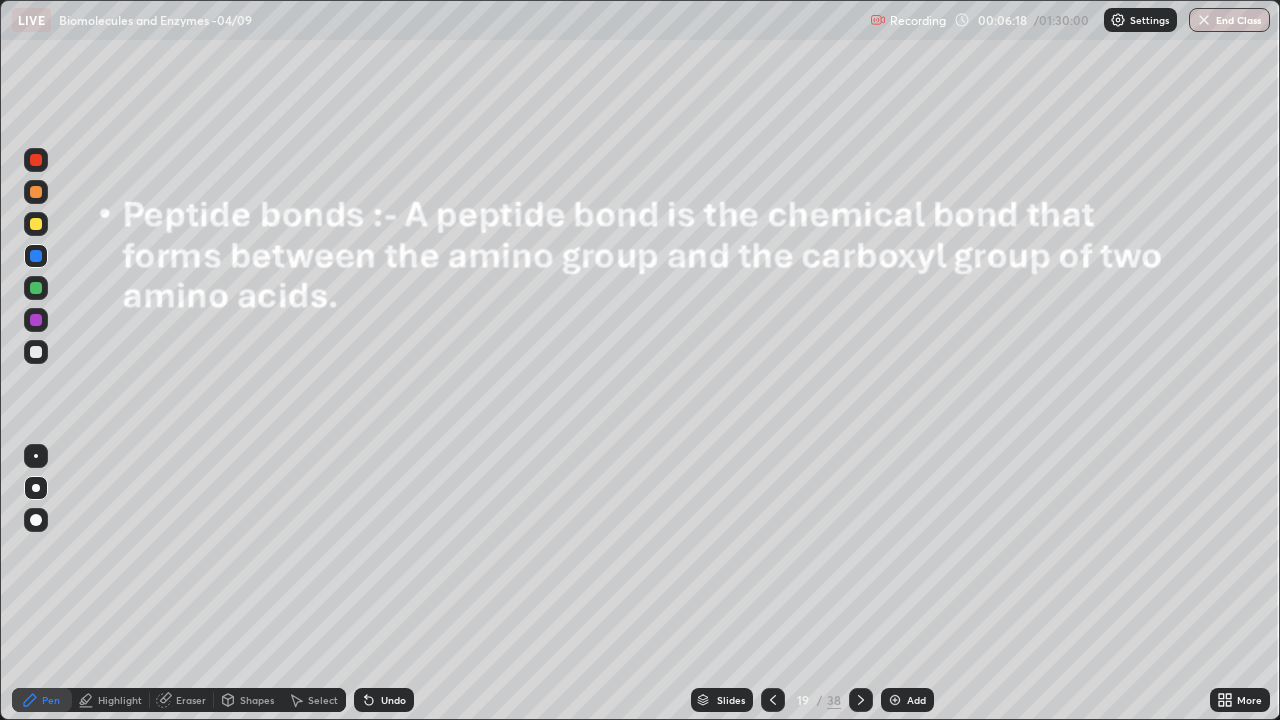 click on "Pen" at bounding box center (42, 700) 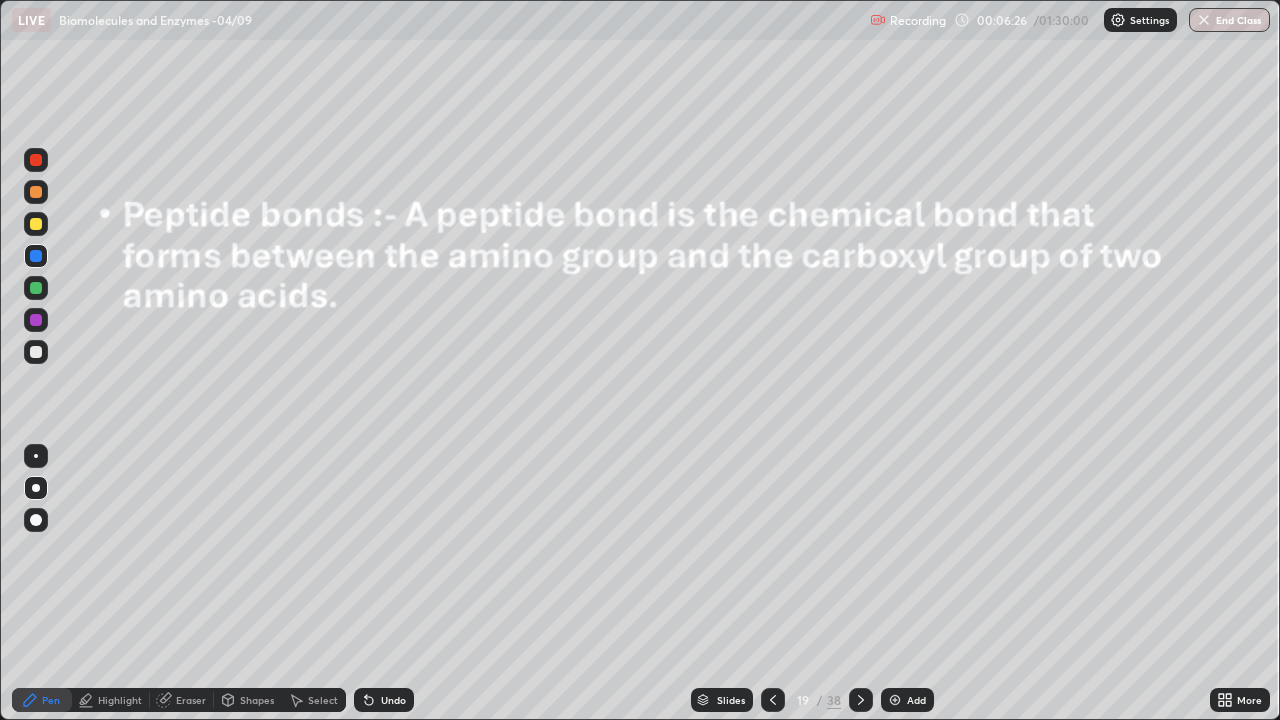 click at bounding box center [36, 520] 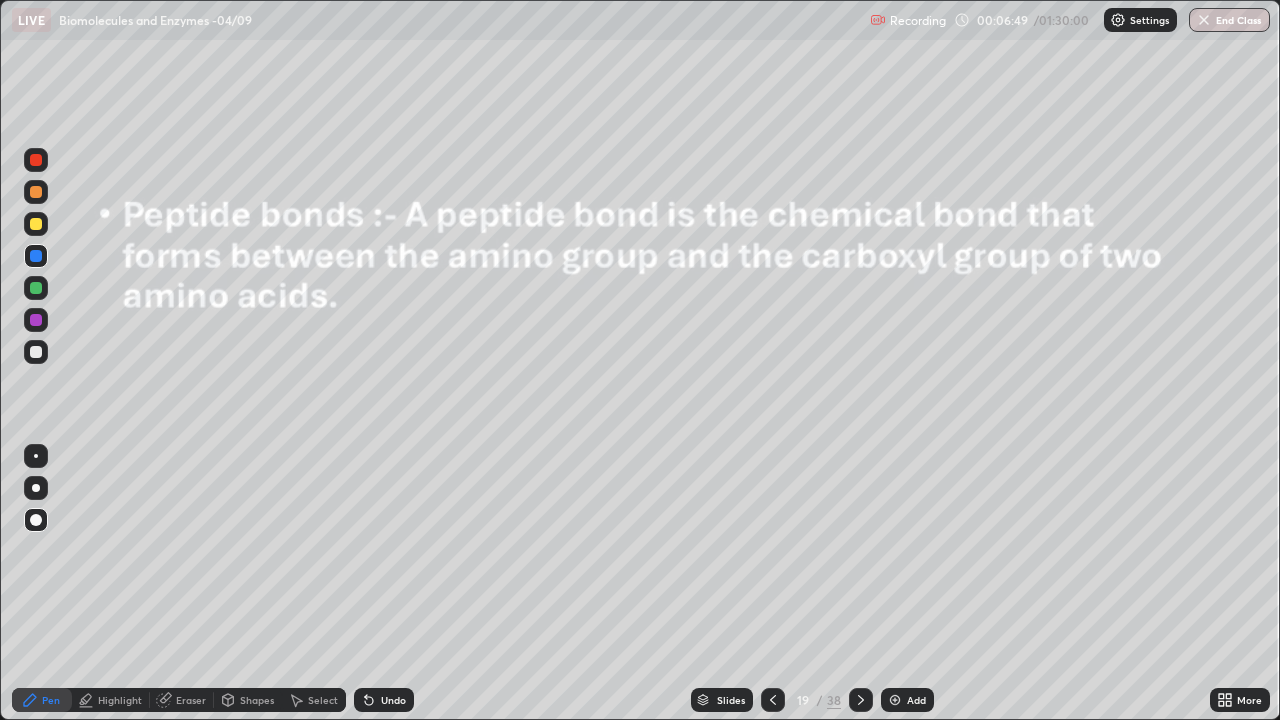 click on "Undo" at bounding box center (393, 700) 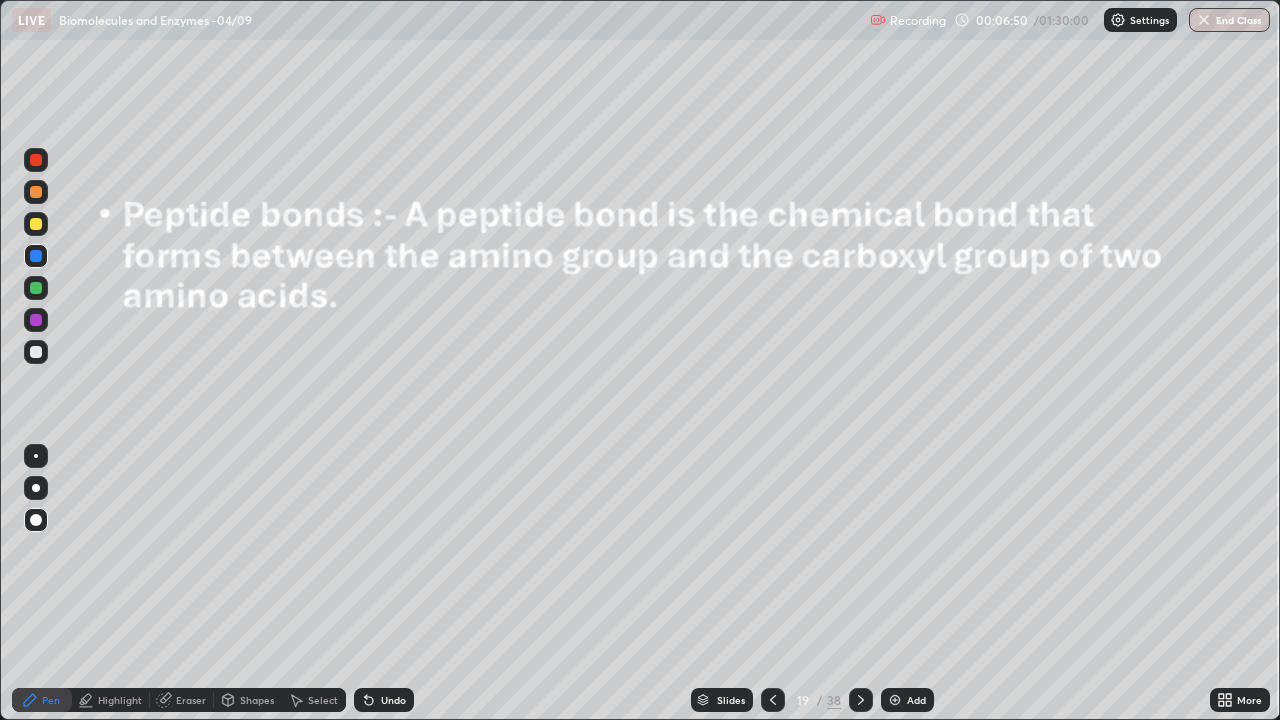 click on "Undo" at bounding box center [393, 700] 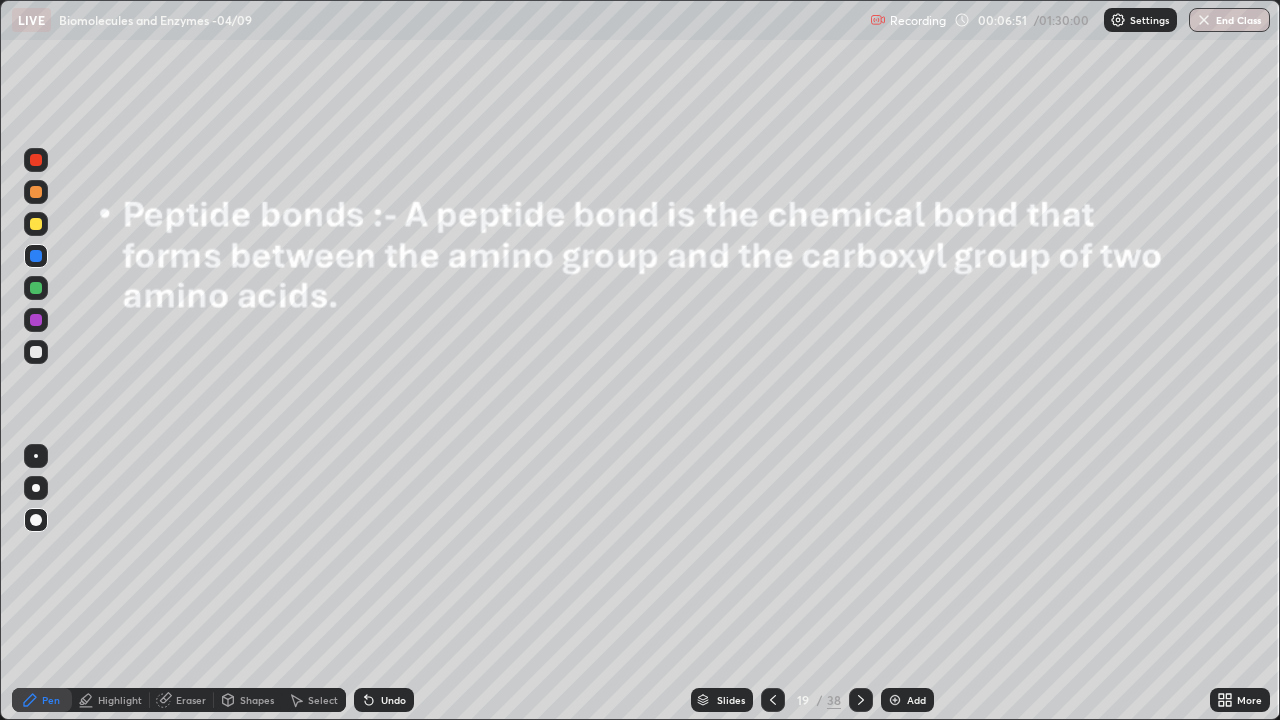 click on "Undo" at bounding box center [384, 700] 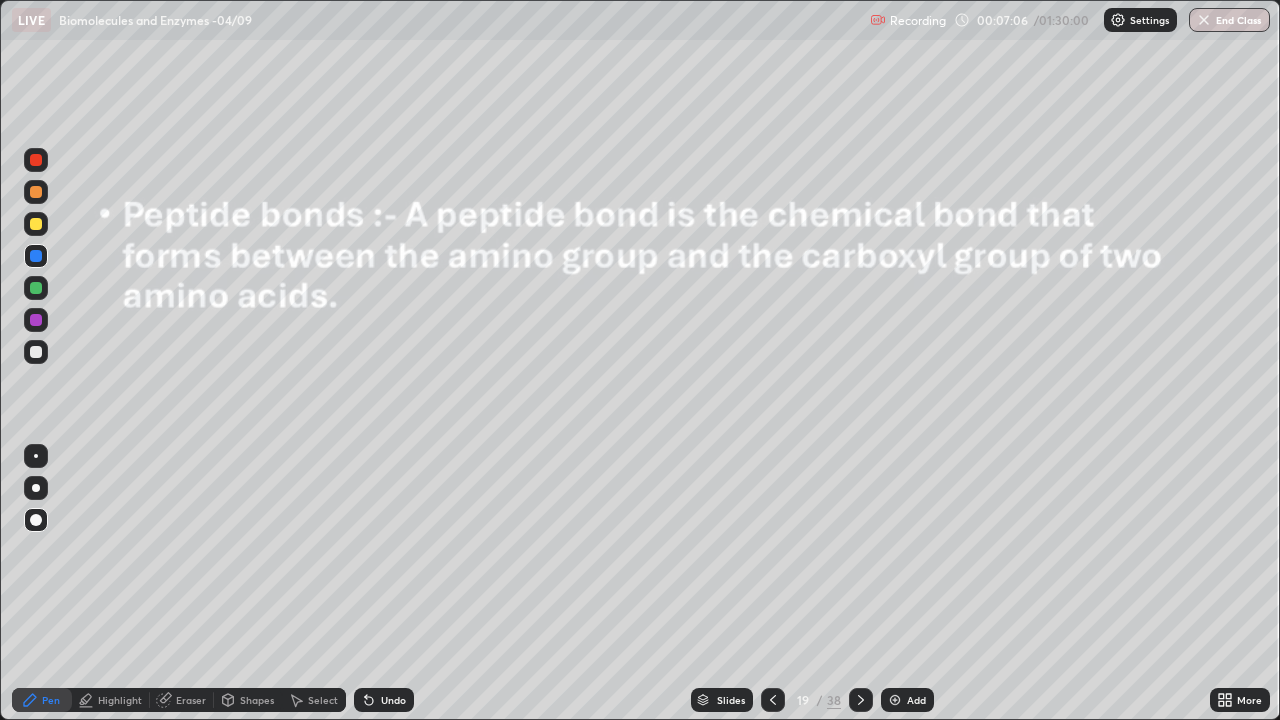 click on "Select" at bounding box center (323, 700) 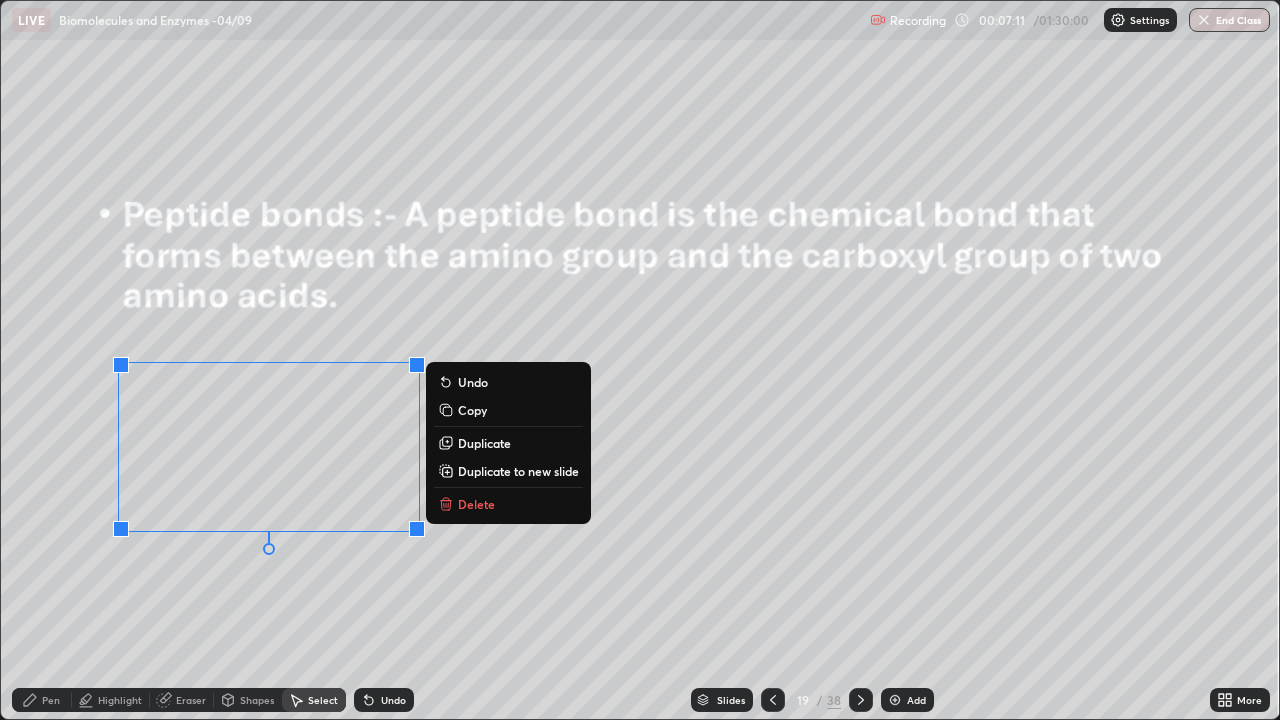 click on "Copy" at bounding box center (472, 410) 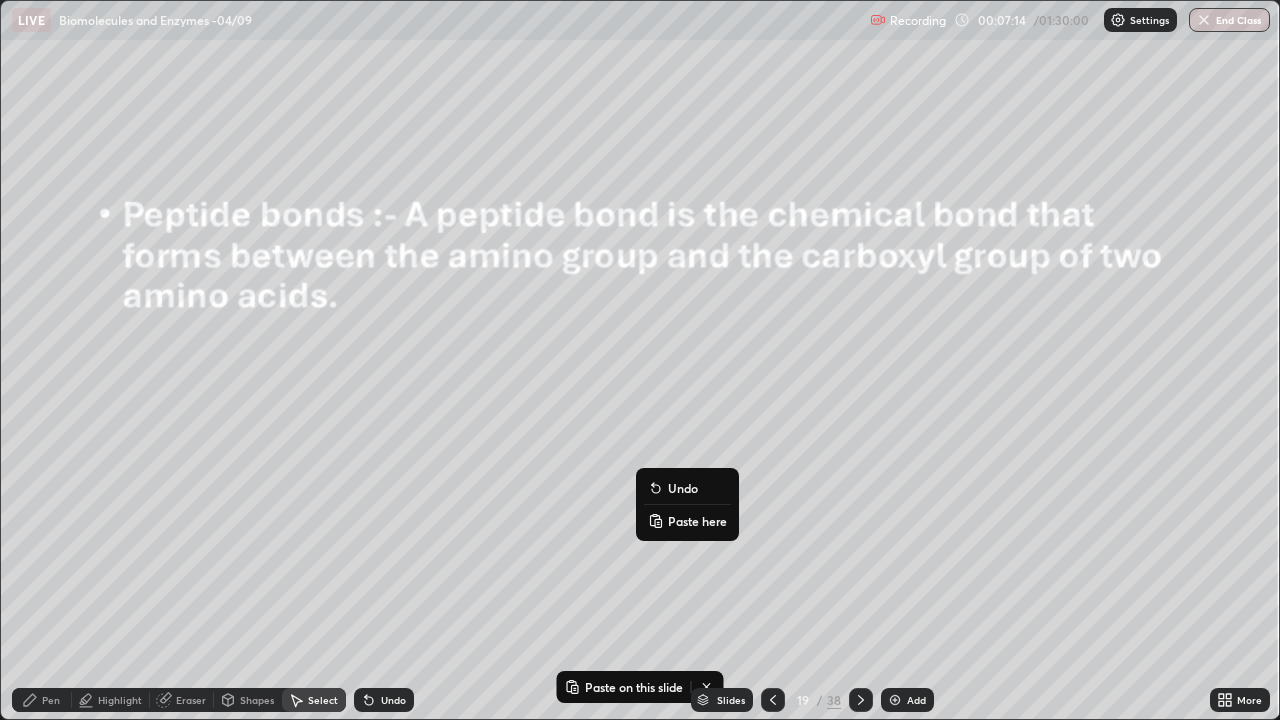 click on "Paste here" at bounding box center [697, 521] 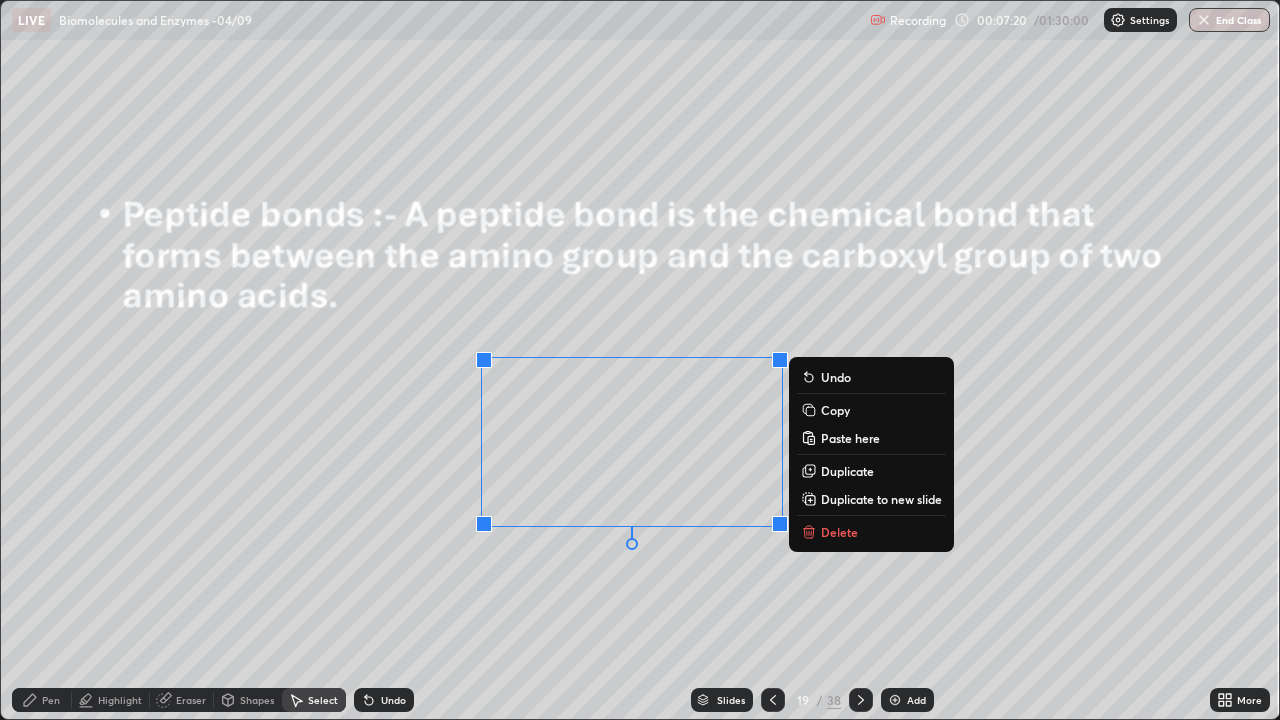click on "0 ° Undo Copy Paste here Duplicate Duplicate to new slide Delete" at bounding box center [640, 360] 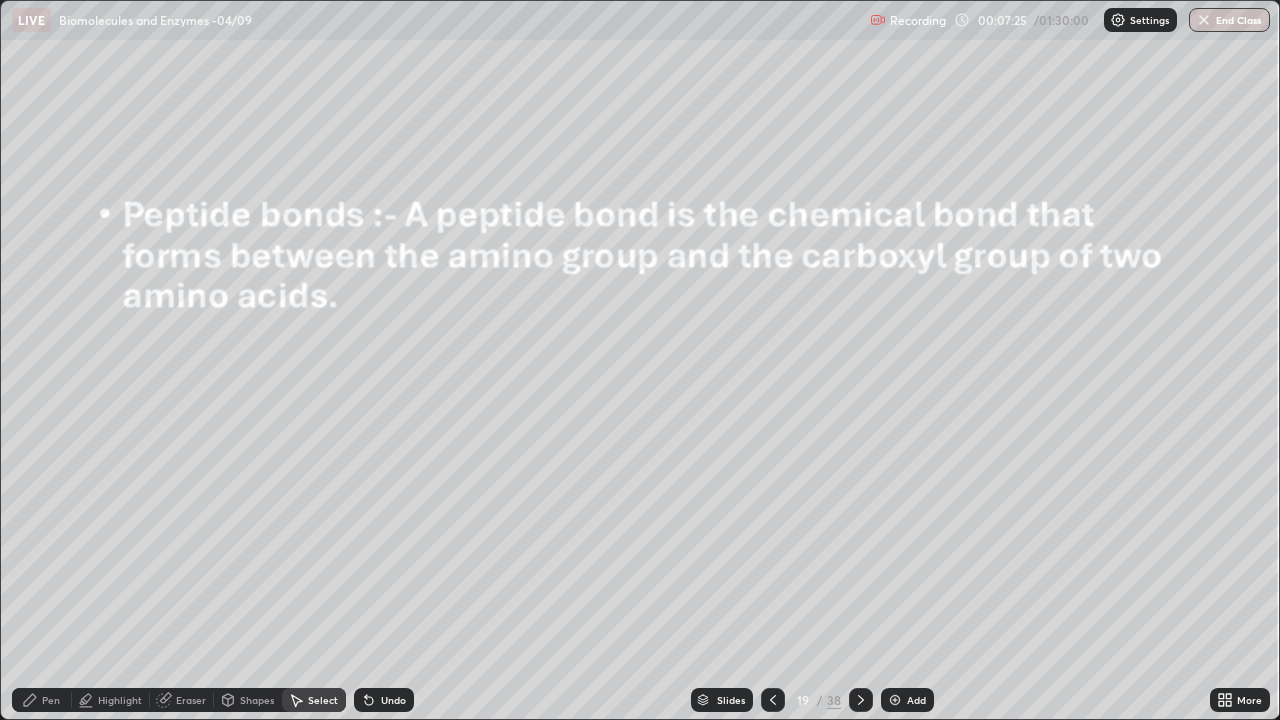 click on "Pen" at bounding box center [51, 700] 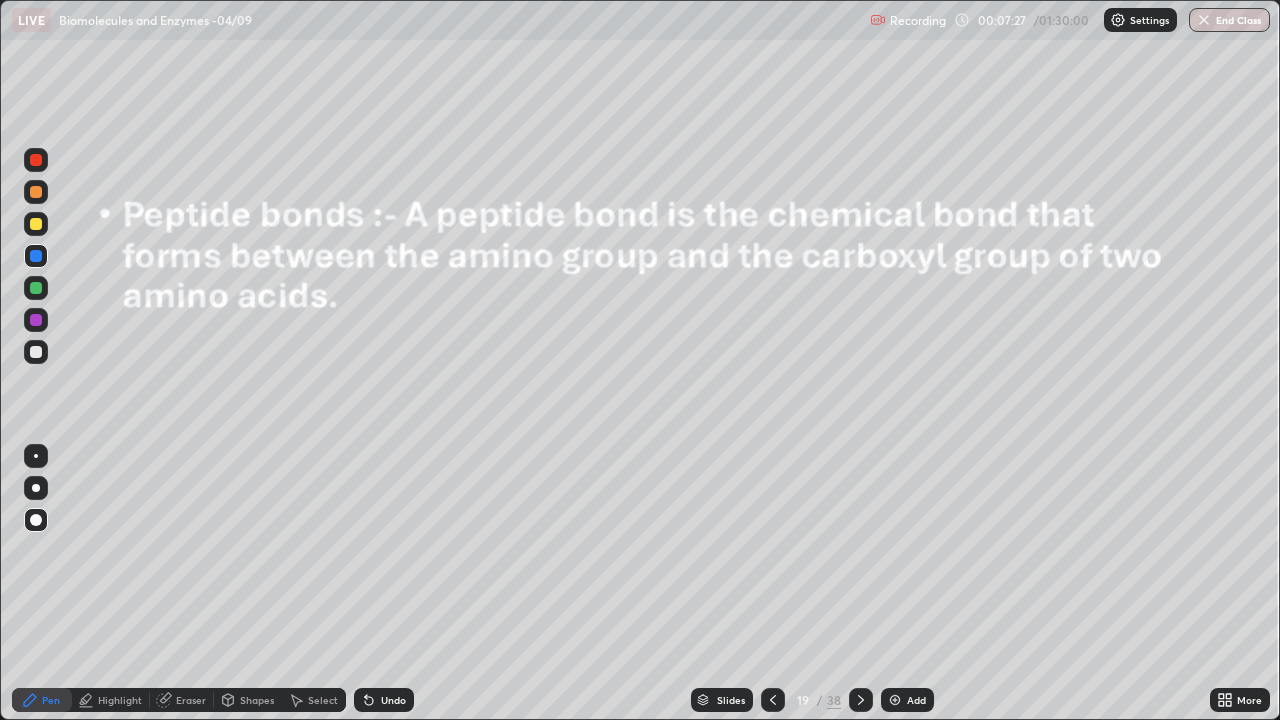 click at bounding box center (36, 256) 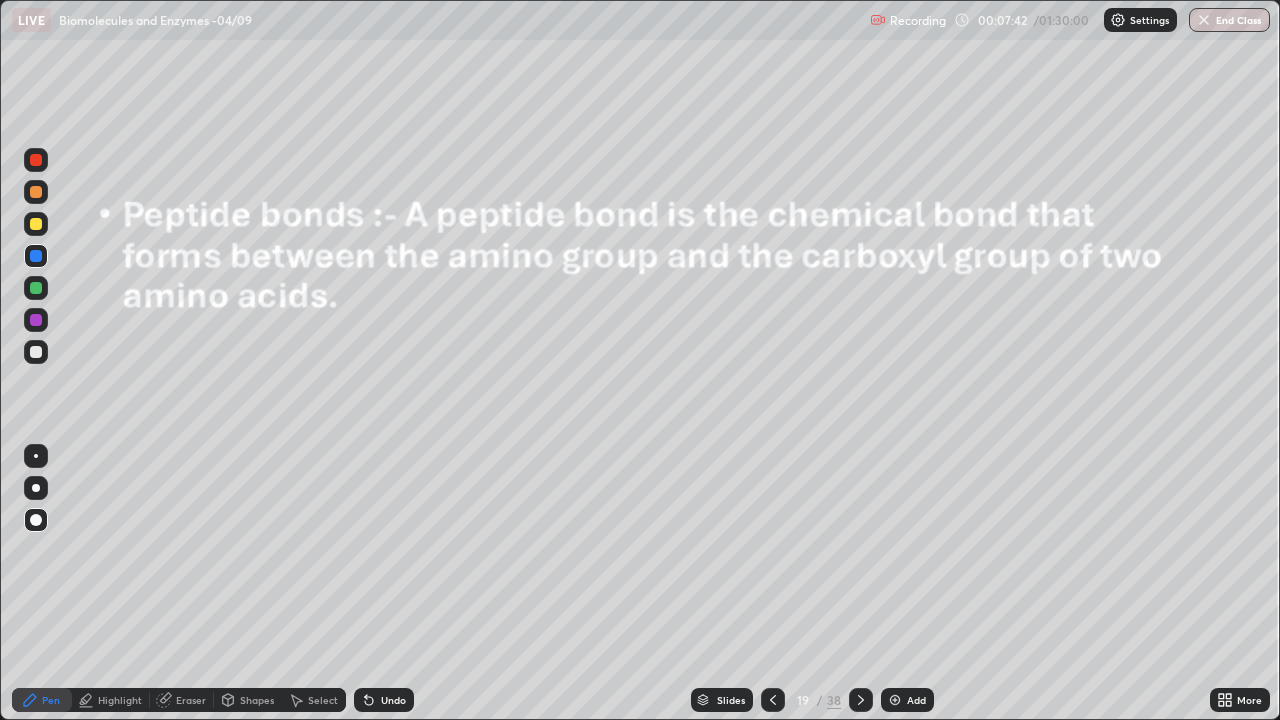 click on "Shapes" at bounding box center [257, 700] 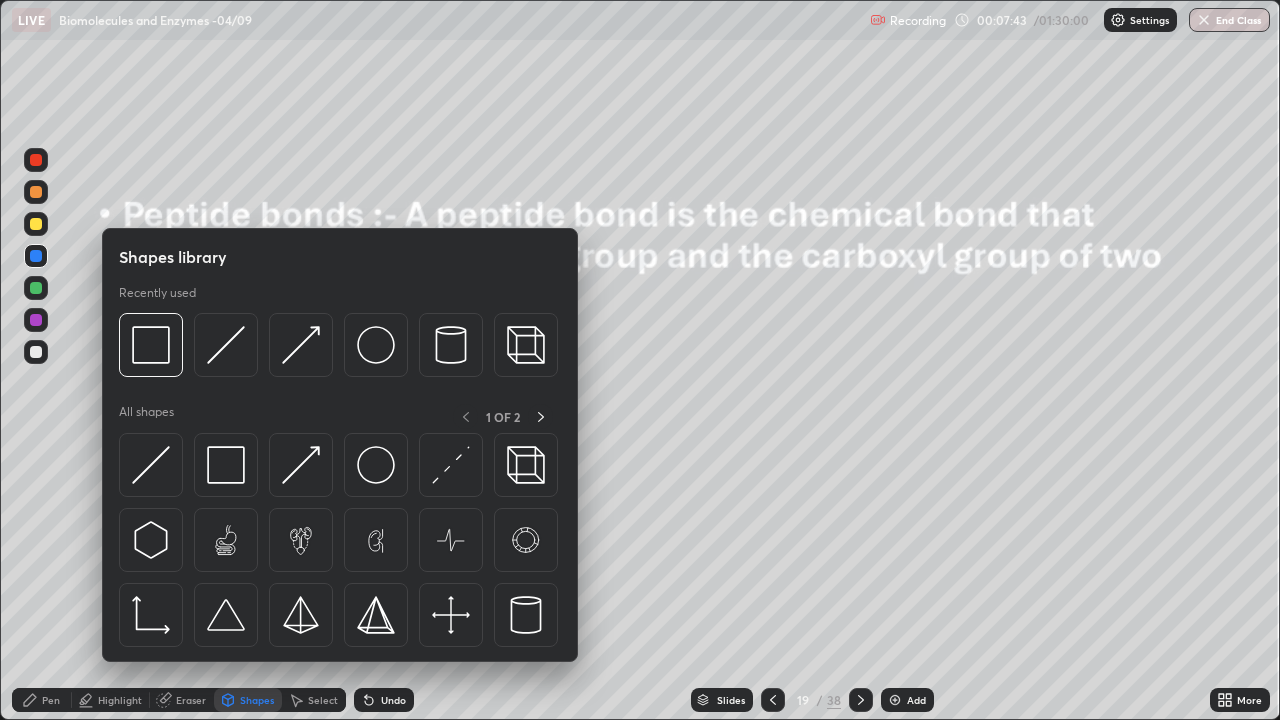 click at bounding box center (226, 465) 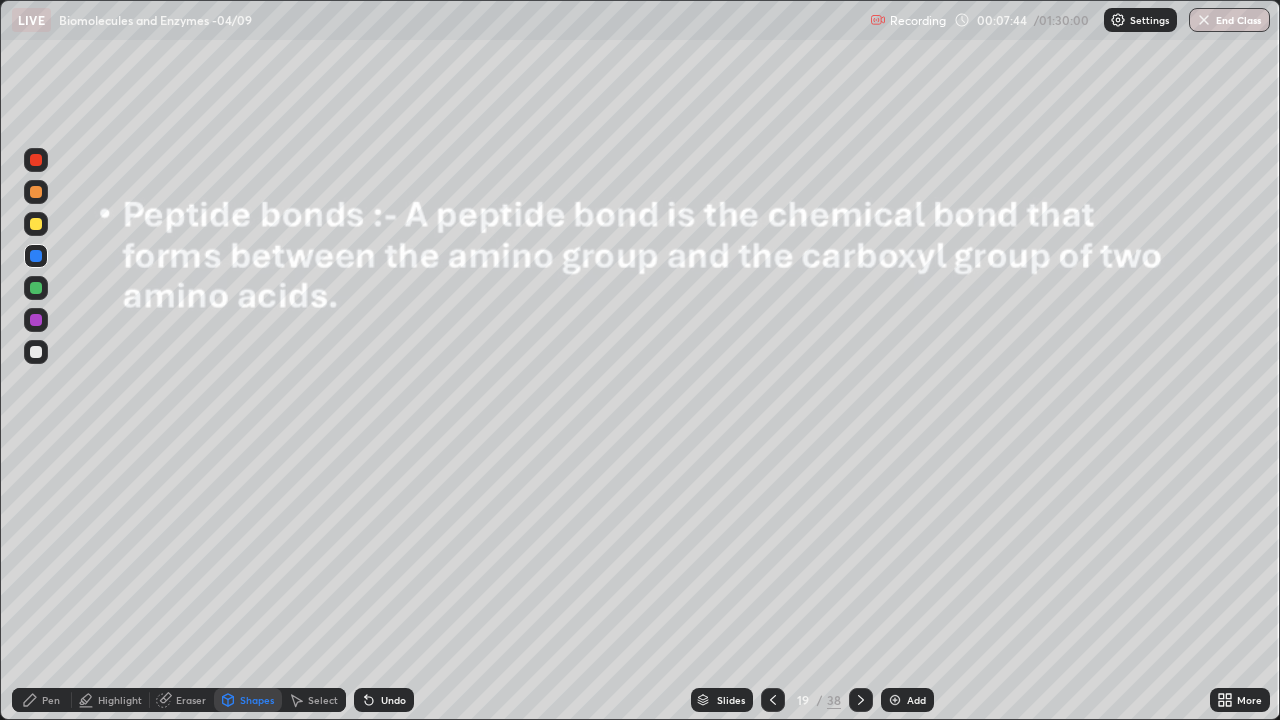 click at bounding box center (36, 320) 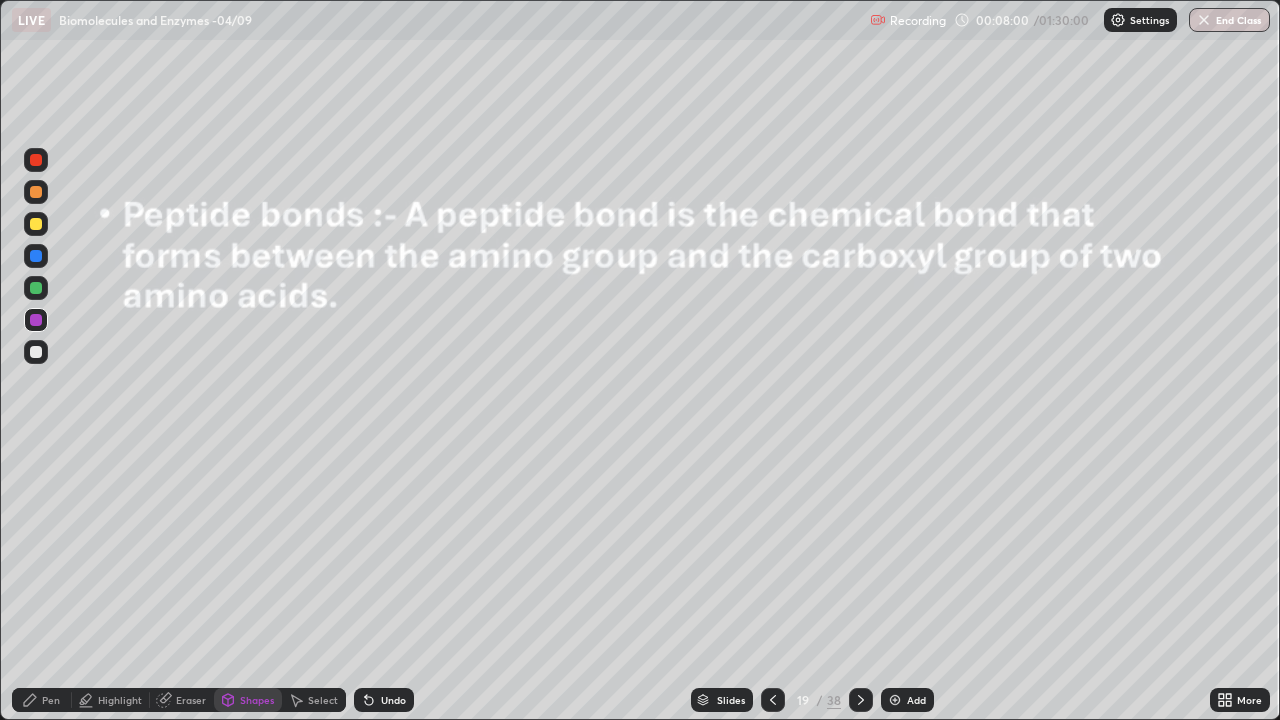 click at bounding box center [36, 352] 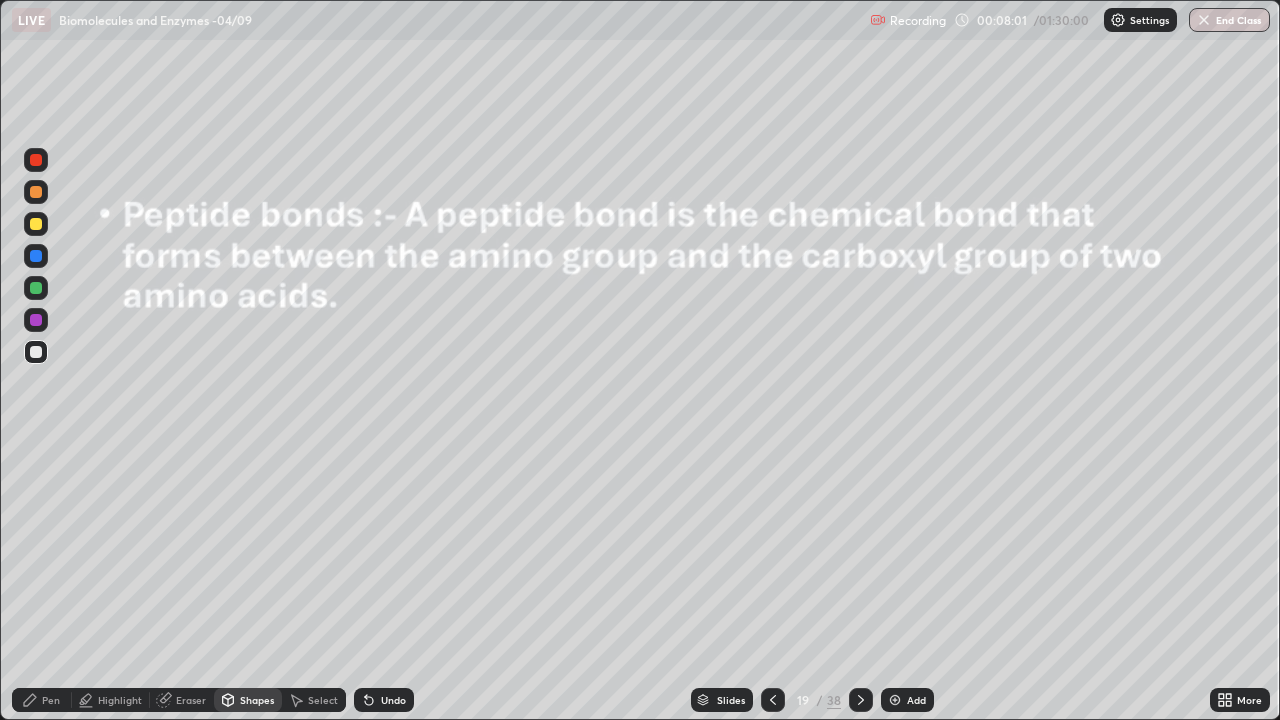click on "Pen" at bounding box center [51, 700] 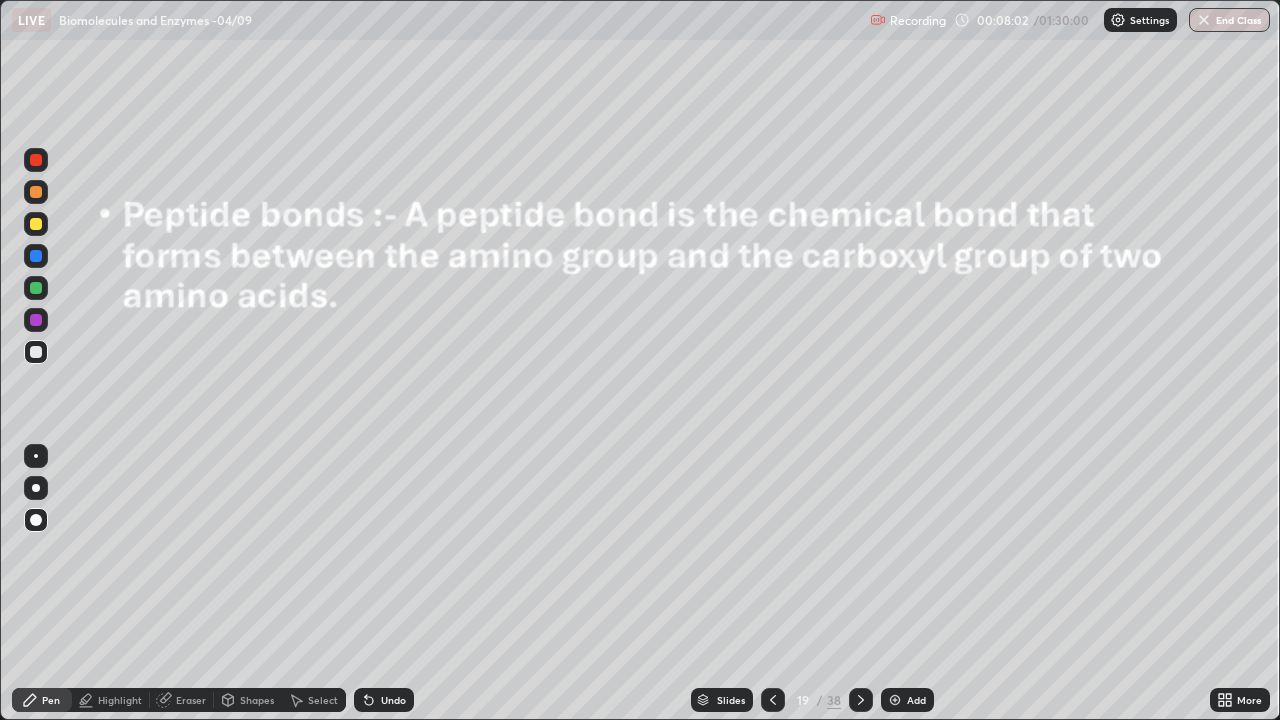 click at bounding box center [36, 520] 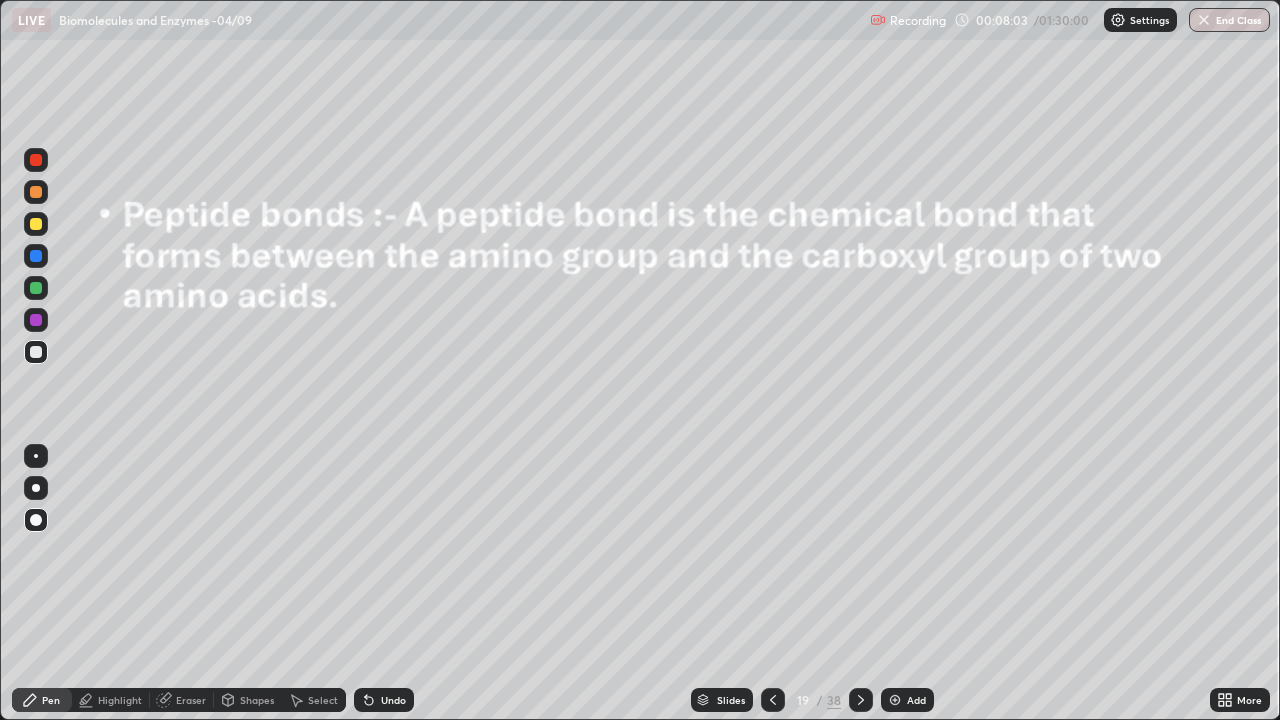 click at bounding box center [36, 488] 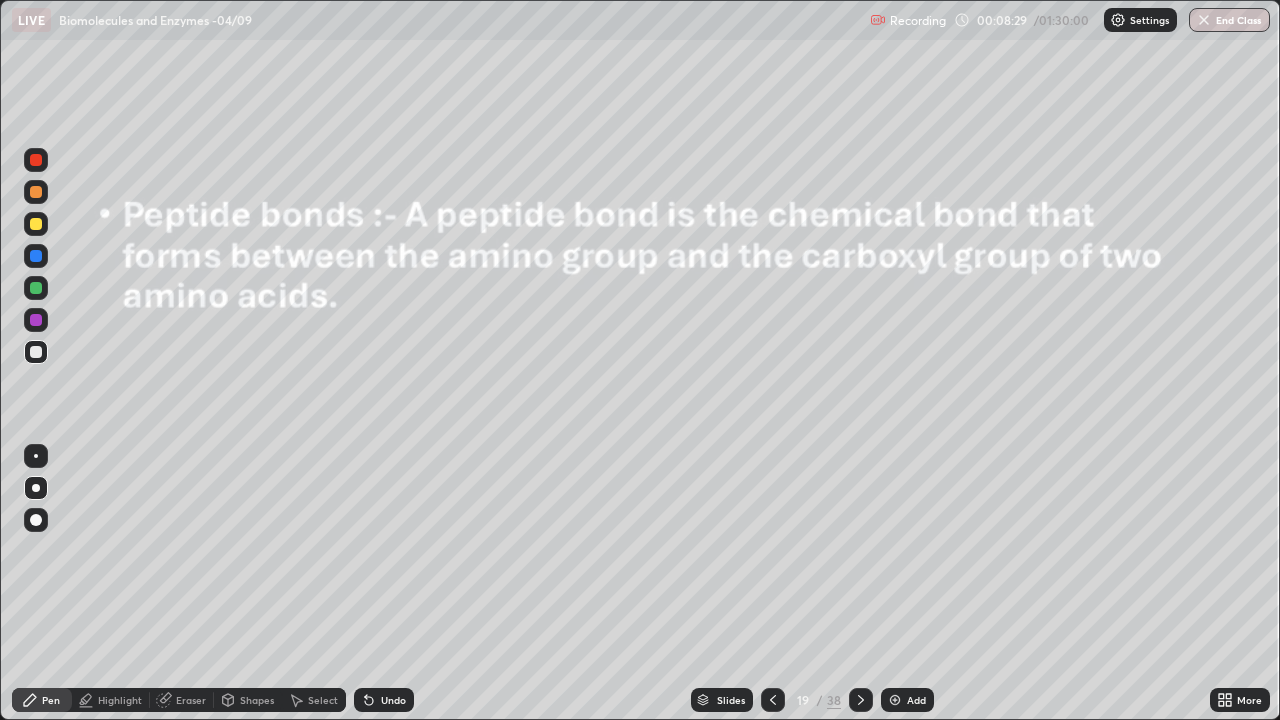 click at bounding box center (36, 256) 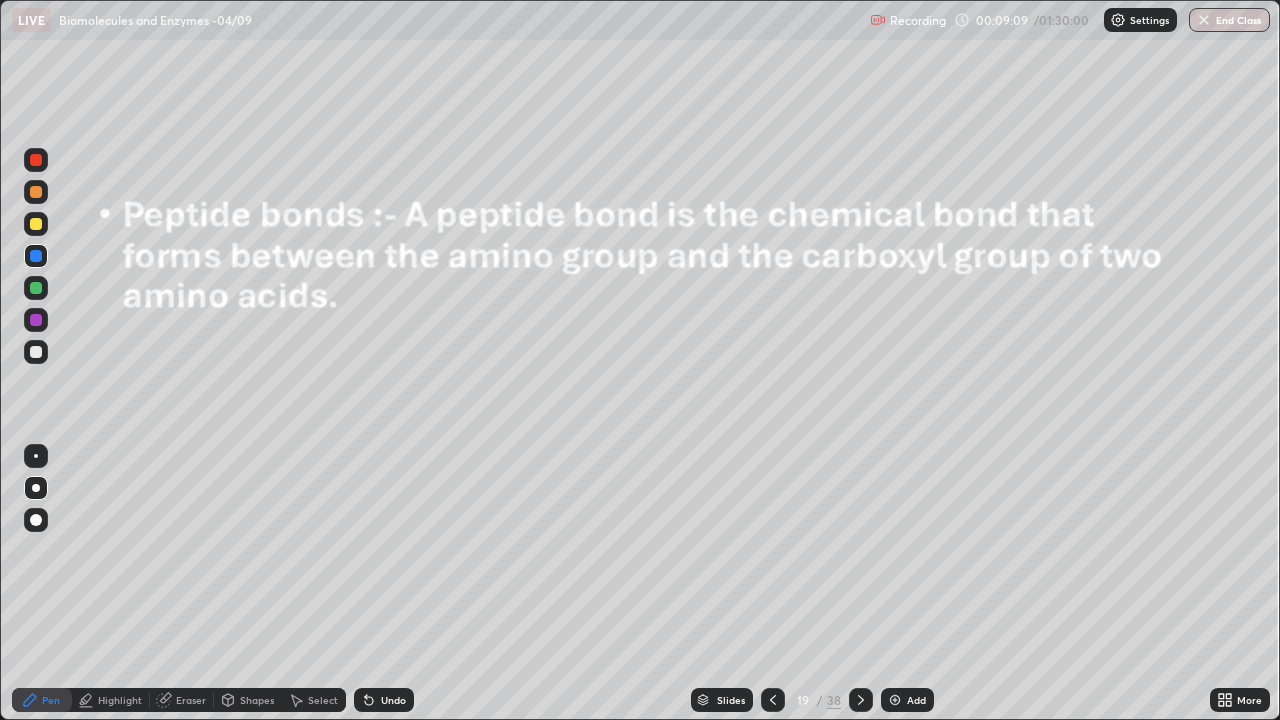 click on "Undo" at bounding box center (393, 700) 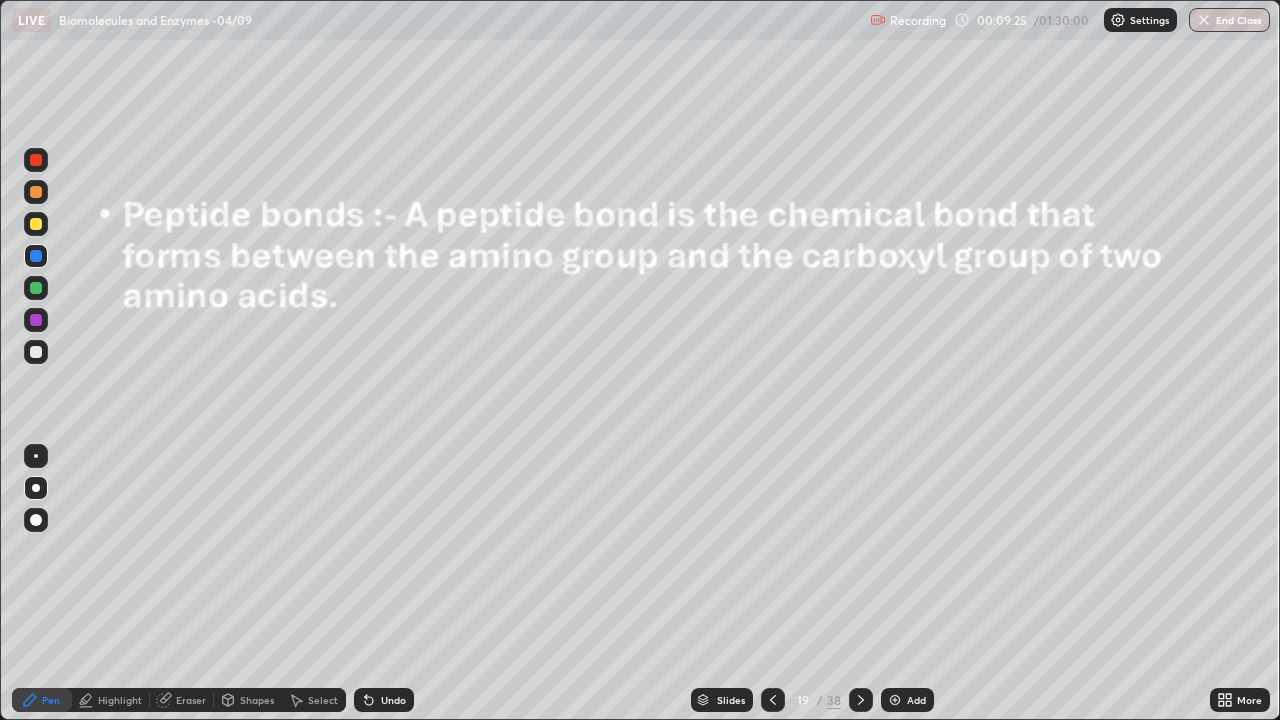 click on "Shapes" at bounding box center (257, 700) 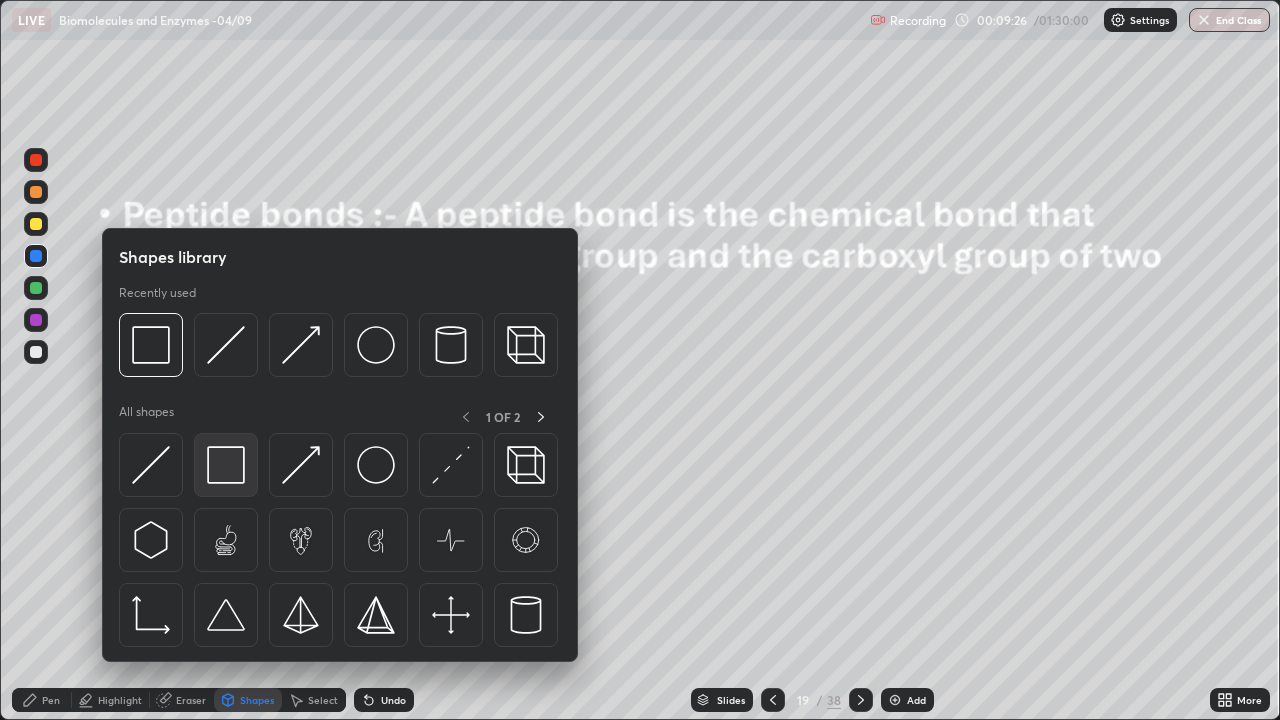 click at bounding box center (226, 465) 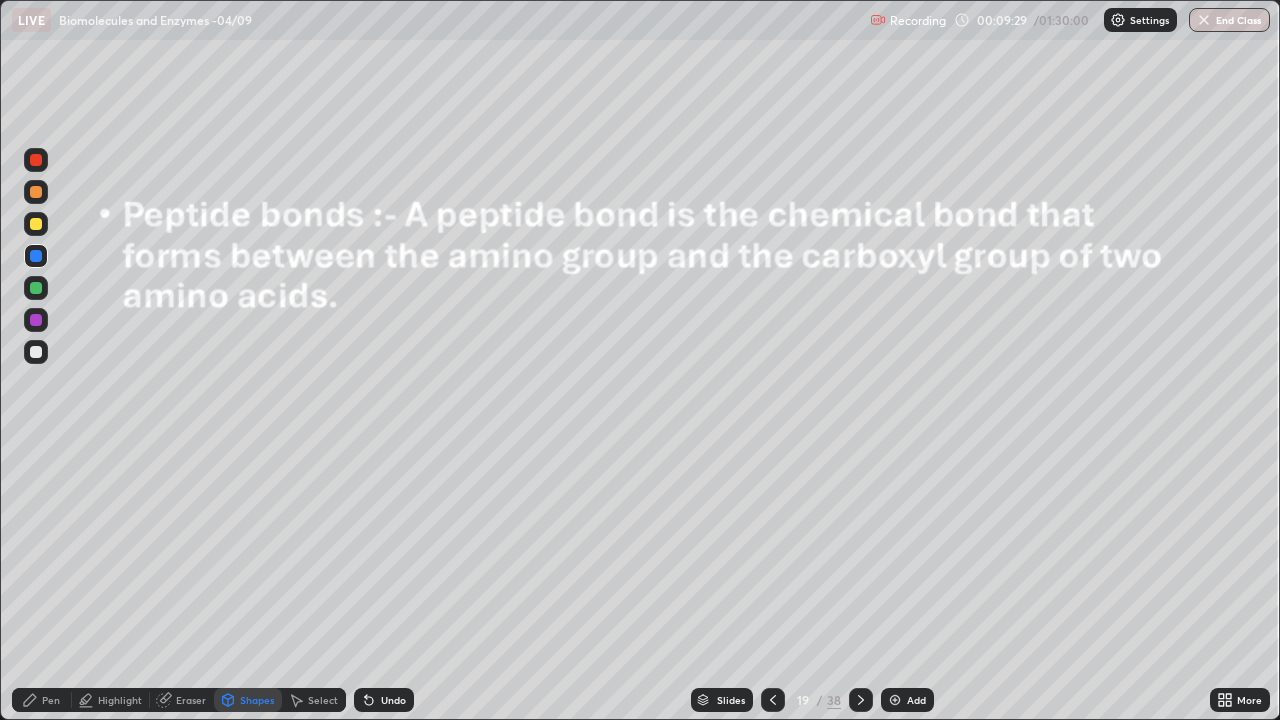 click 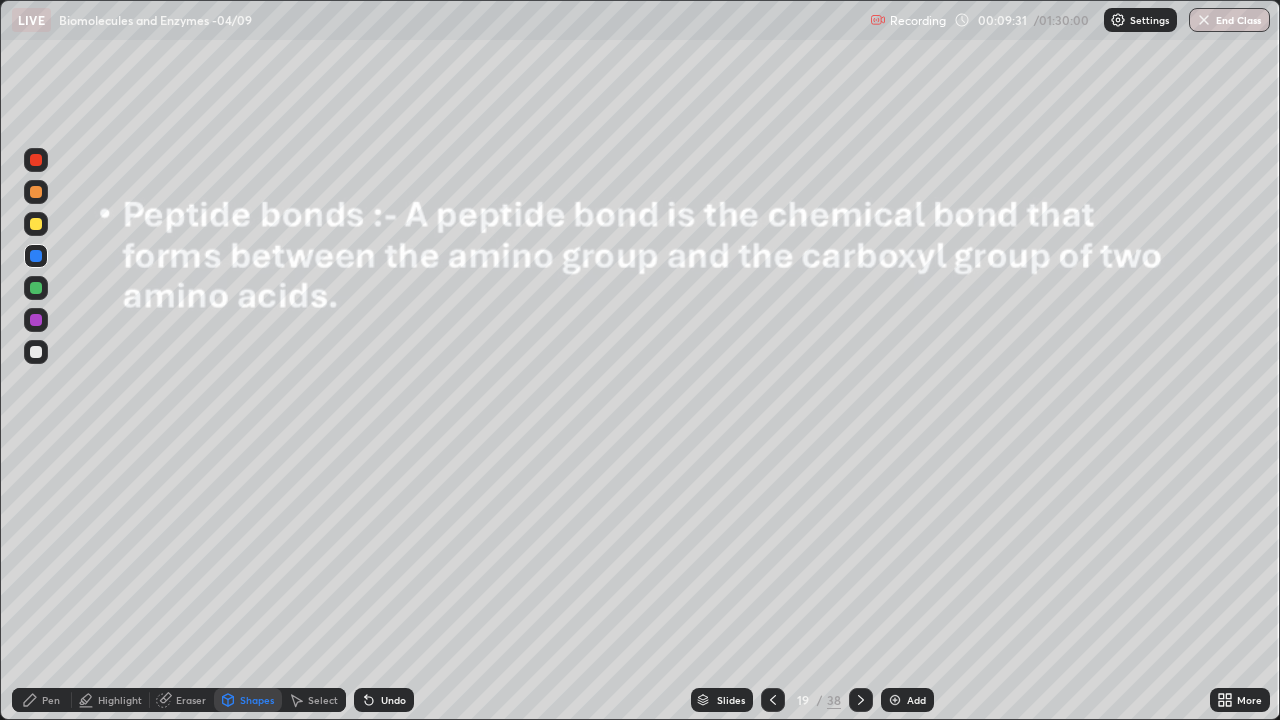 click at bounding box center [36, 224] 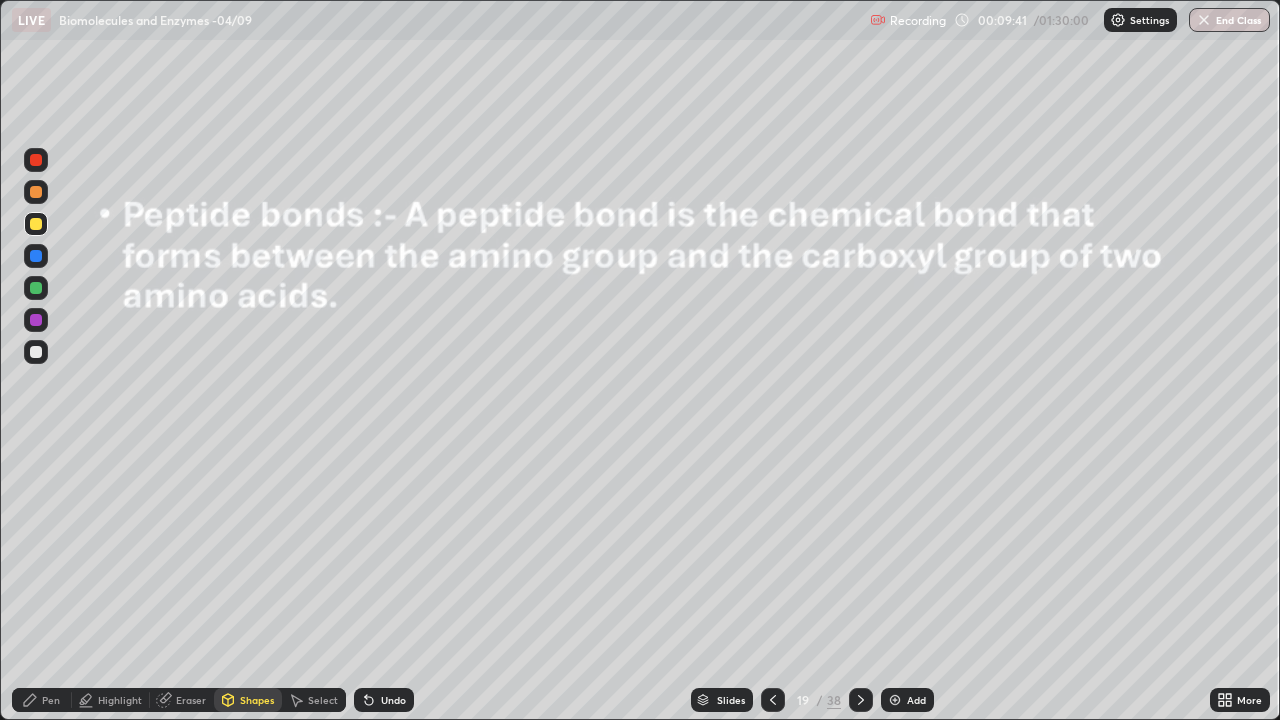 click at bounding box center (36, 352) 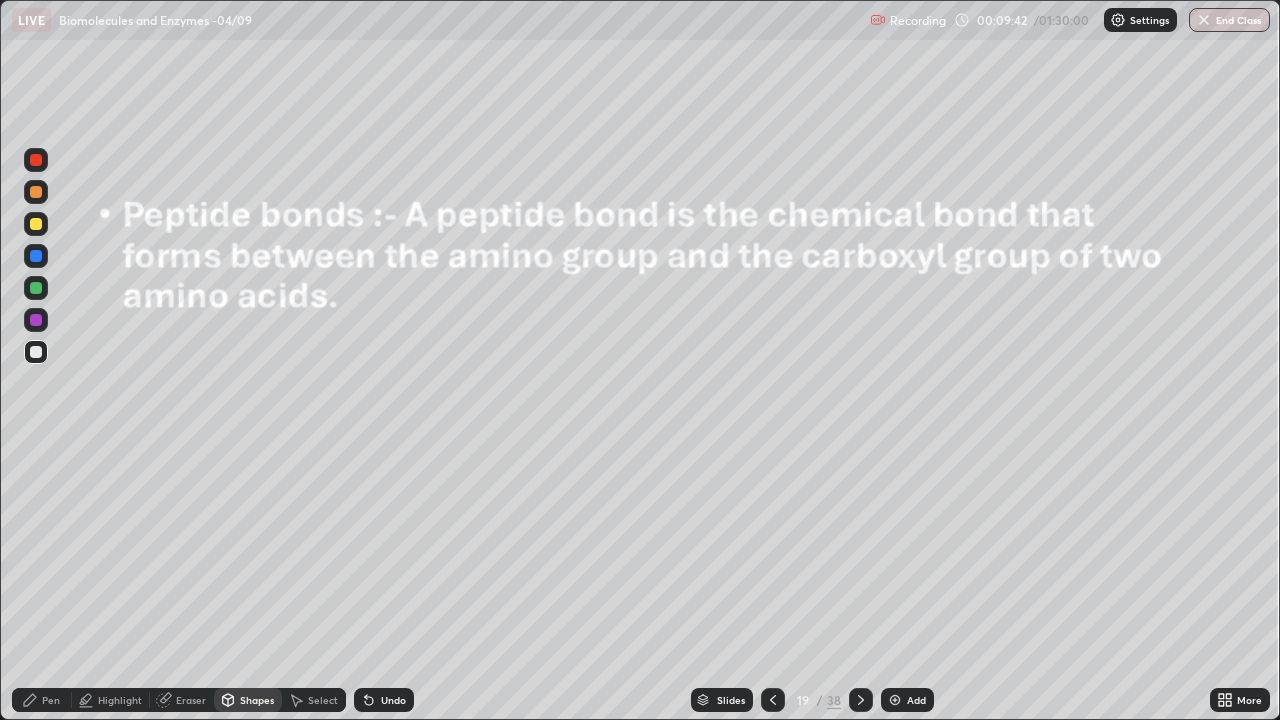 click on "Pen" at bounding box center (51, 700) 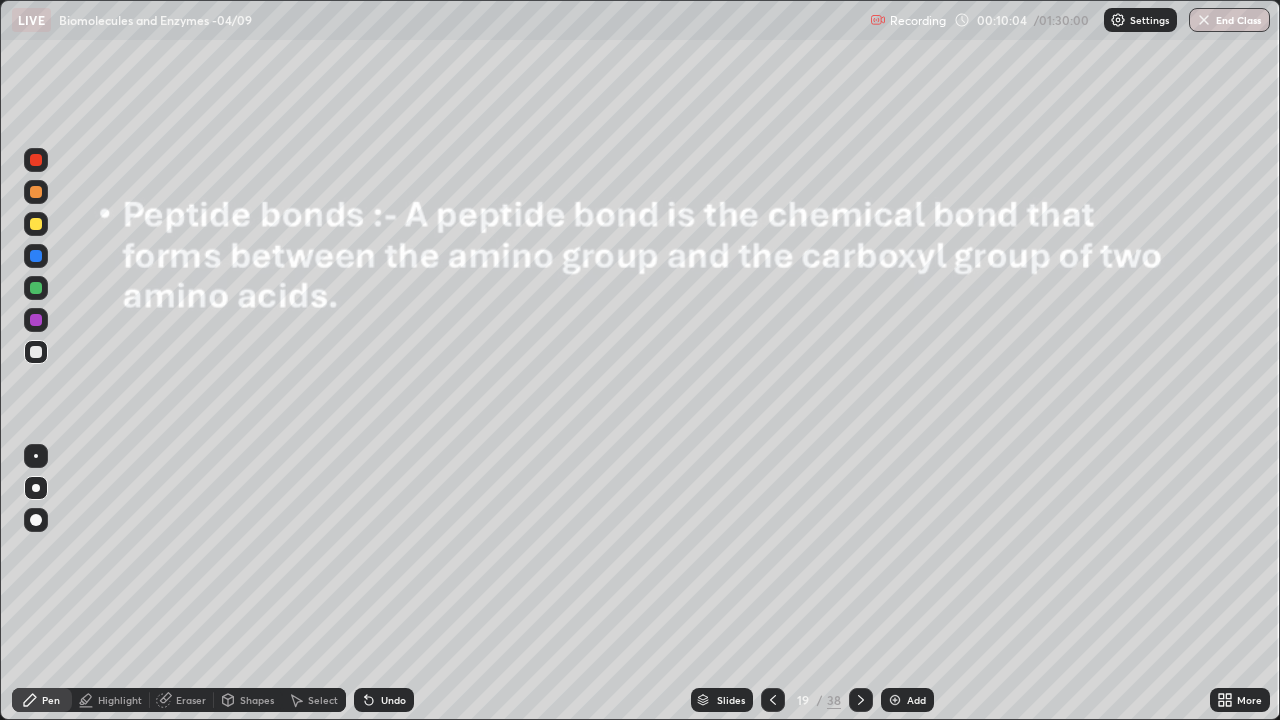 click on "Slides 19 / 38 Add" at bounding box center [812, 700] 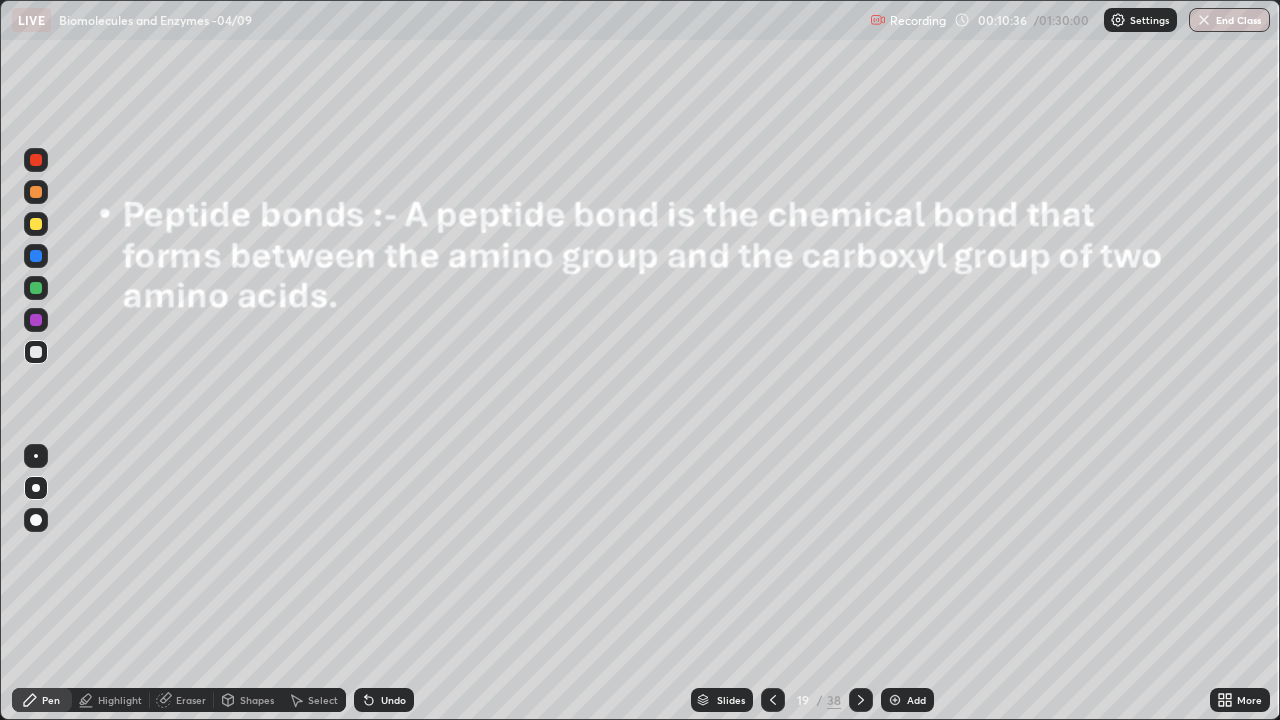 click on "Shapes" at bounding box center [257, 700] 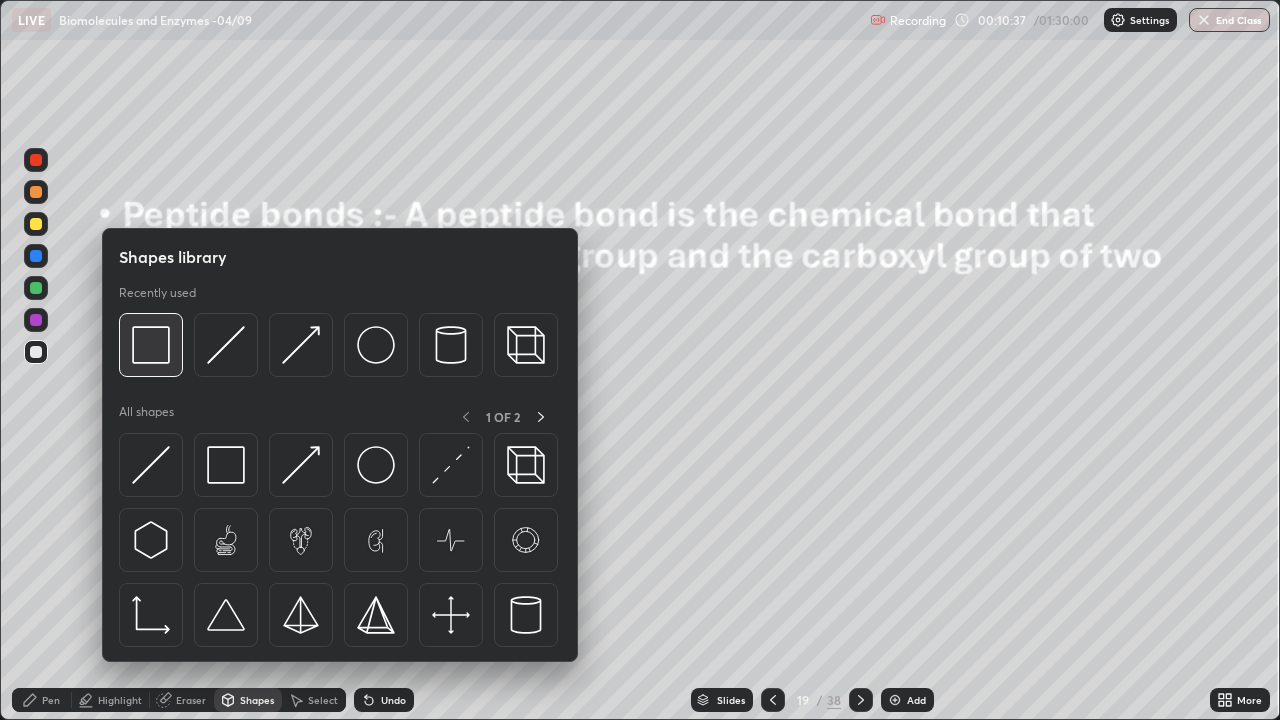 click at bounding box center (151, 345) 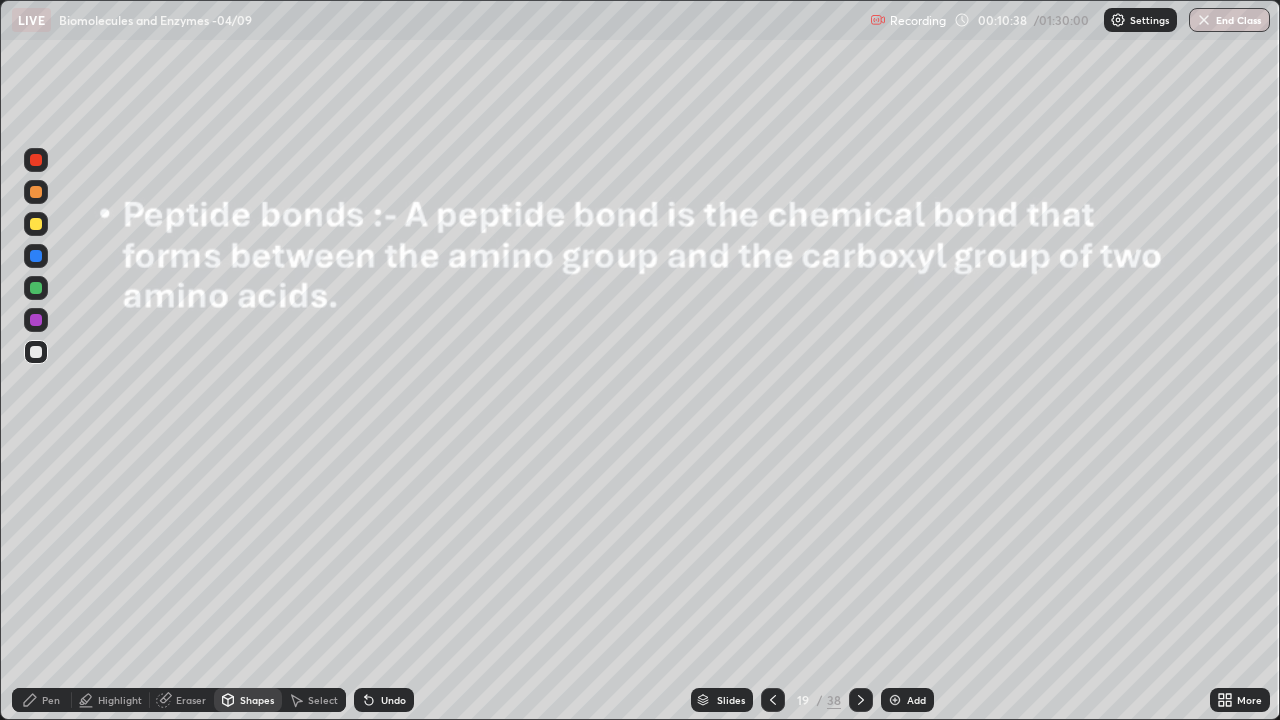 click at bounding box center (36, 224) 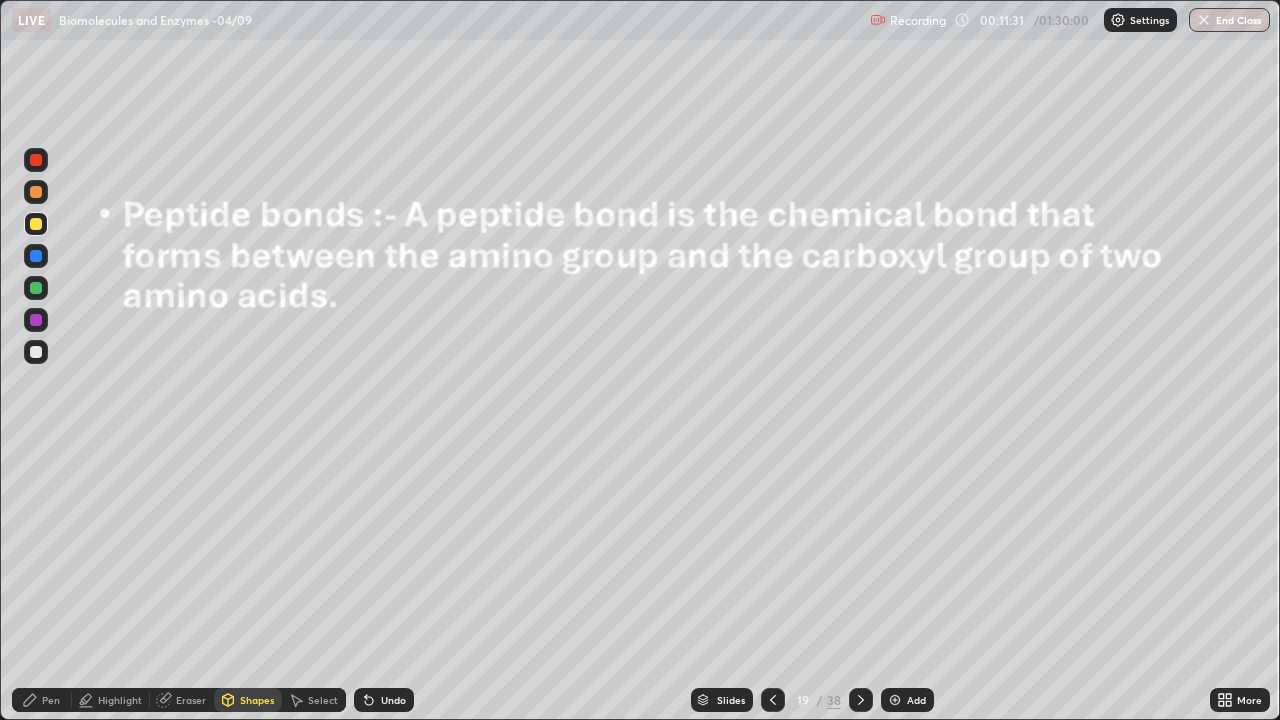 click on "Shapes" at bounding box center [257, 700] 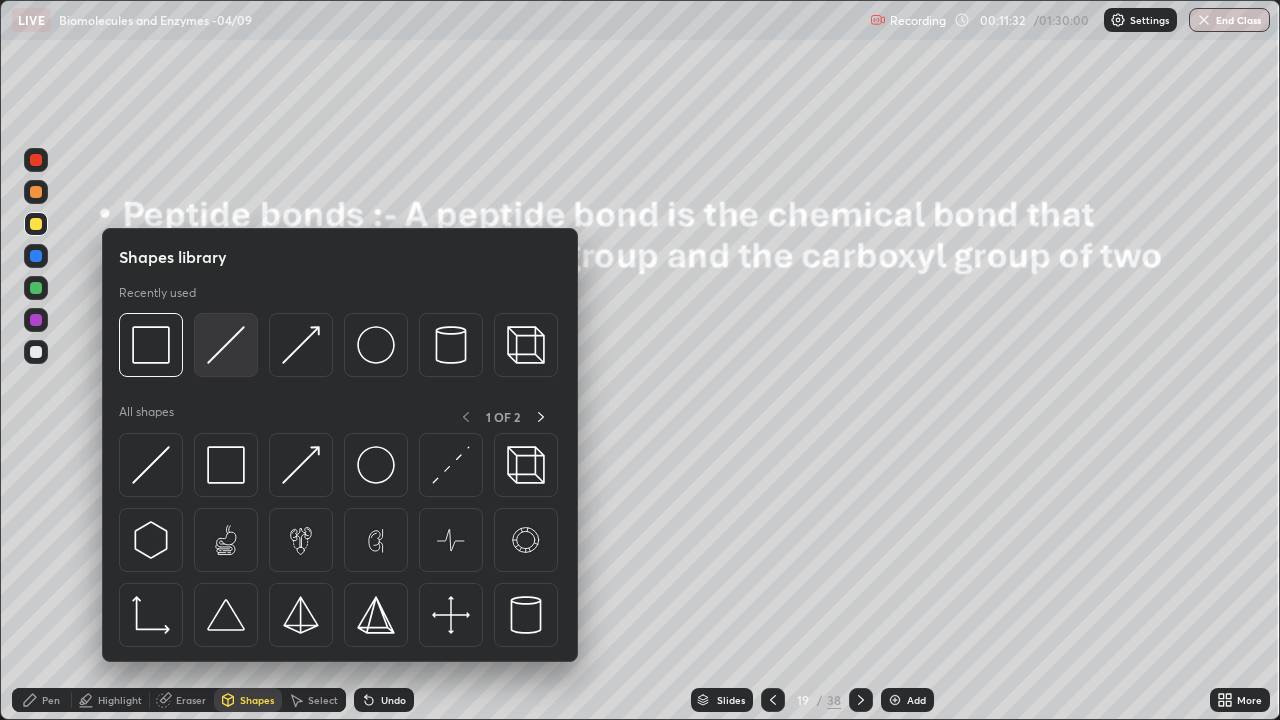 click at bounding box center (226, 345) 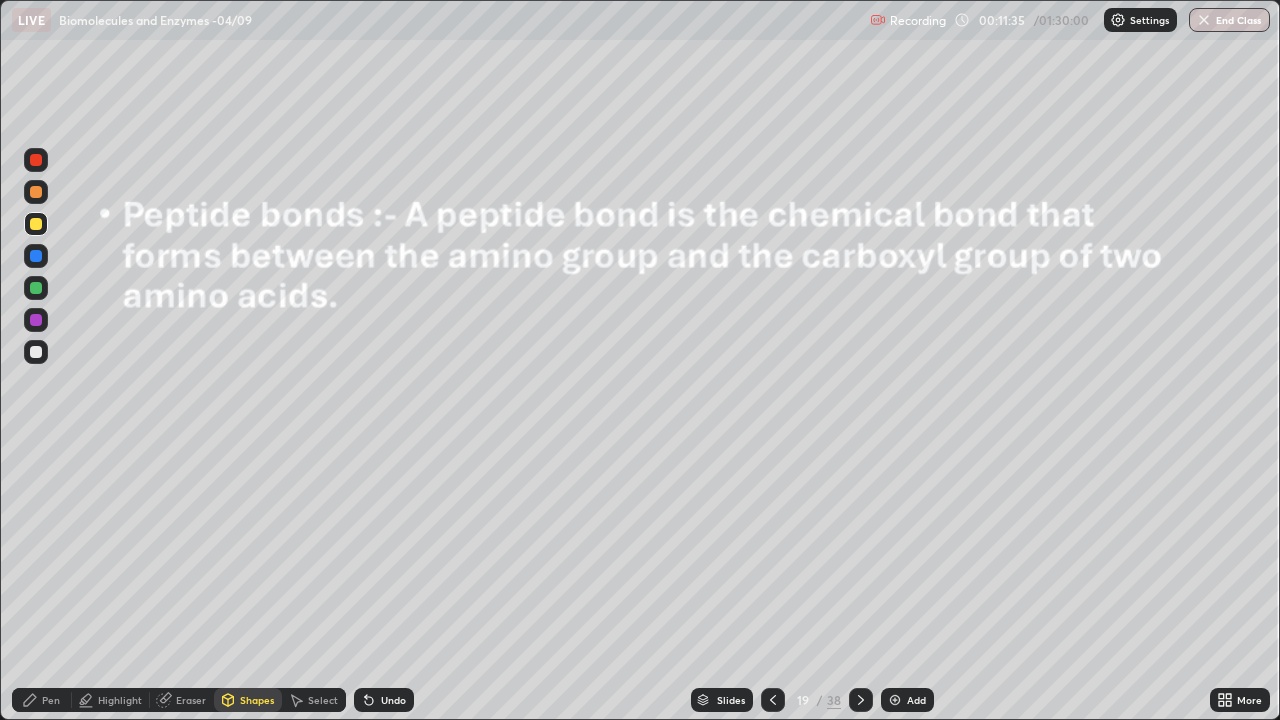 click at bounding box center [36, 192] 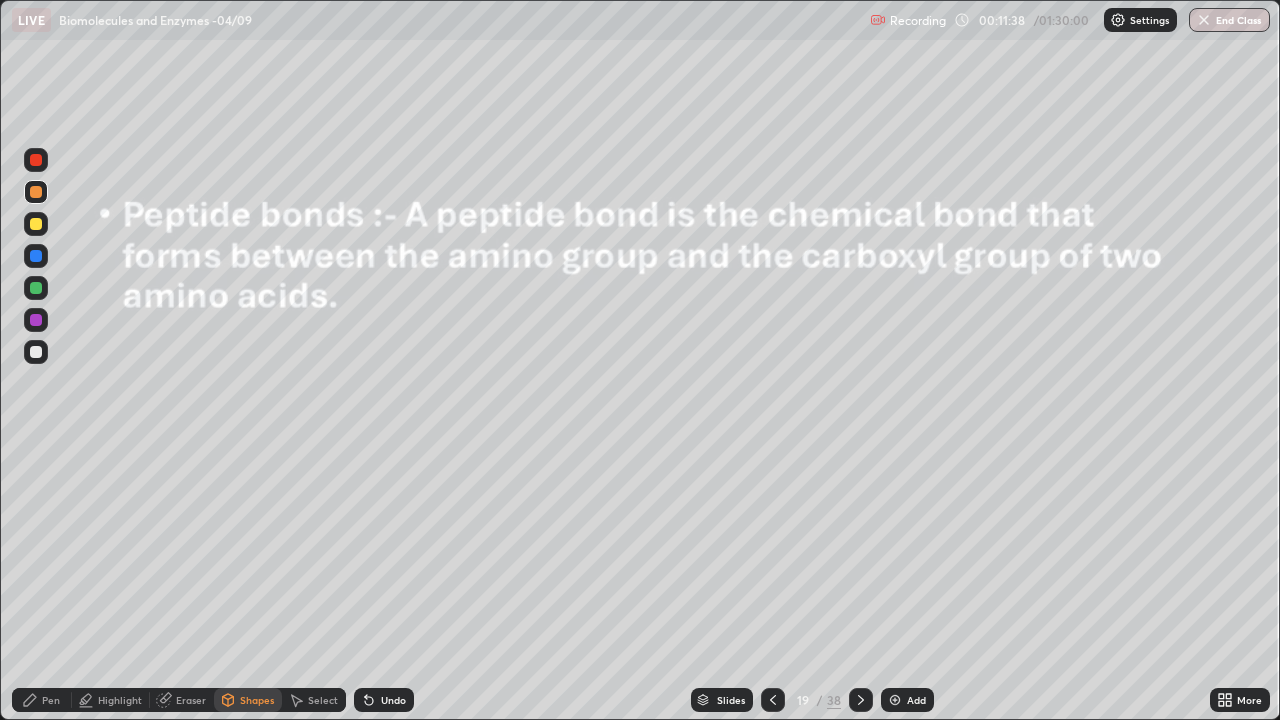 click 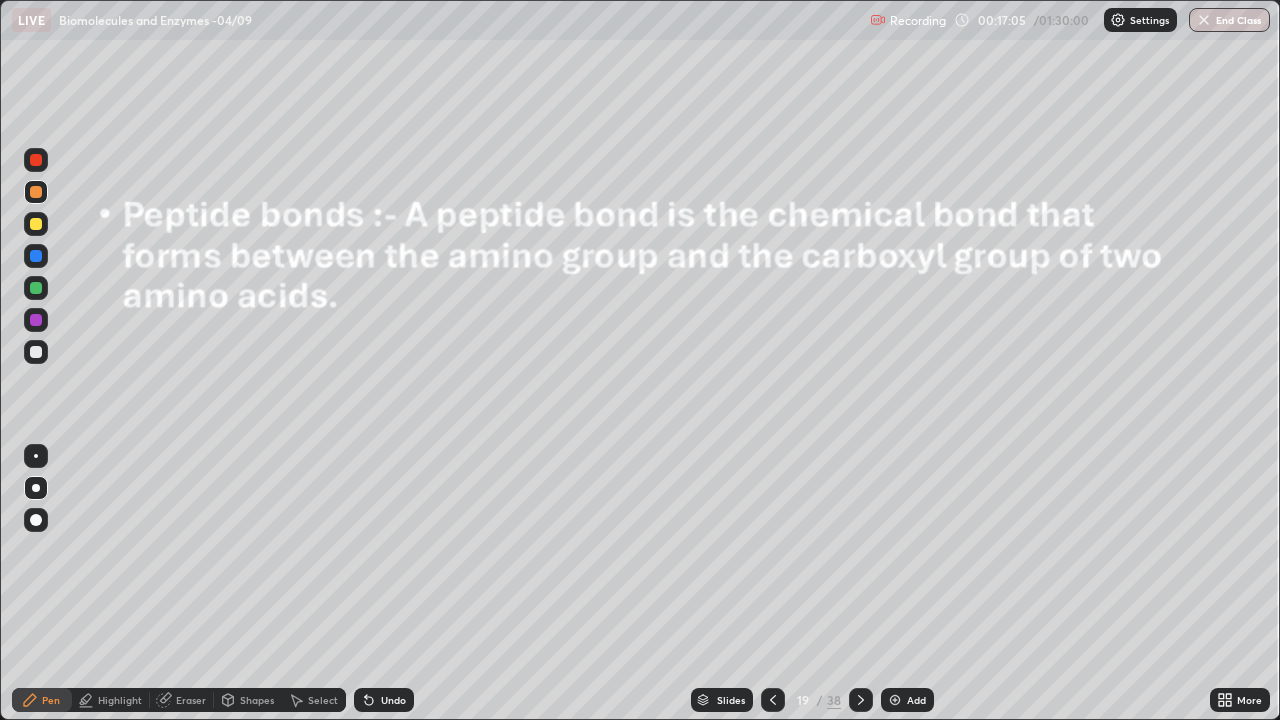 click at bounding box center [861, 700] 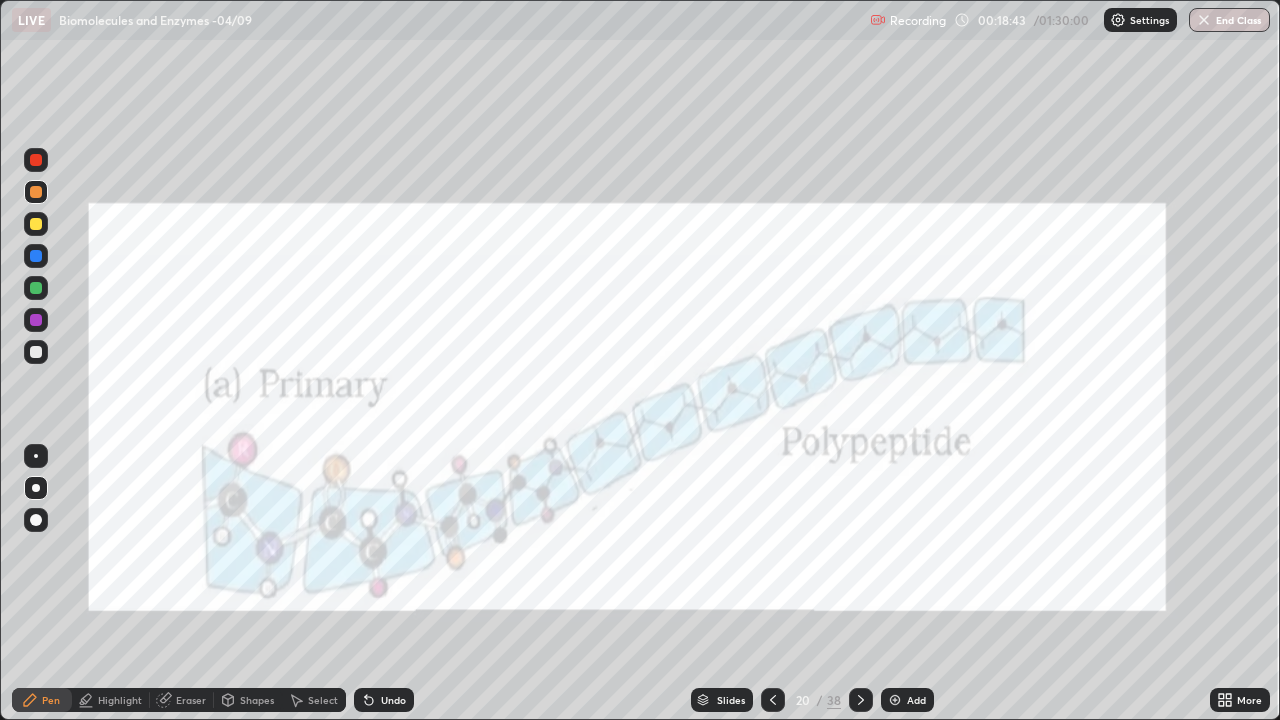 click at bounding box center [861, 700] 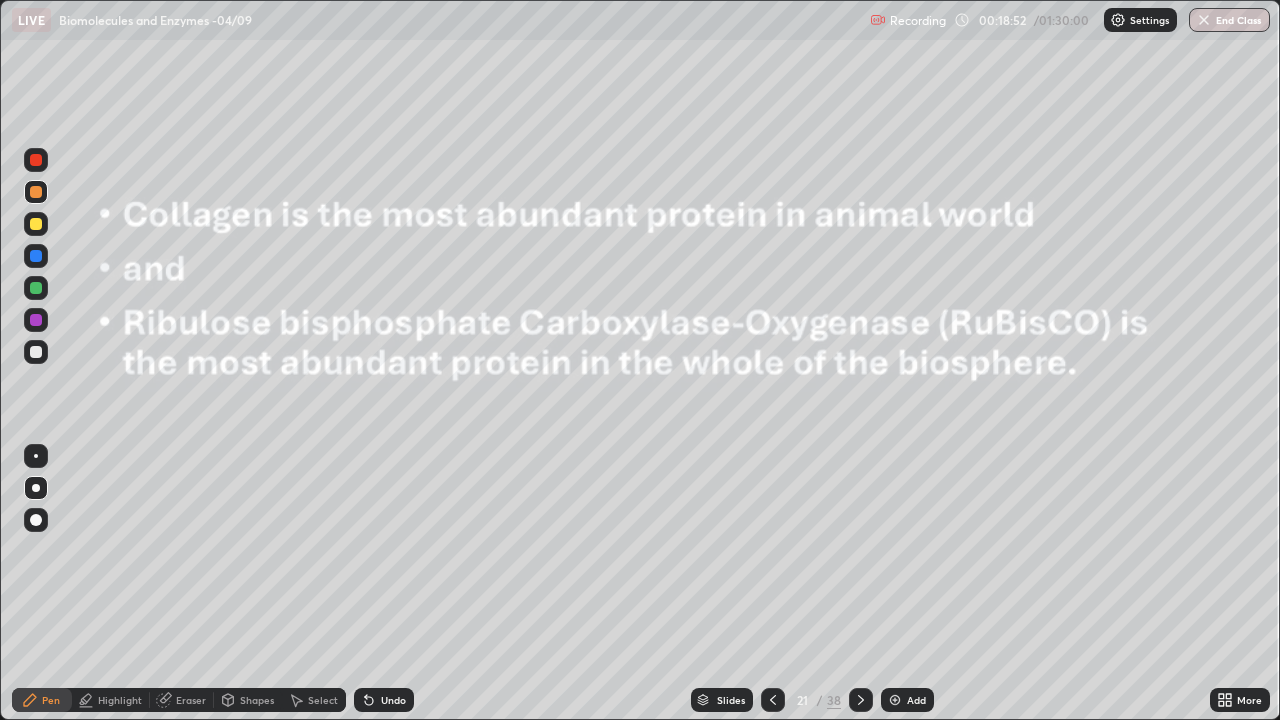 click on "Shapes" at bounding box center [257, 700] 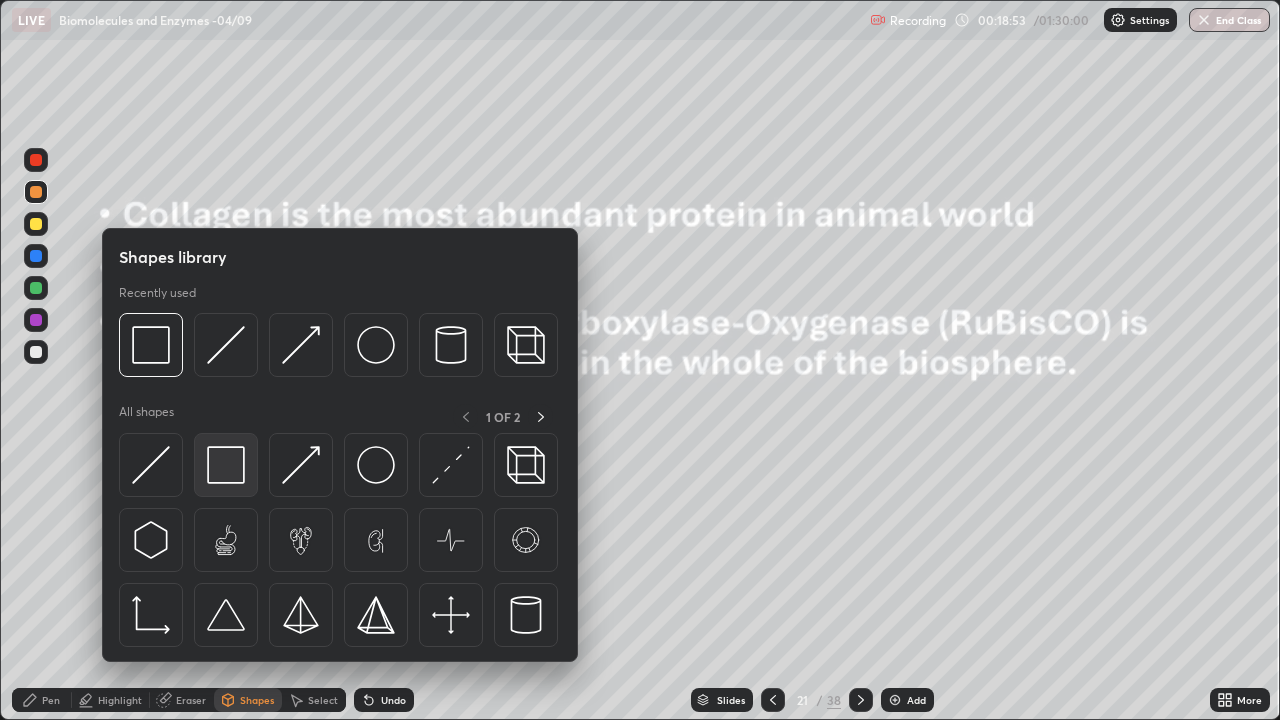 click at bounding box center [226, 465] 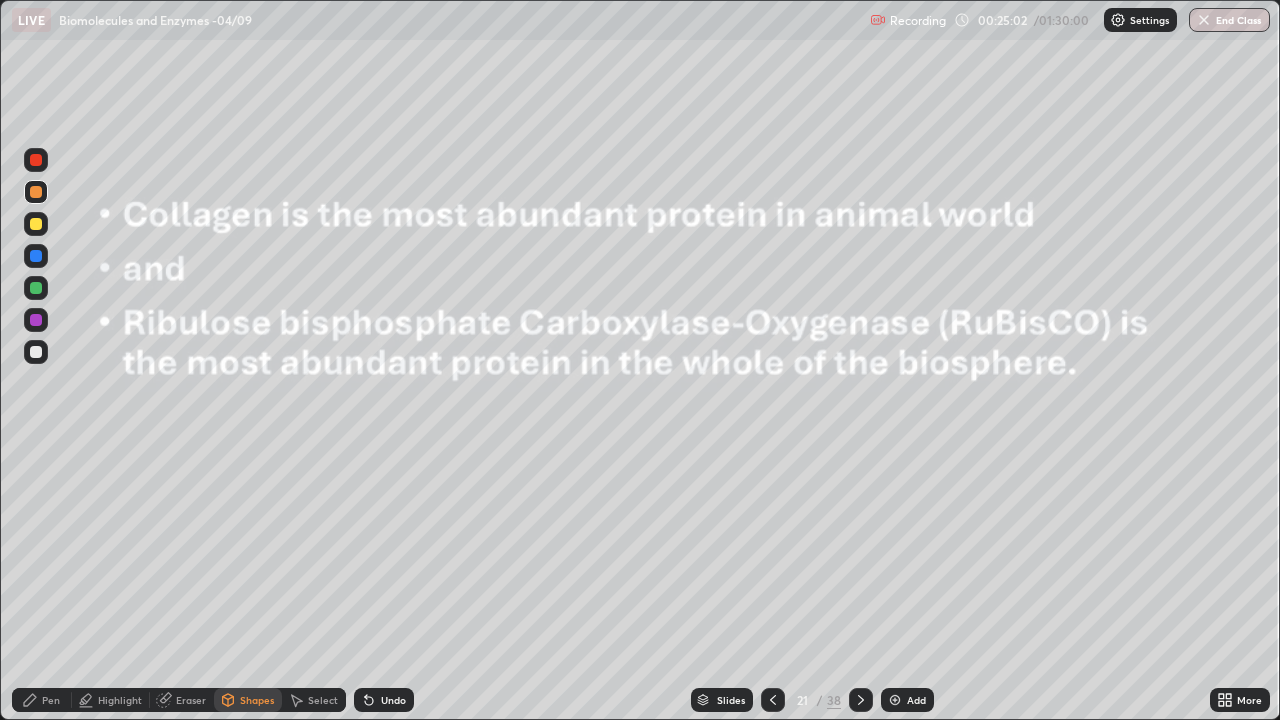 click 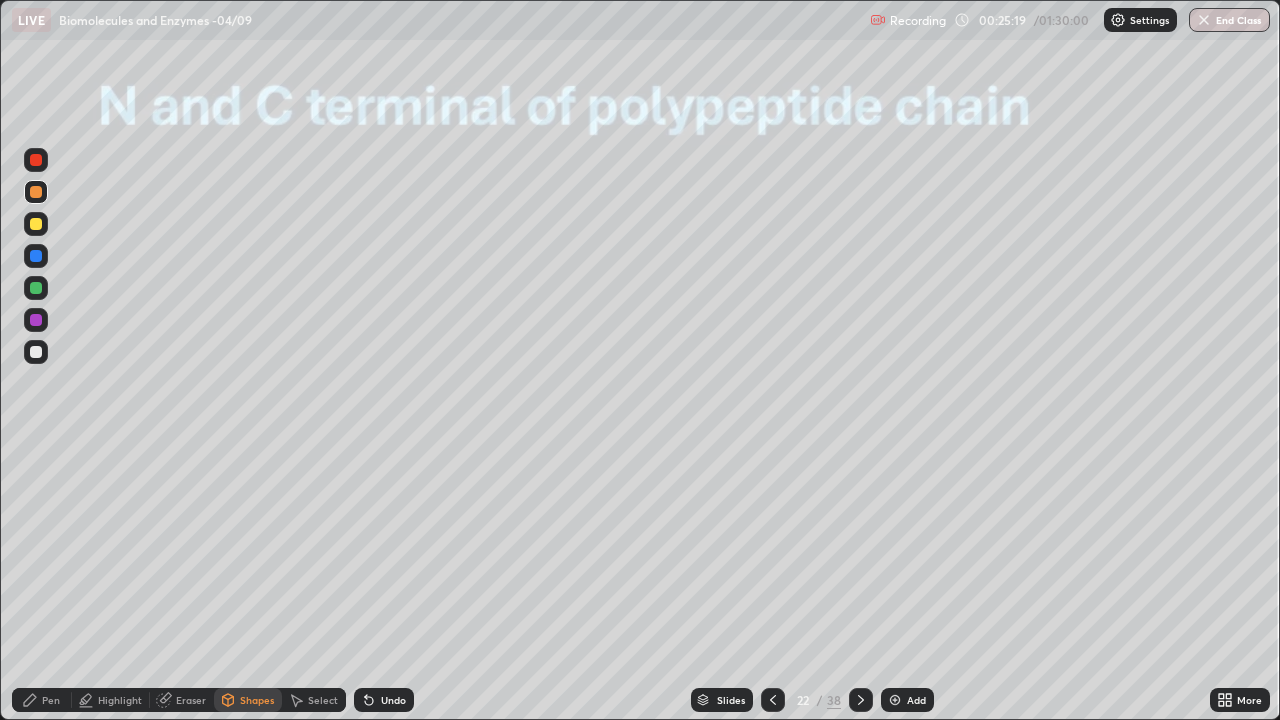 click on "Shapes" at bounding box center (257, 700) 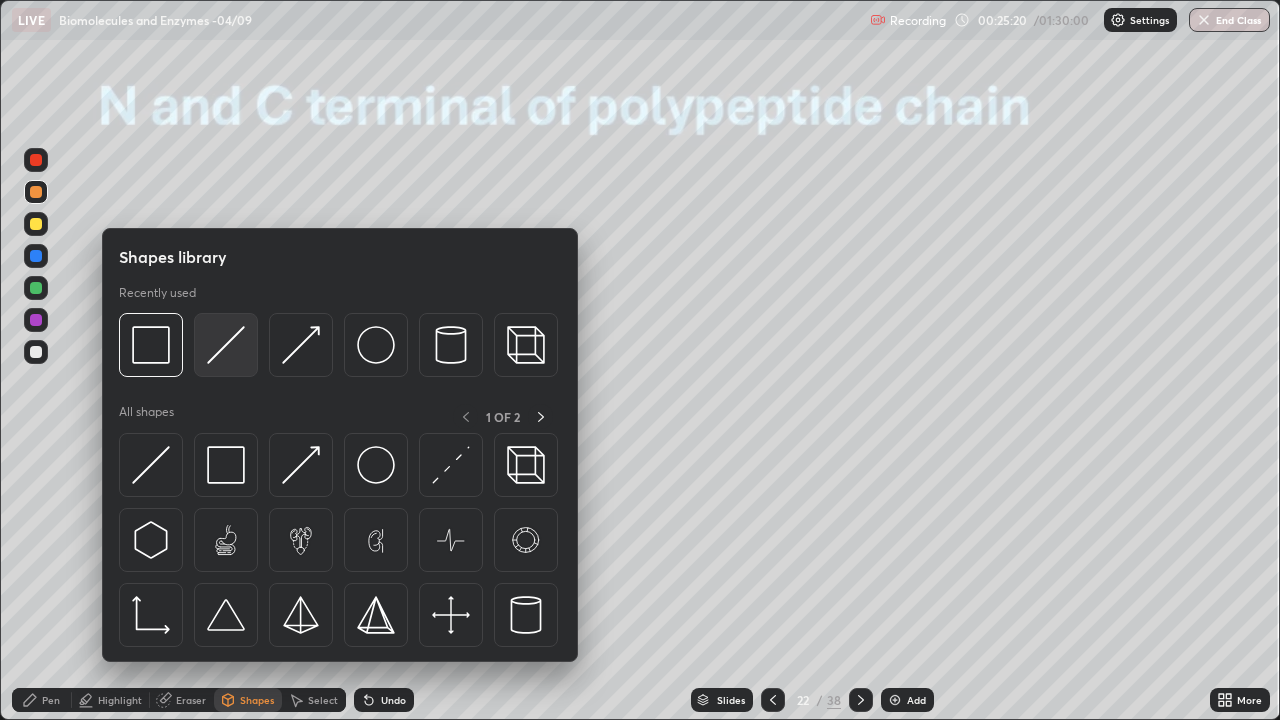 click at bounding box center [226, 345] 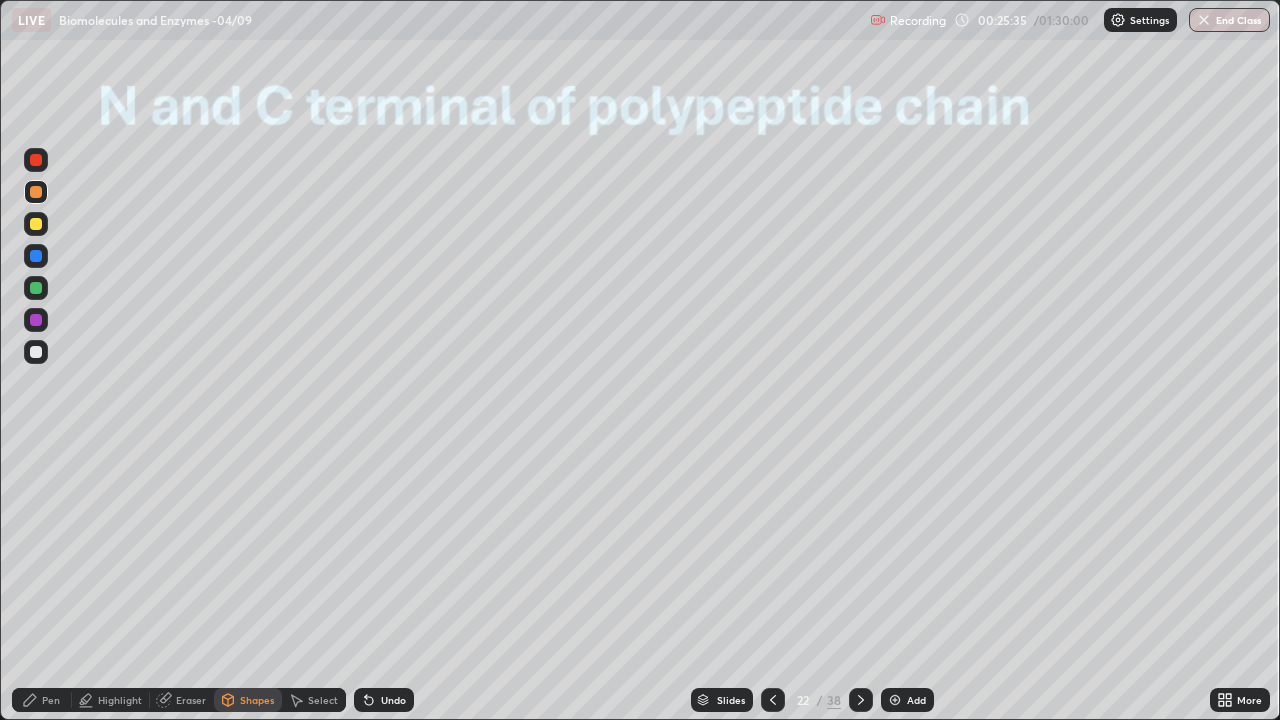 click at bounding box center [36, 352] 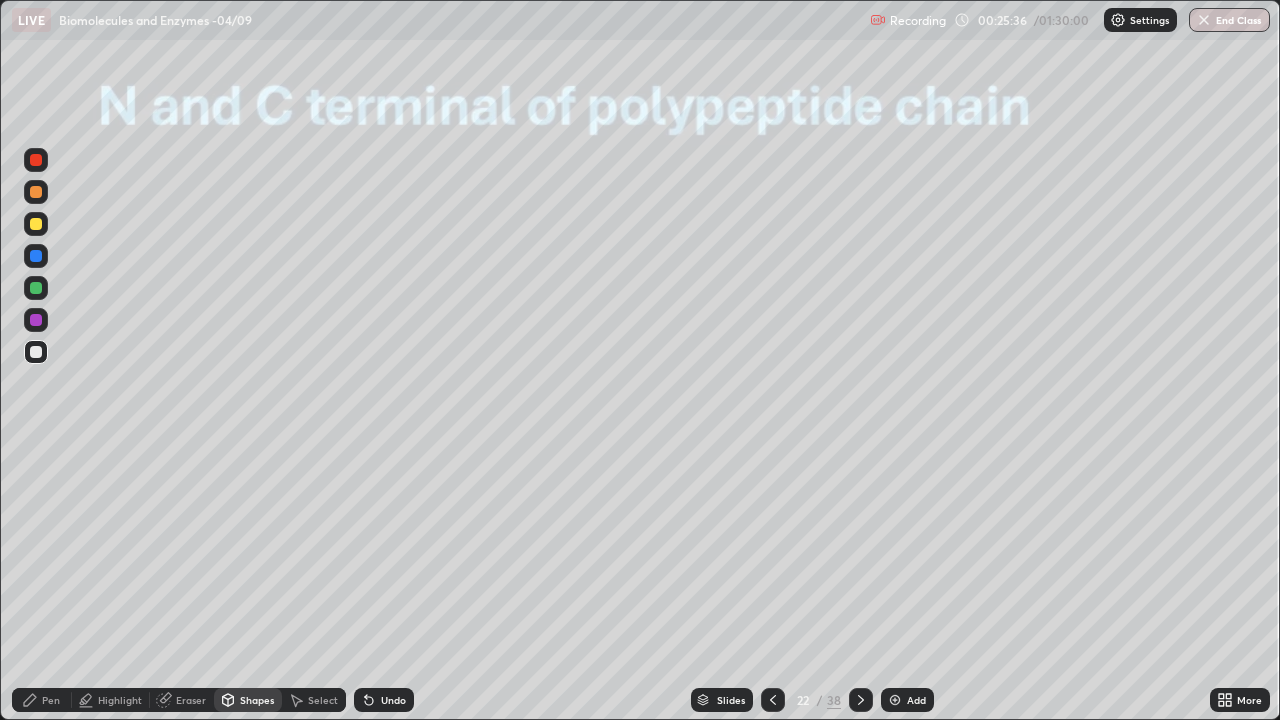 click on "Pen" at bounding box center (42, 700) 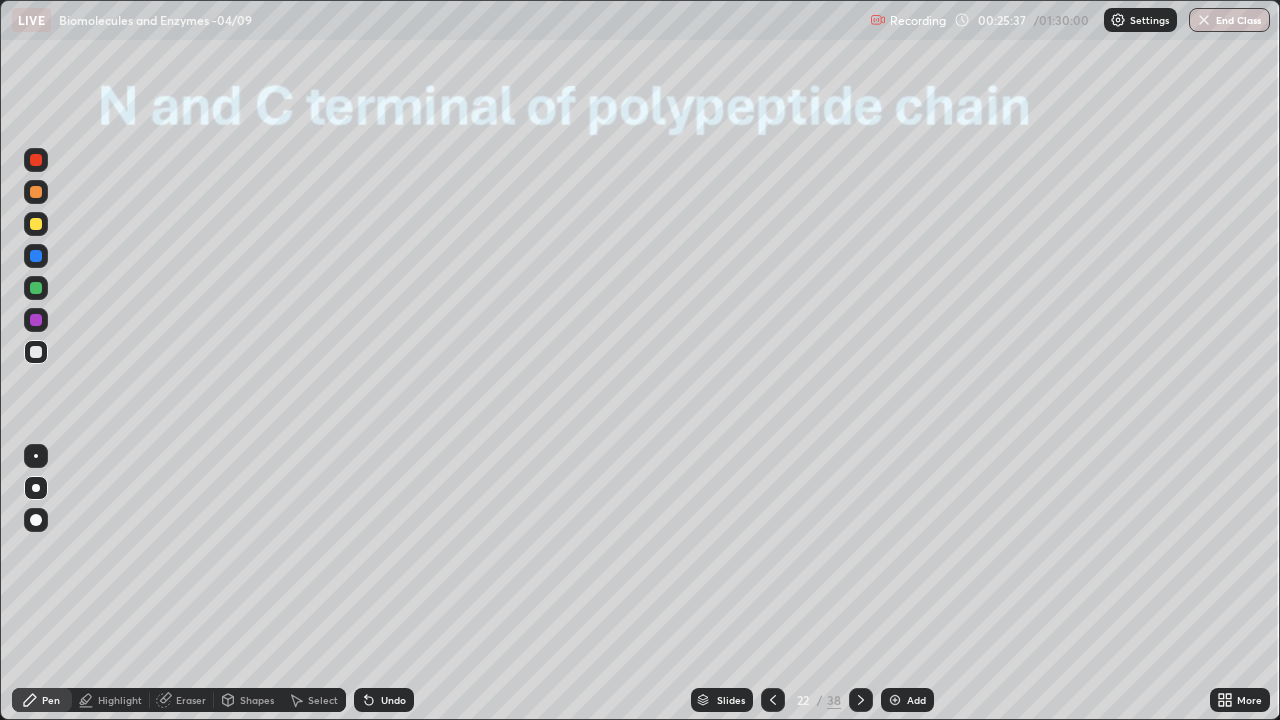 click at bounding box center [36, 520] 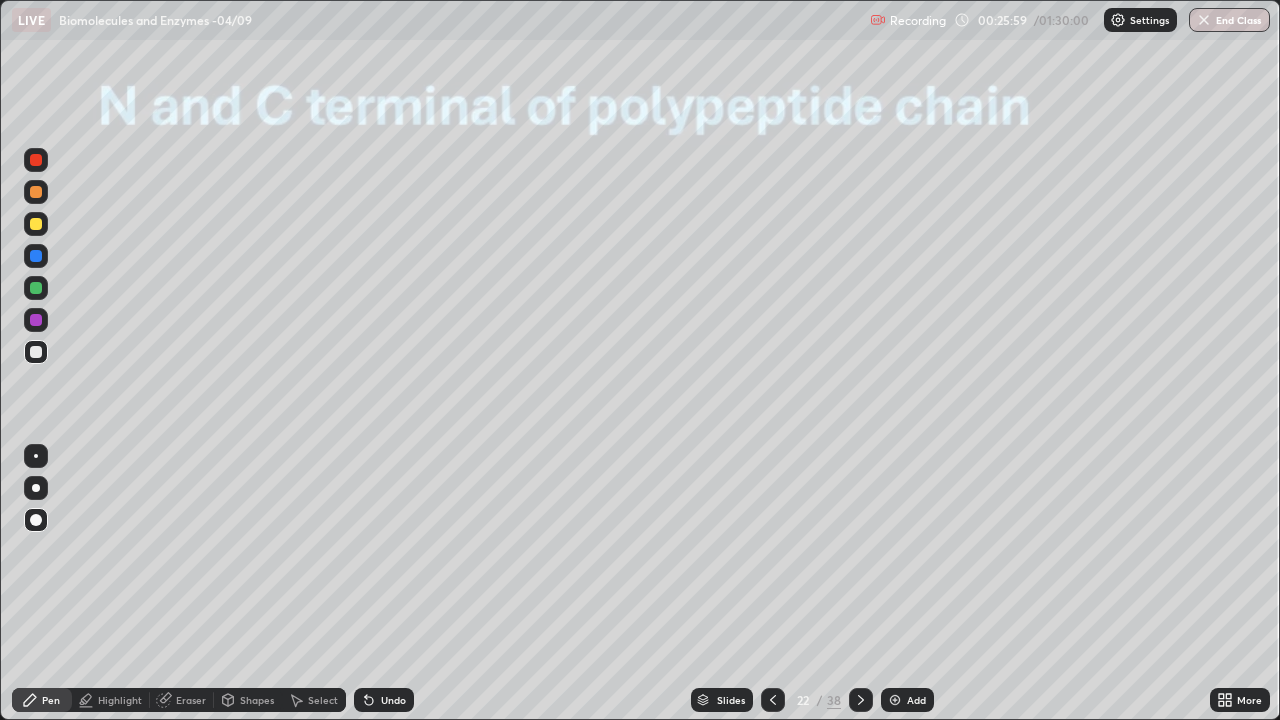 click on "Pen" at bounding box center (42, 700) 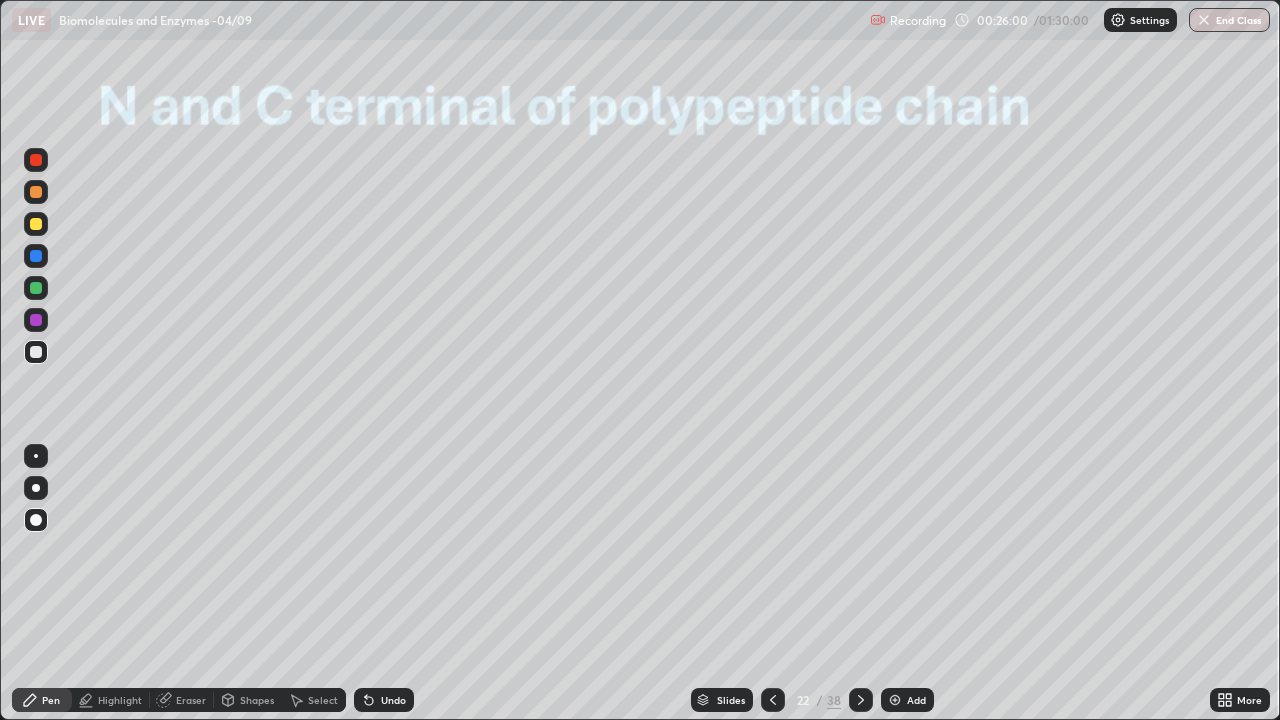 click at bounding box center [36, 320] 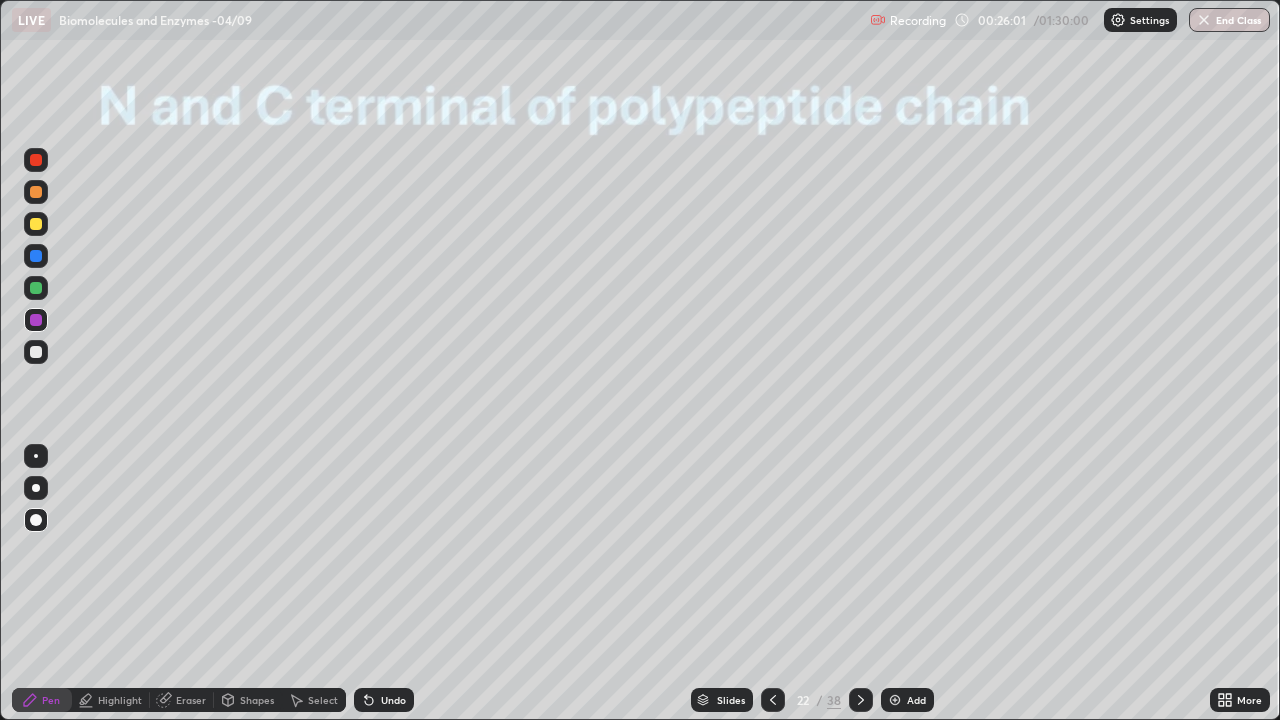 click on "Highlight" at bounding box center [111, 700] 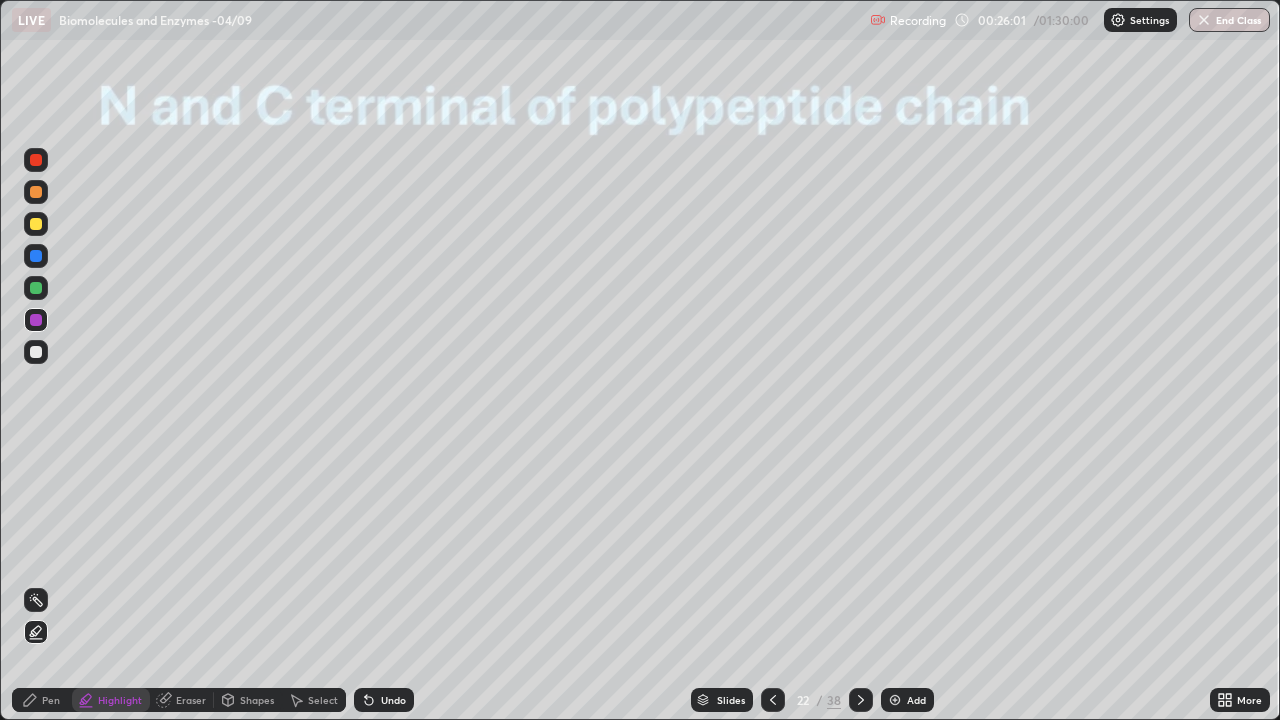 click at bounding box center (36, 632) 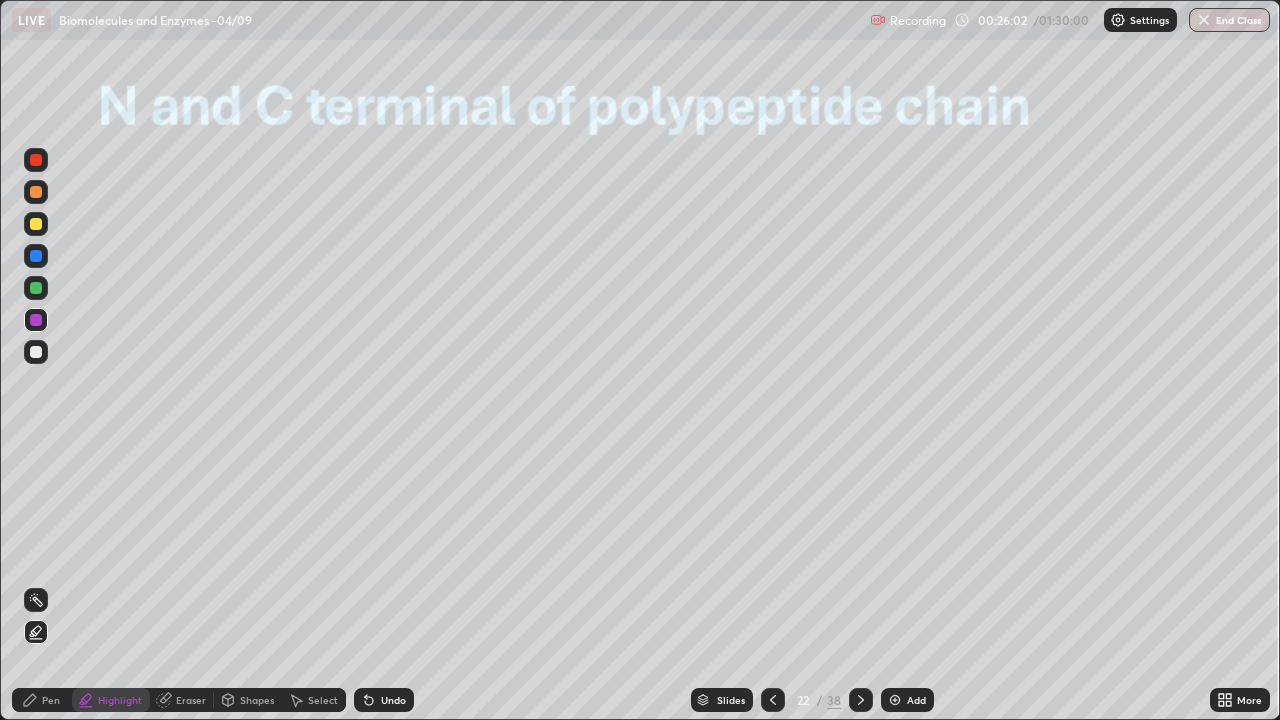 click at bounding box center [36, 288] 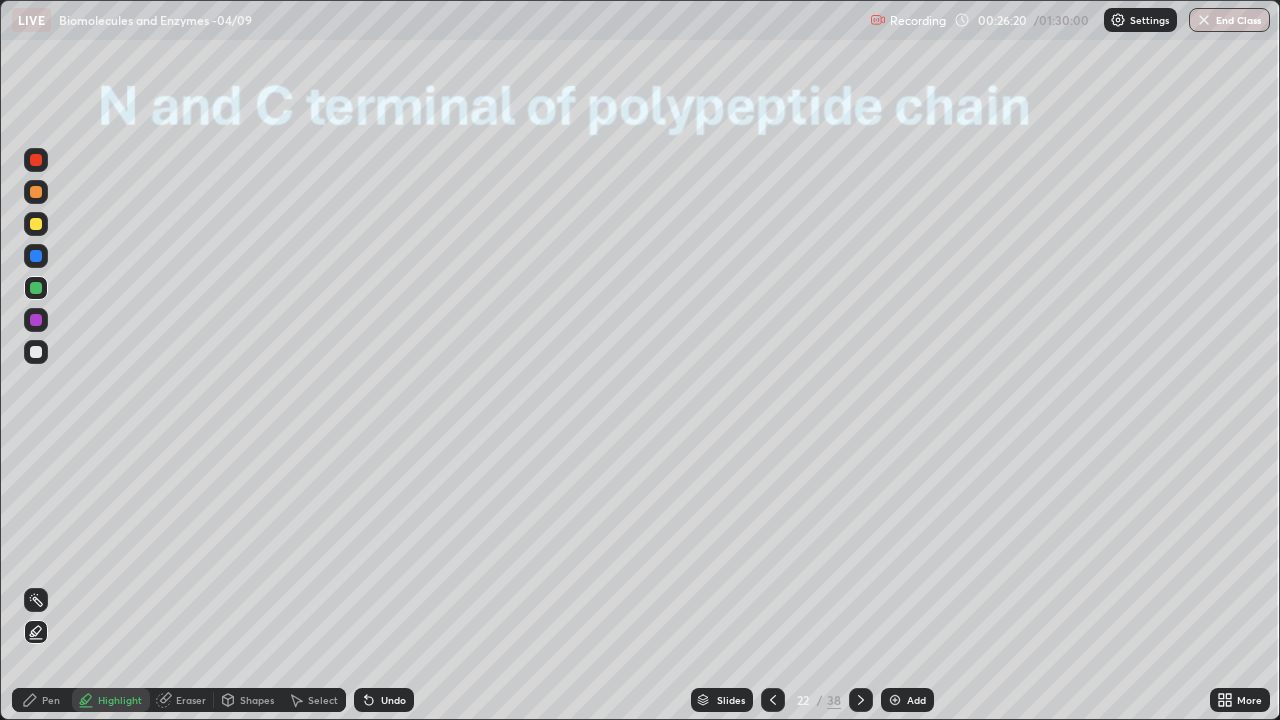 click 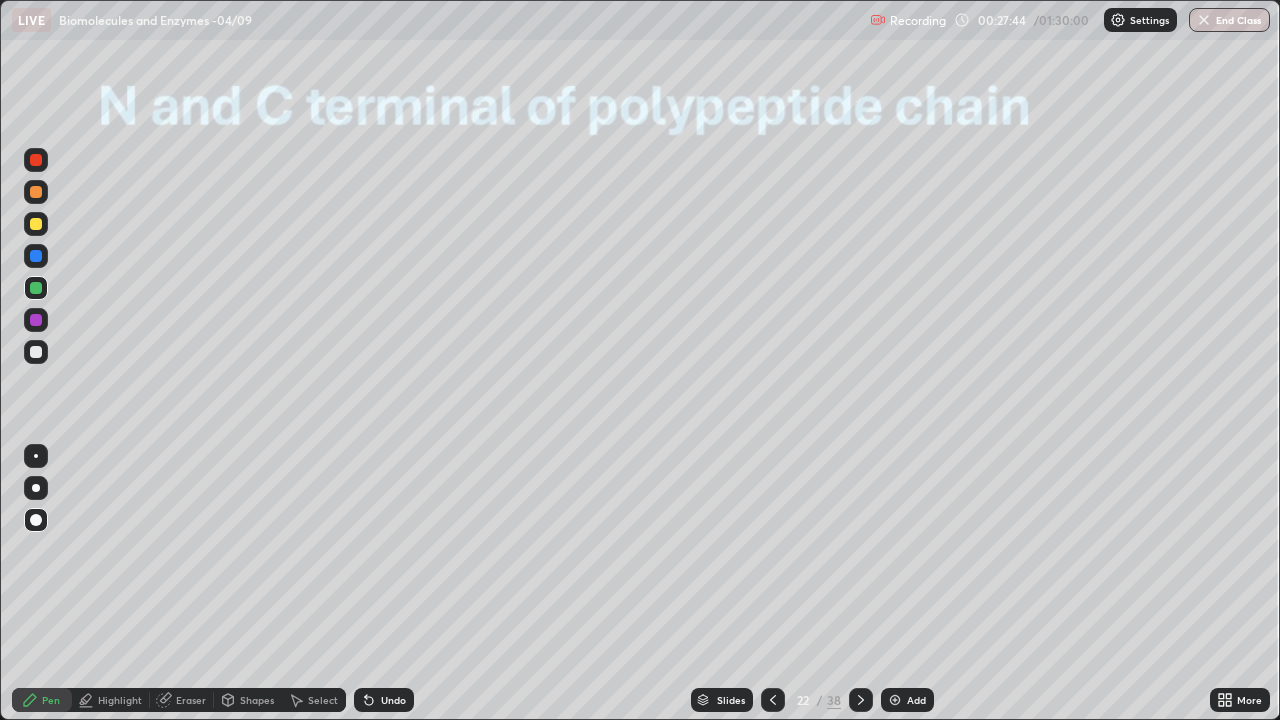 click at bounding box center (36, 352) 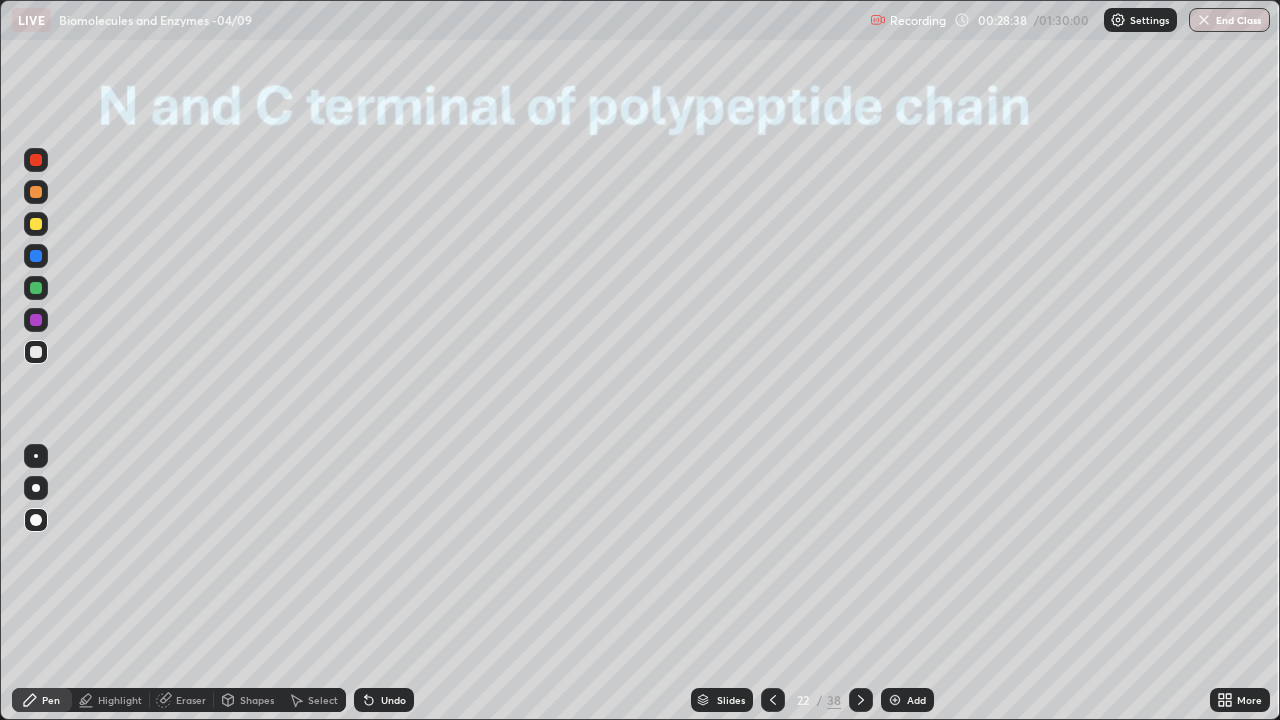 click on "Shapes" at bounding box center (248, 700) 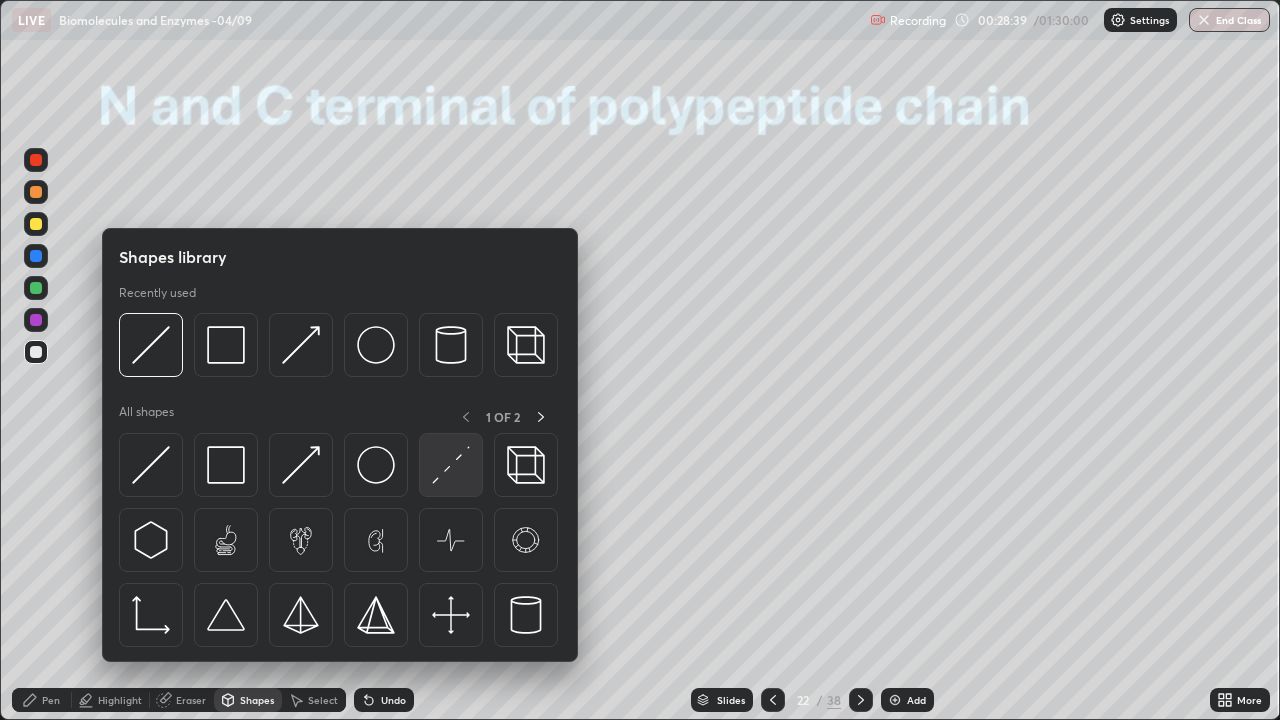 click at bounding box center (451, 465) 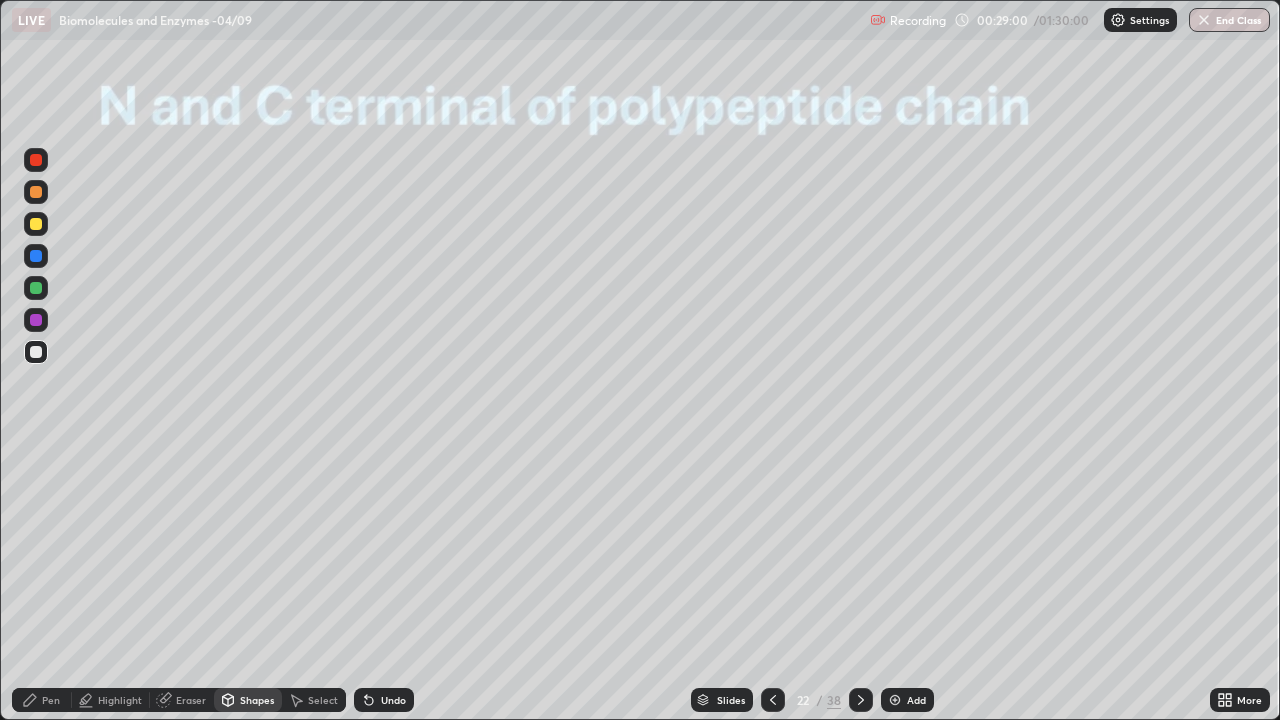 click on "Undo" at bounding box center (384, 700) 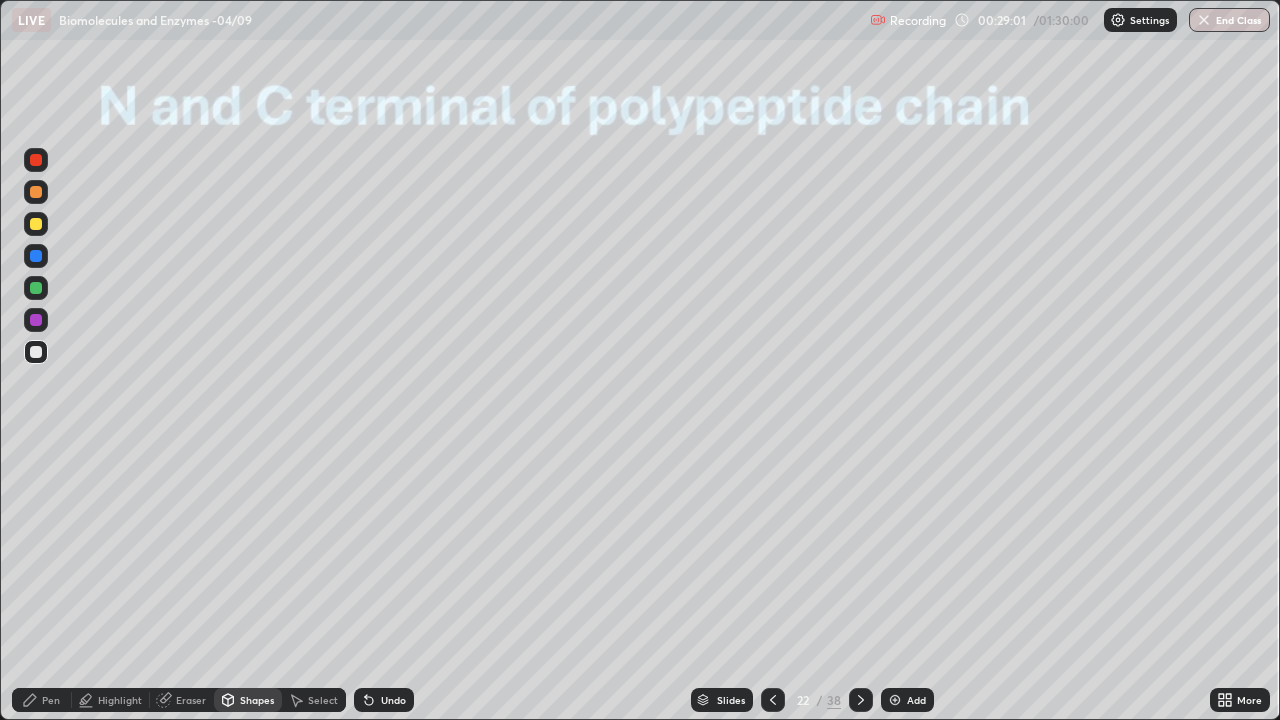 click 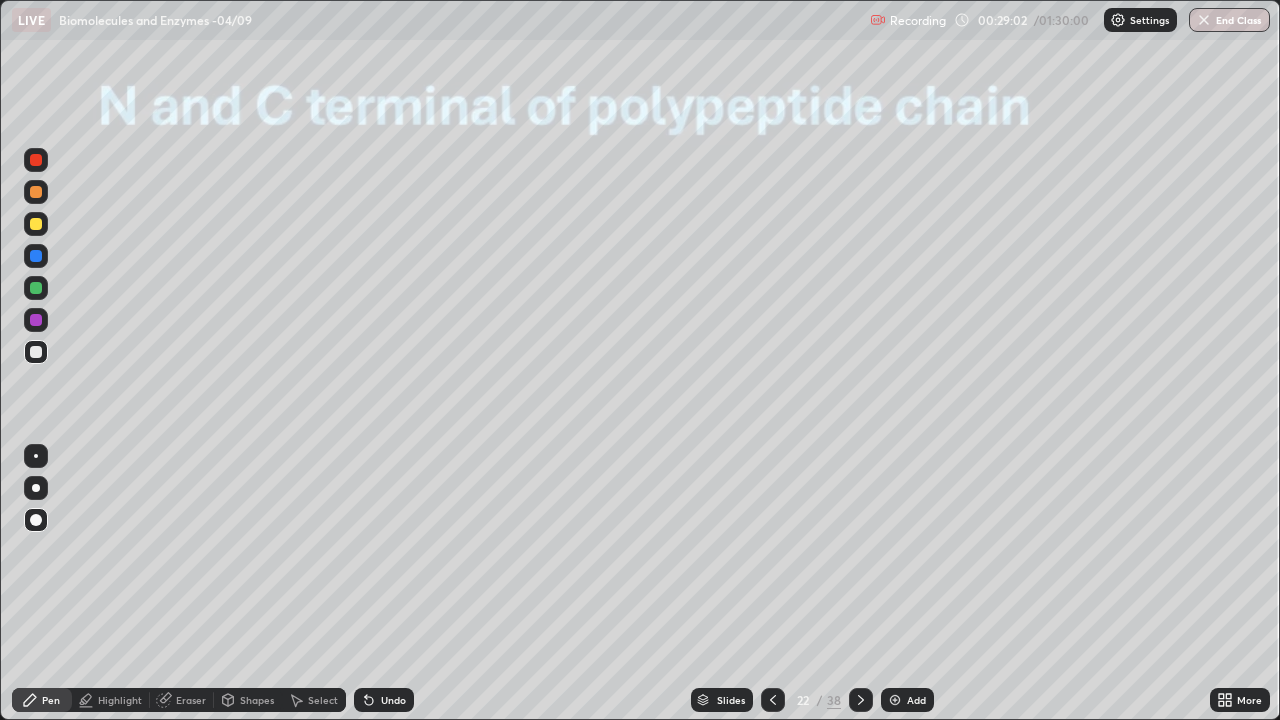 click at bounding box center [36, 352] 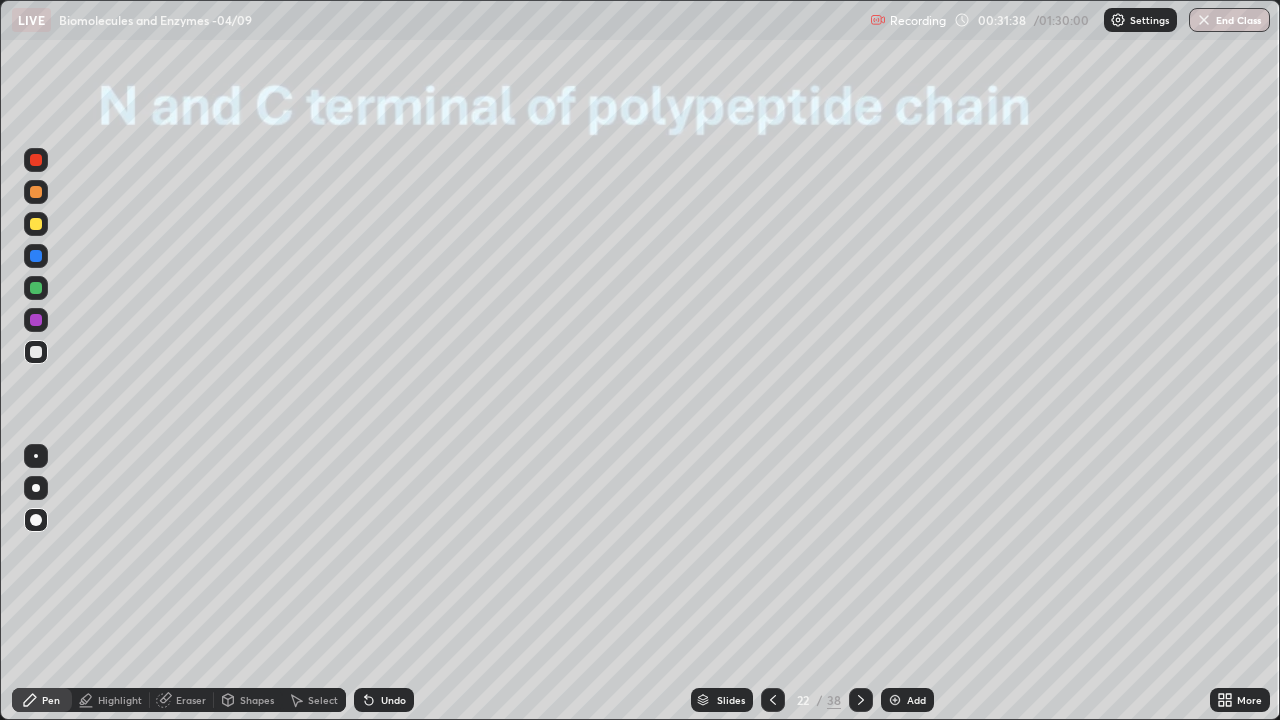 click on "Eraser" at bounding box center (191, 700) 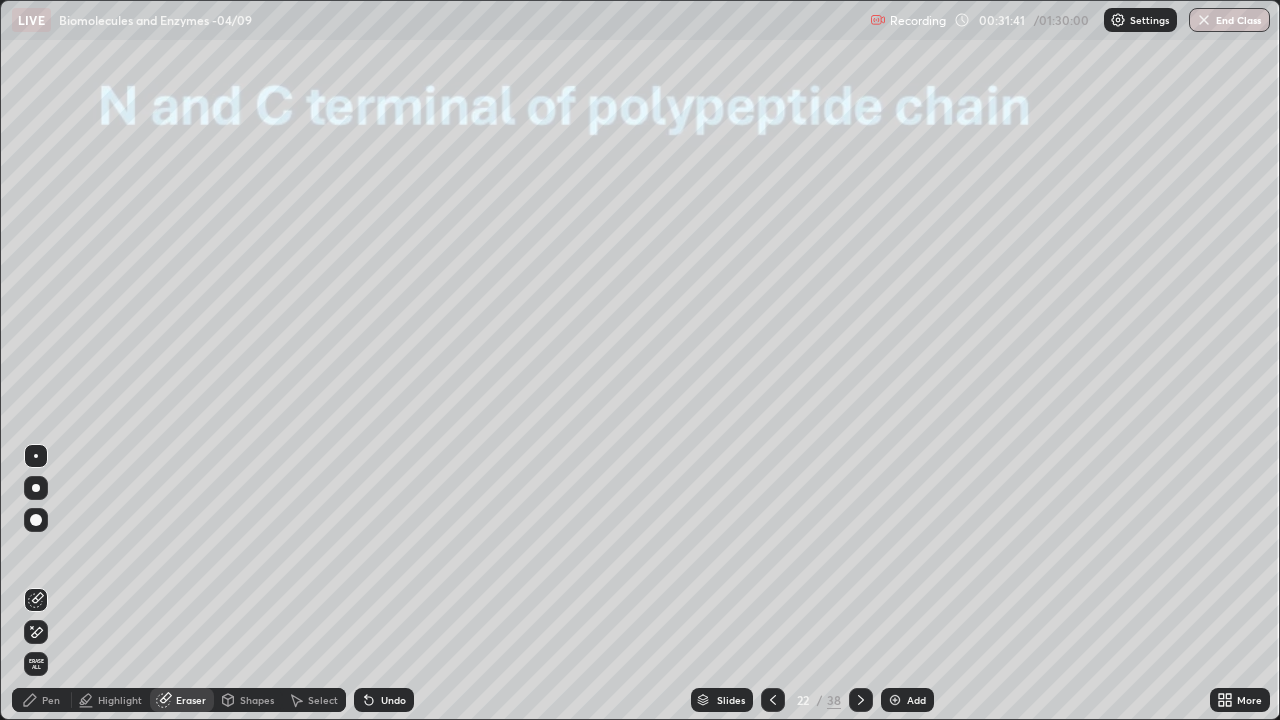 click on "Pen" at bounding box center (51, 700) 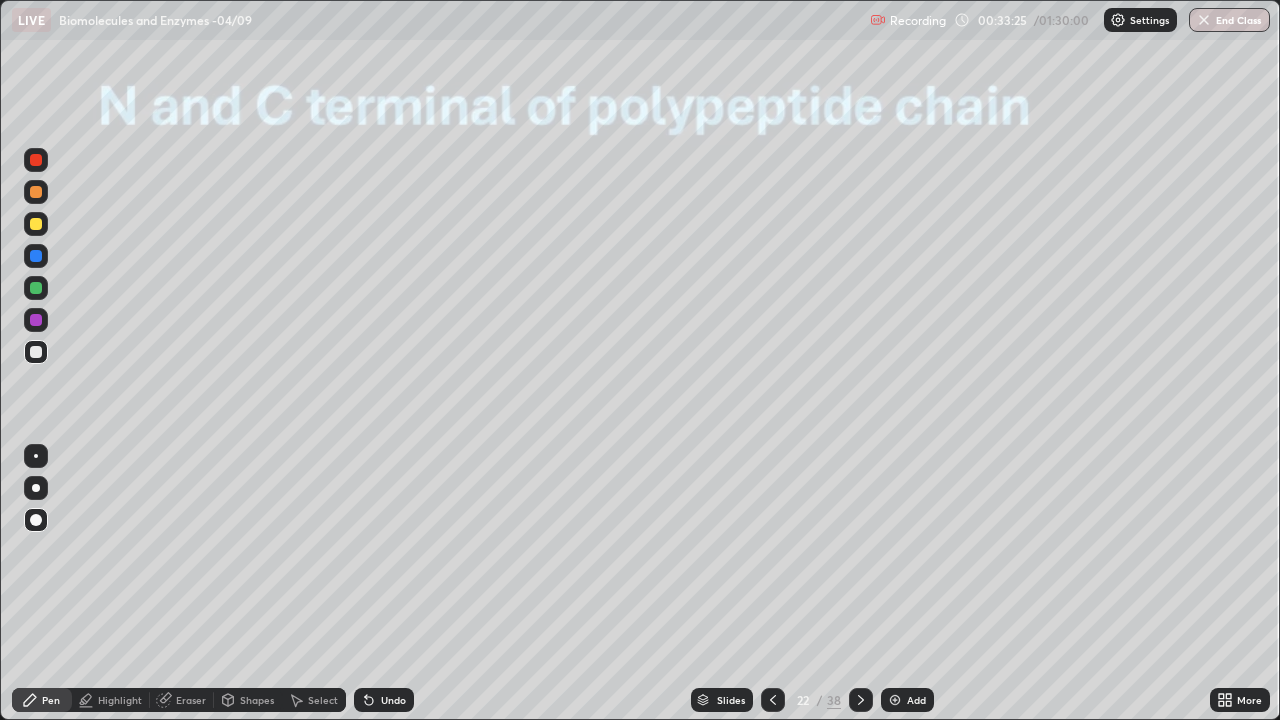 click at bounding box center [36, 352] 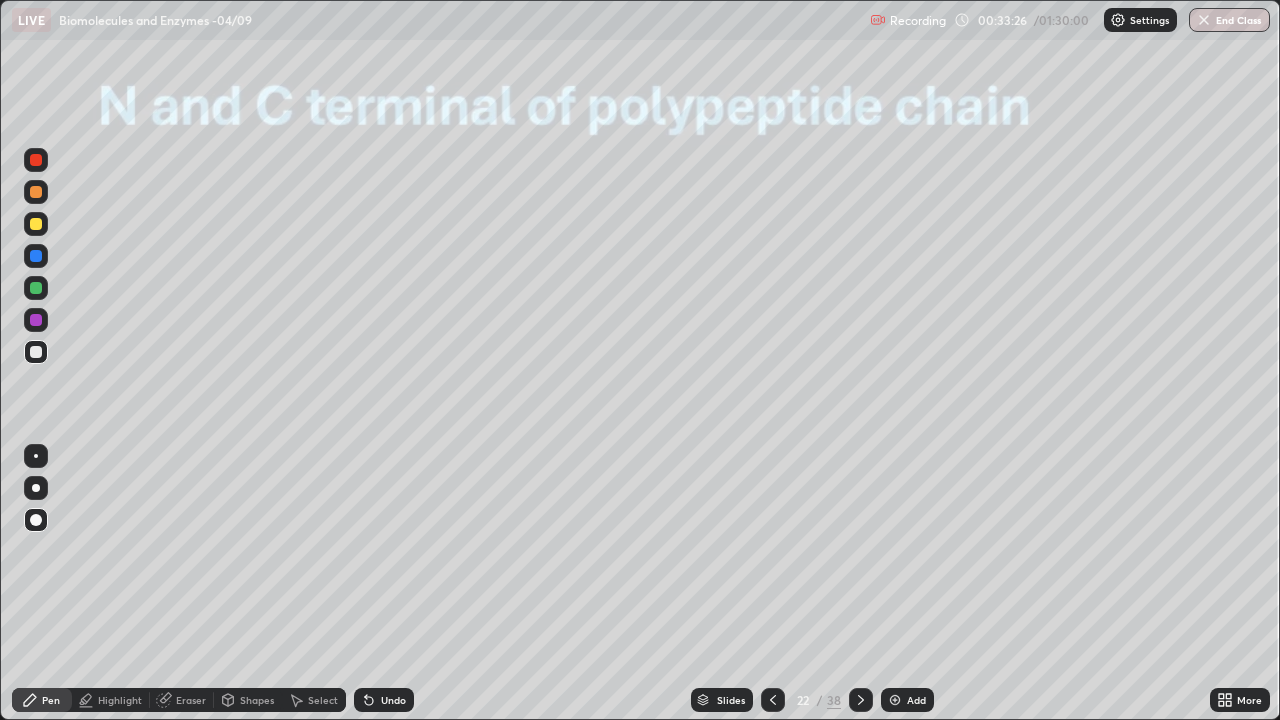click on "Highlight" at bounding box center (111, 700) 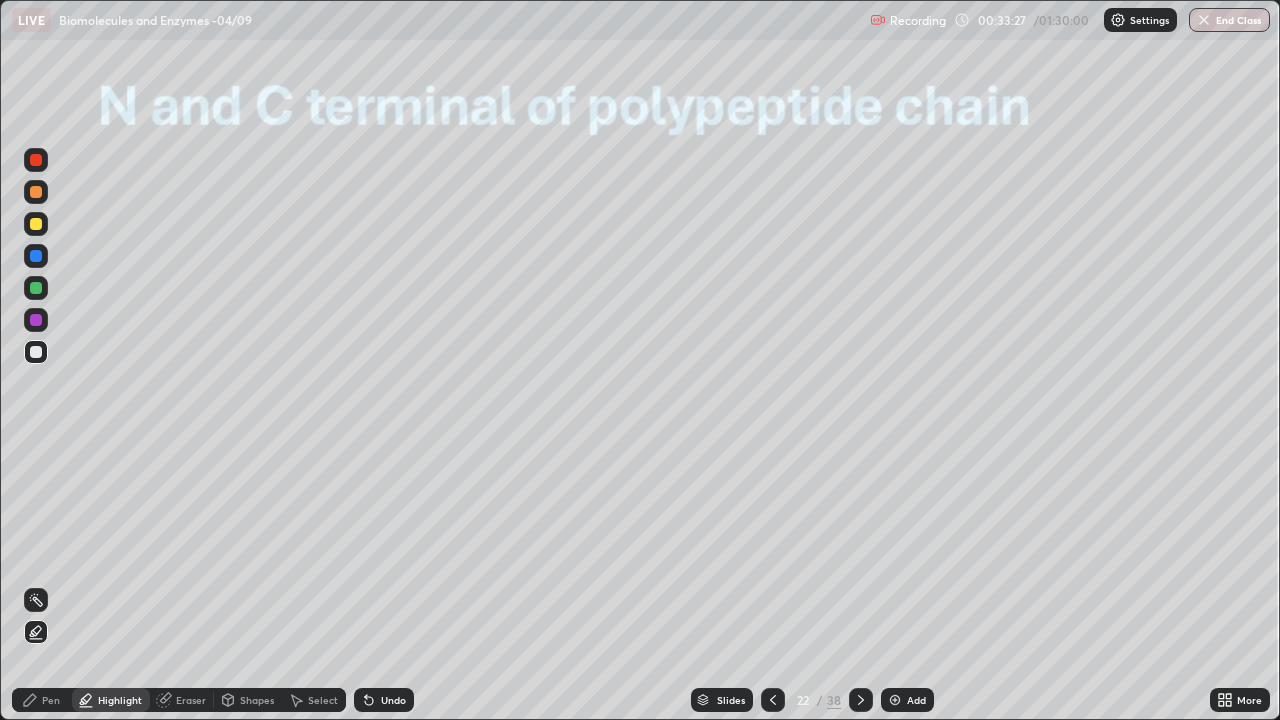 click on "Eraser" at bounding box center [182, 700] 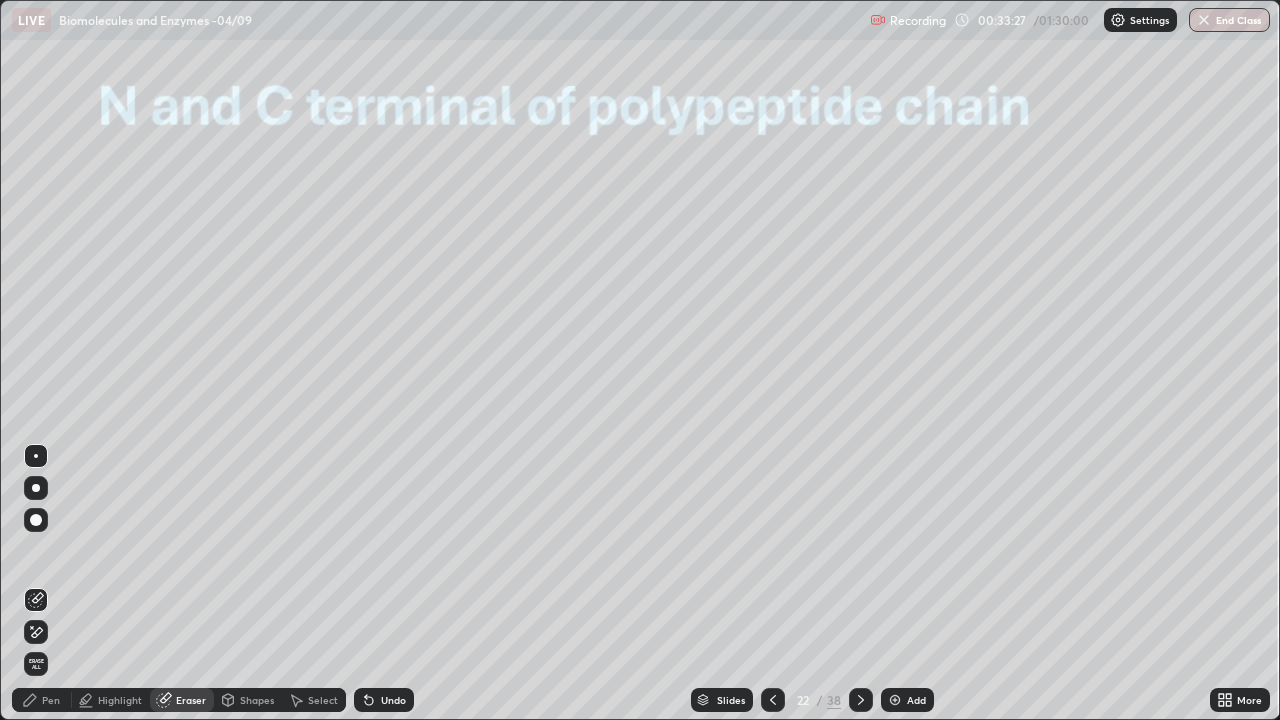 click on "Shapes" at bounding box center [257, 700] 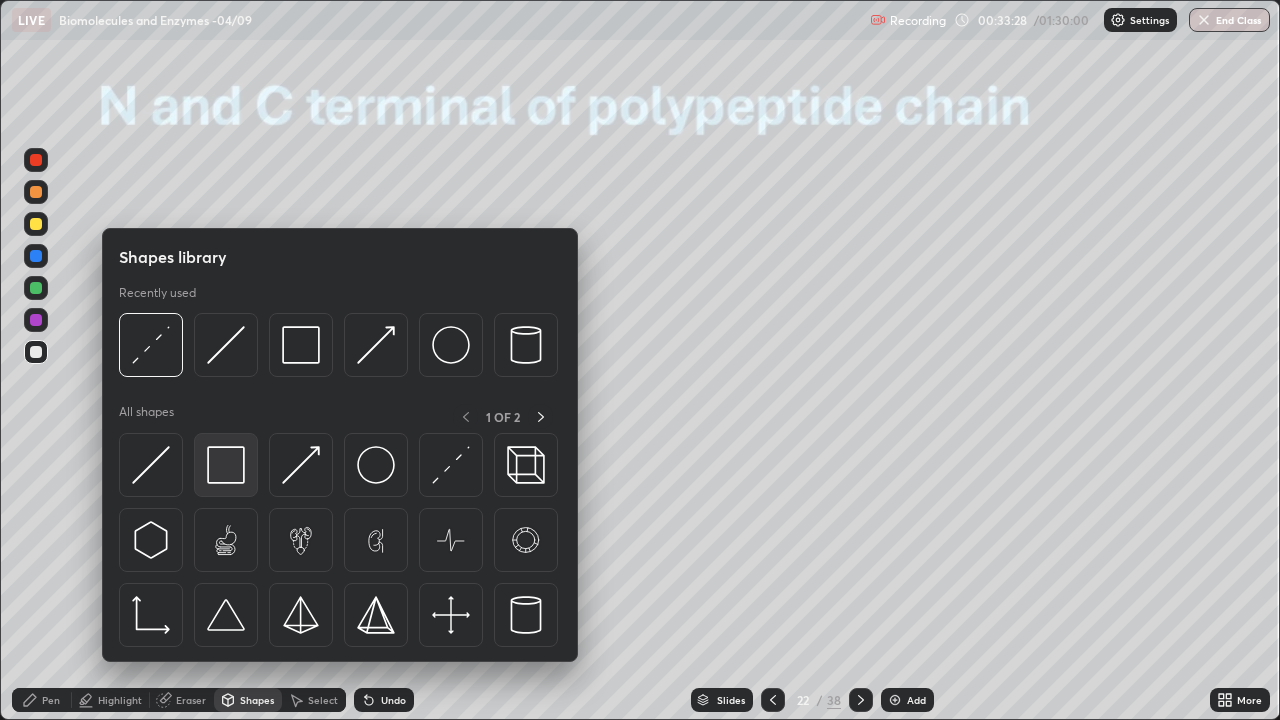 click at bounding box center (226, 465) 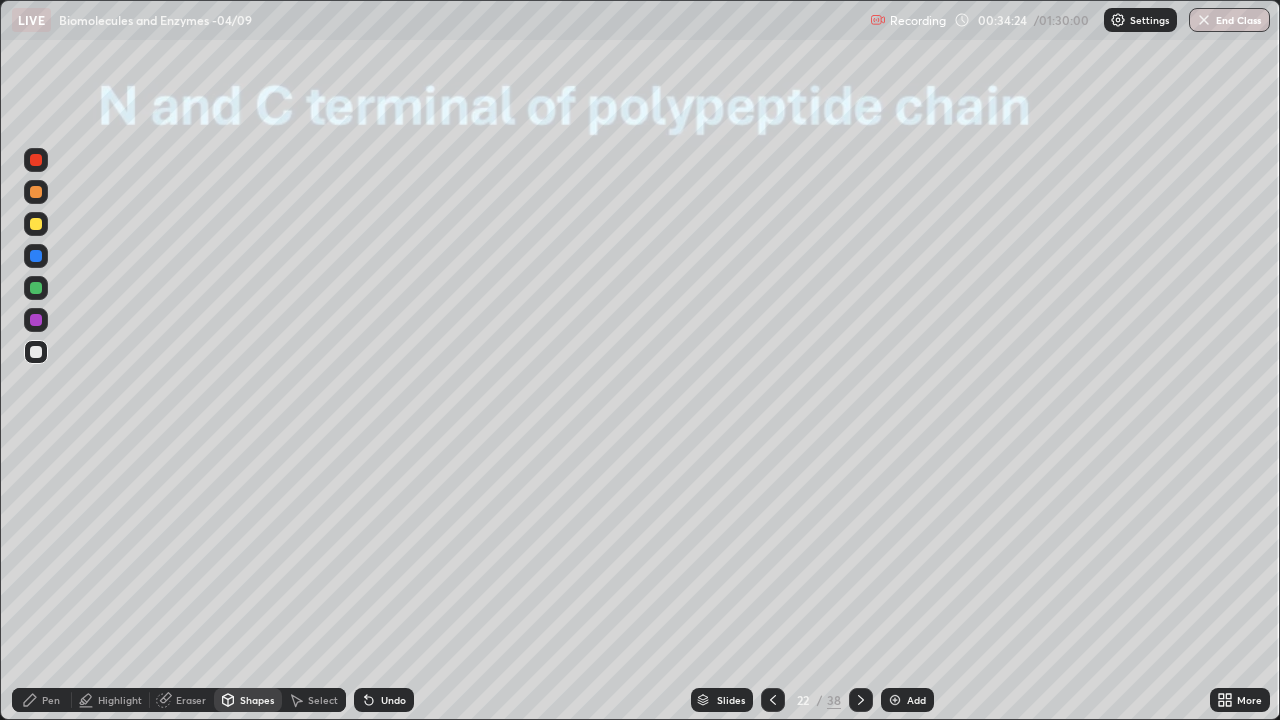 click on "Undo" at bounding box center [393, 700] 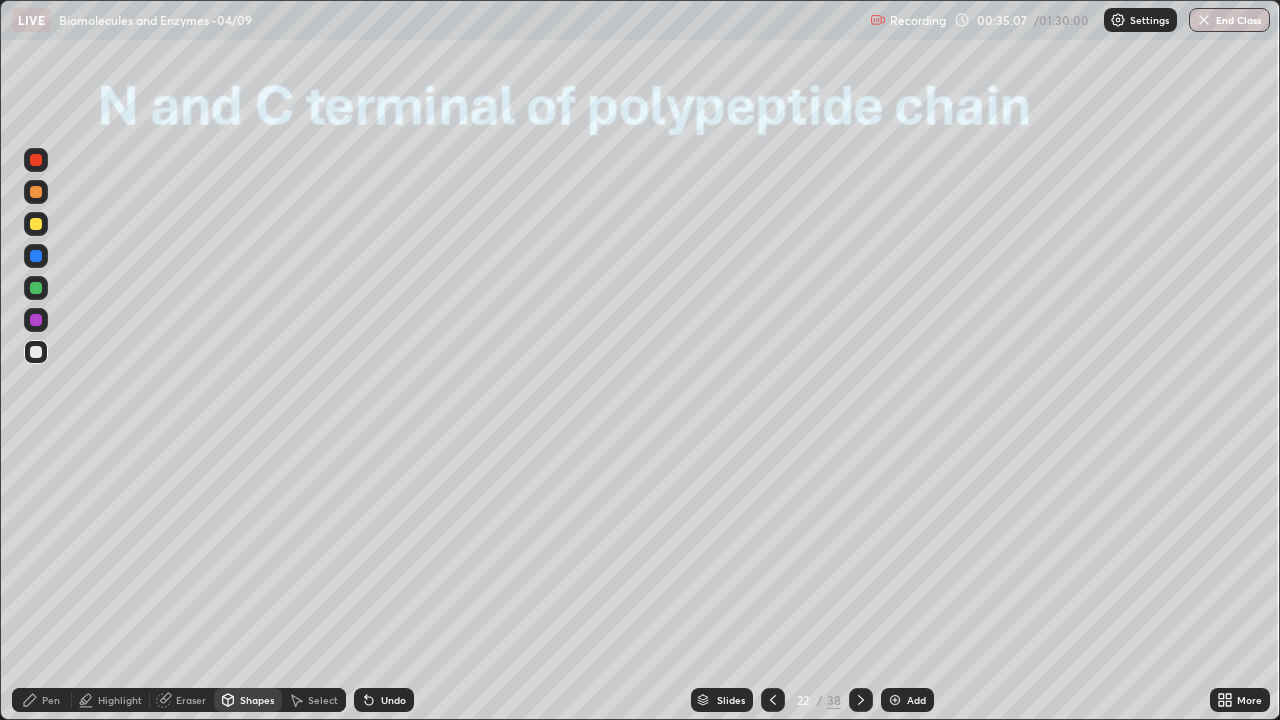 click 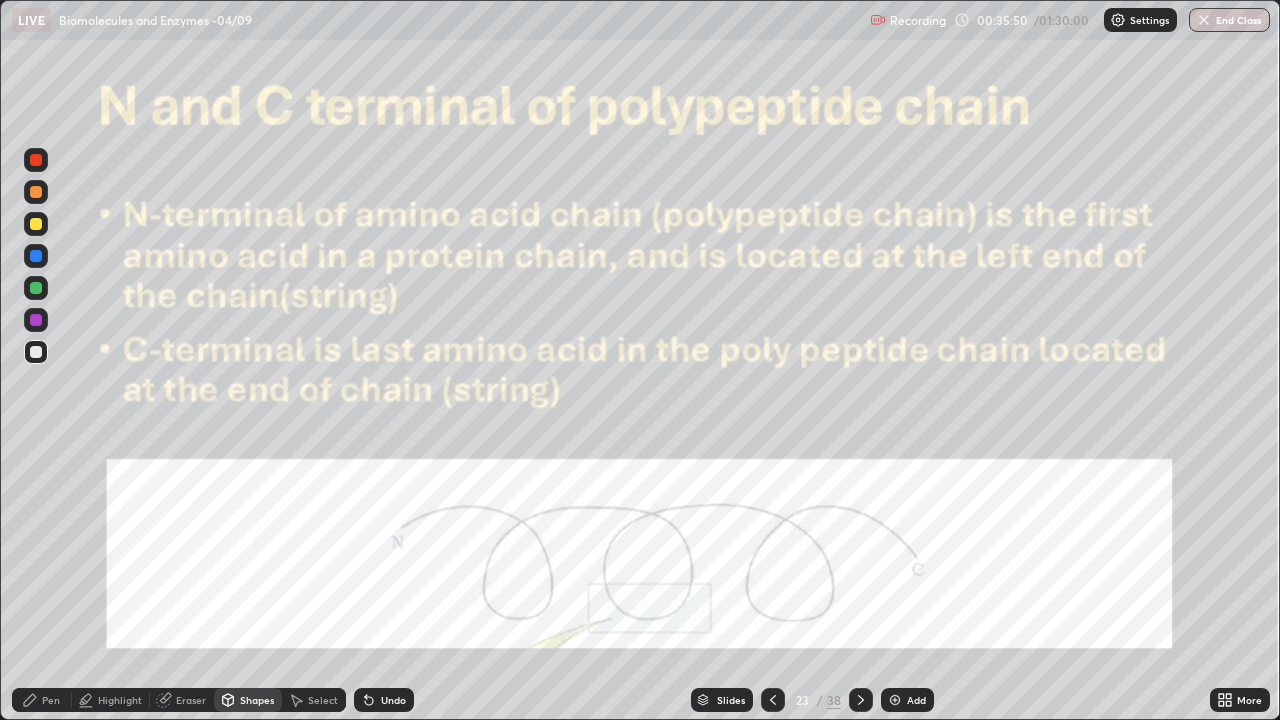 click at bounding box center [36, 320] 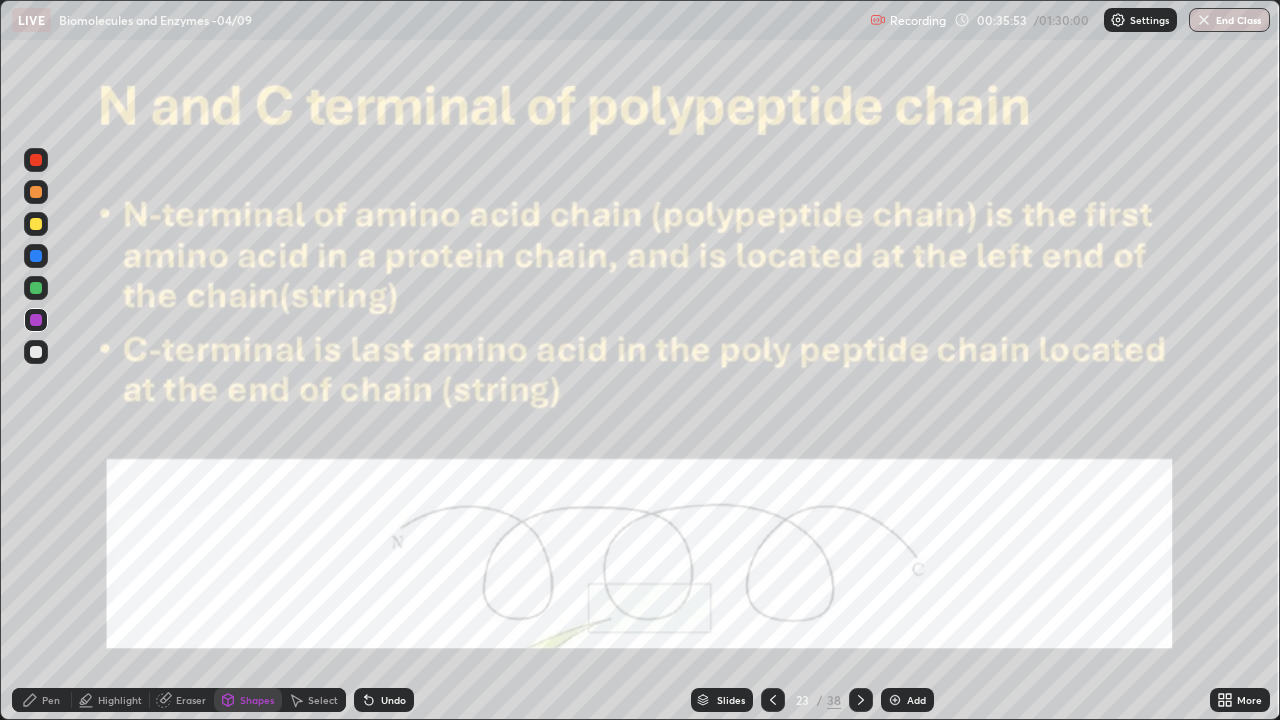 click on "Undo" at bounding box center [393, 700] 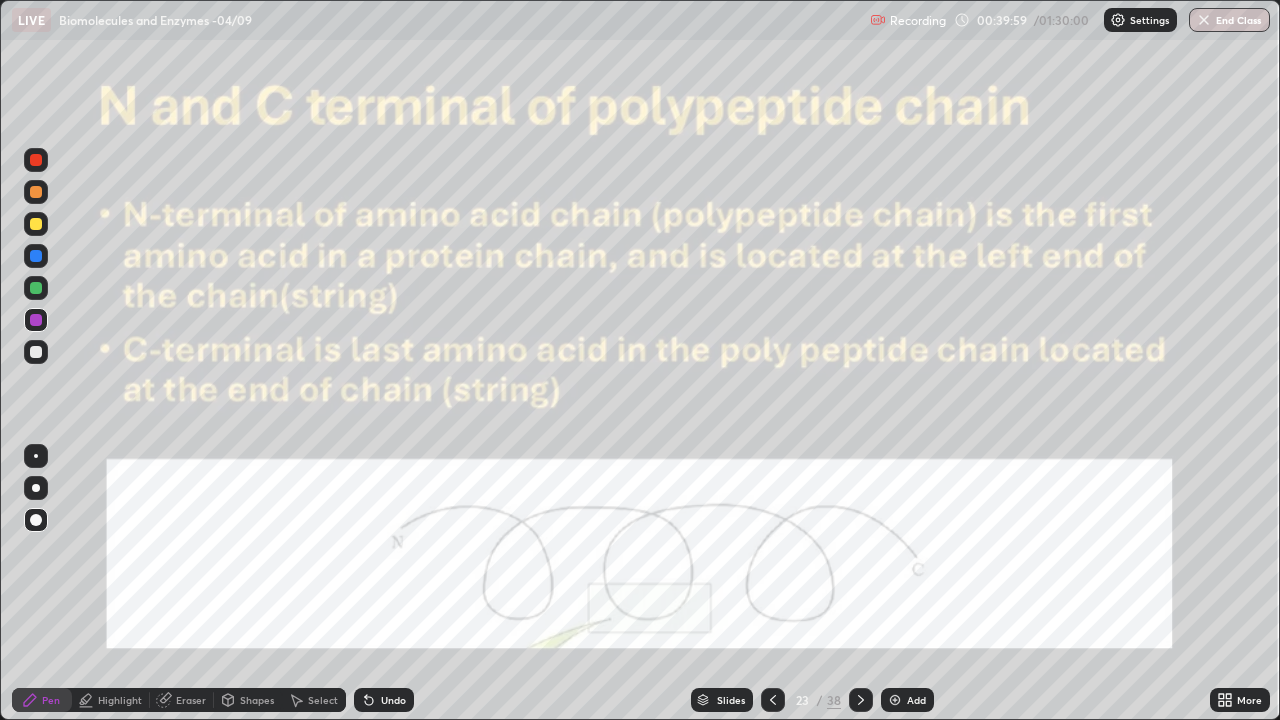 click 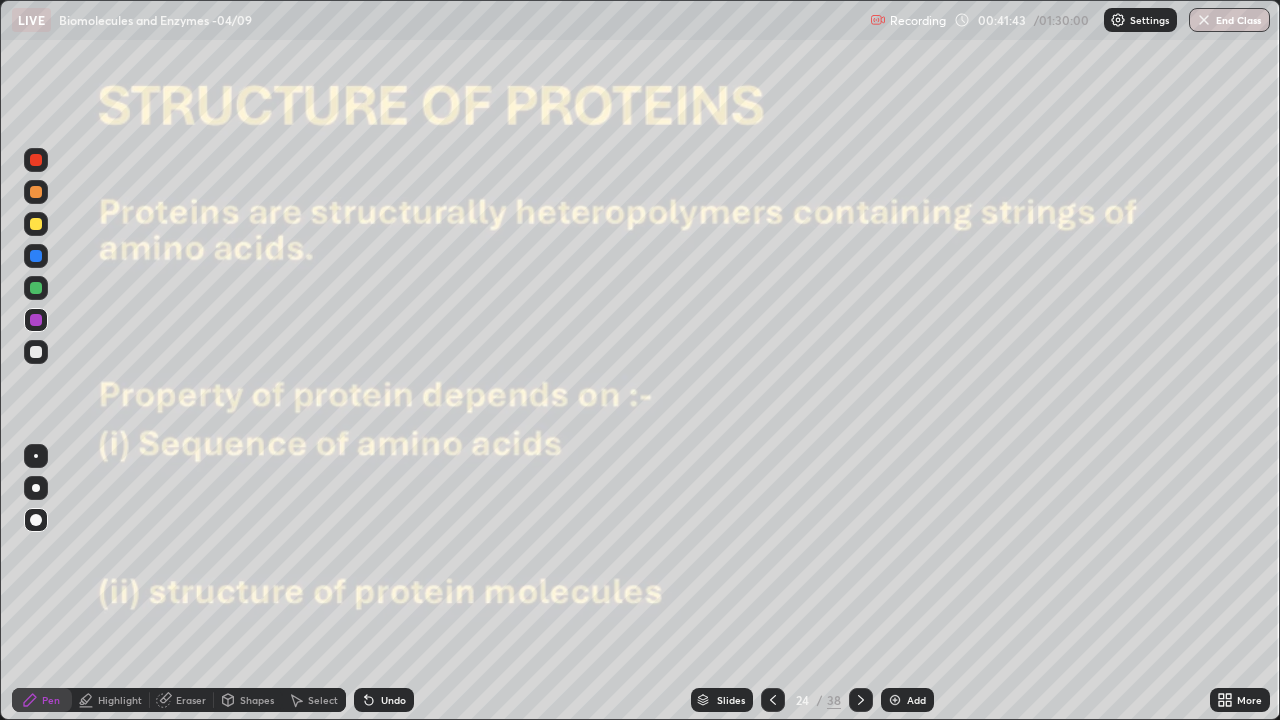 click on "Shapes" at bounding box center [248, 700] 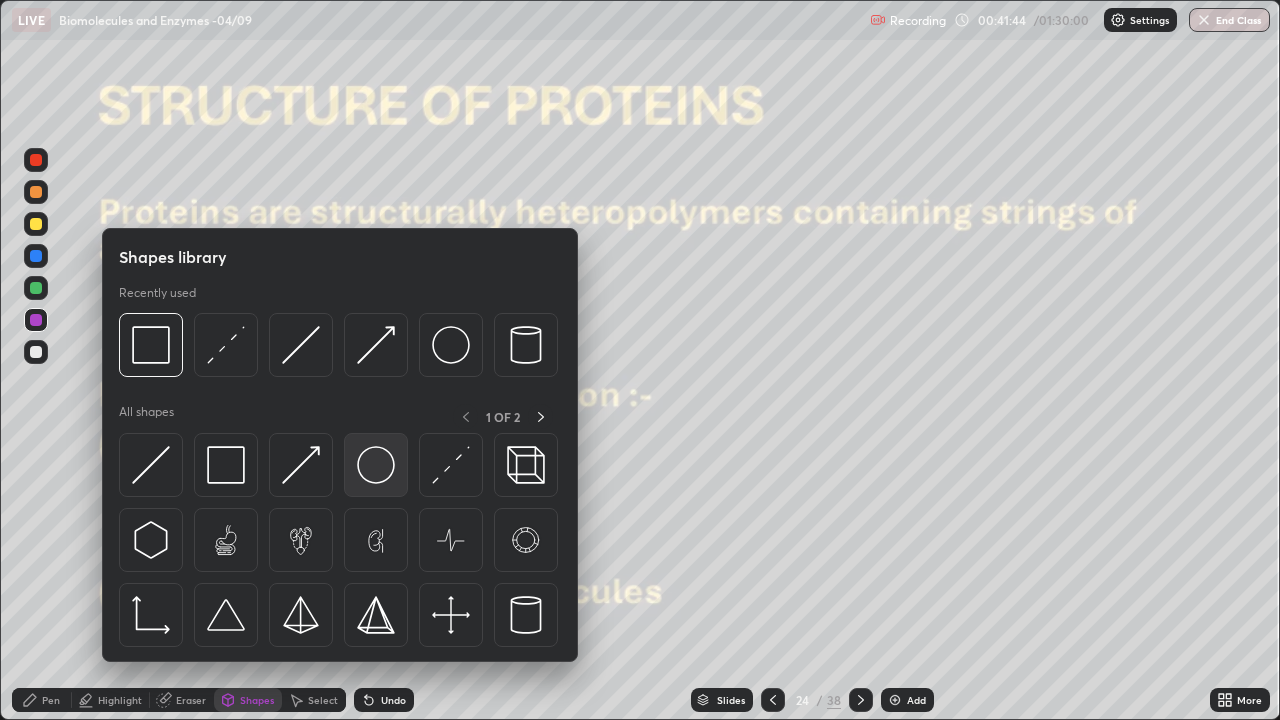 click at bounding box center (376, 465) 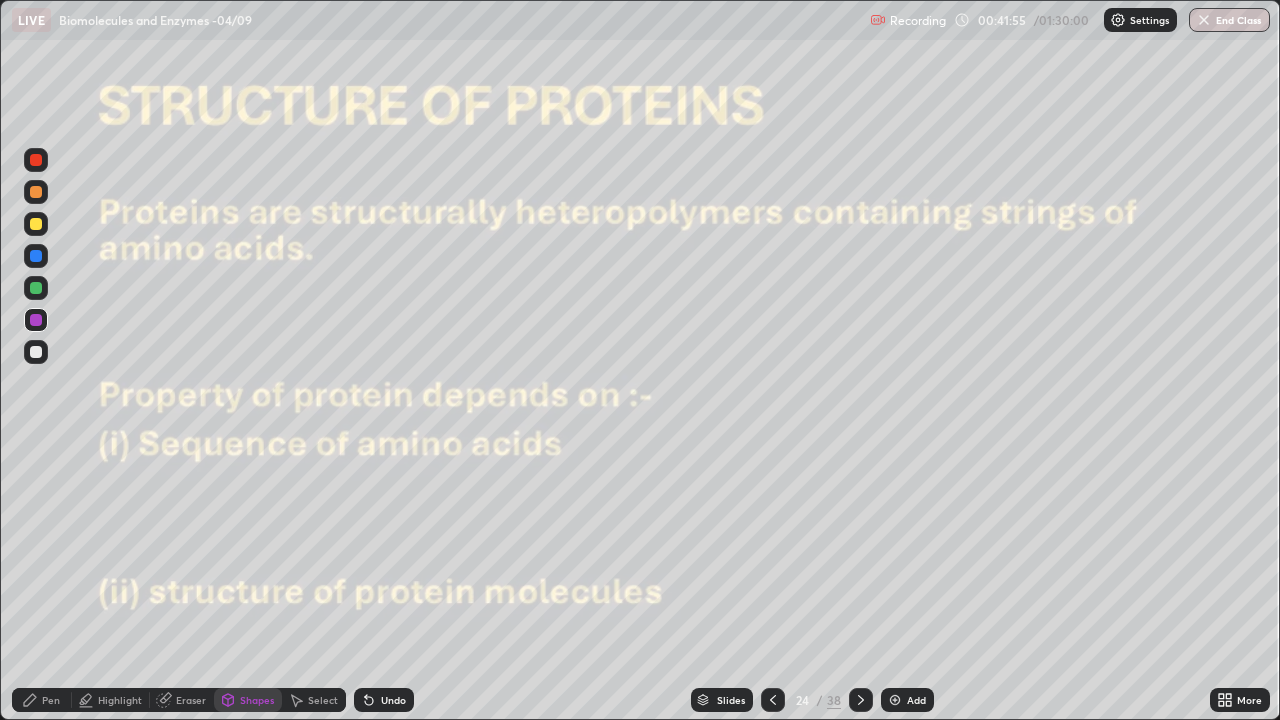 click at bounding box center [36, 352] 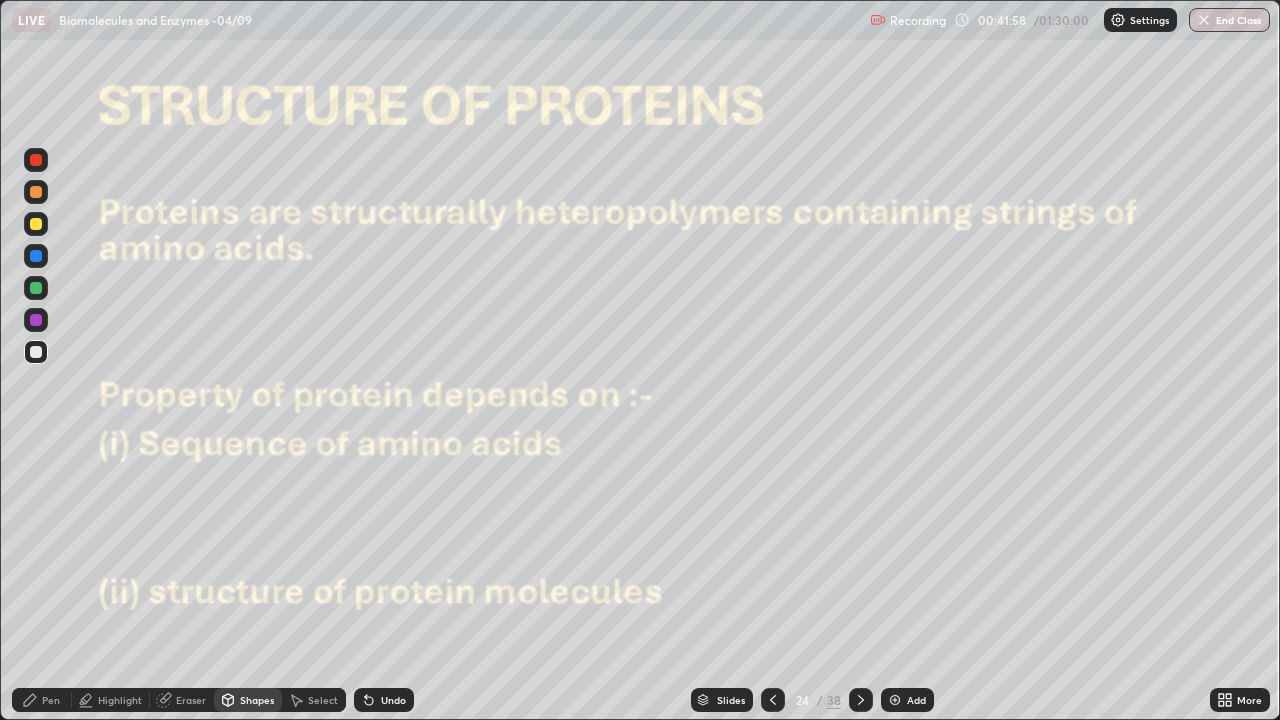 click on "Undo" at bounding box center [393, 700] 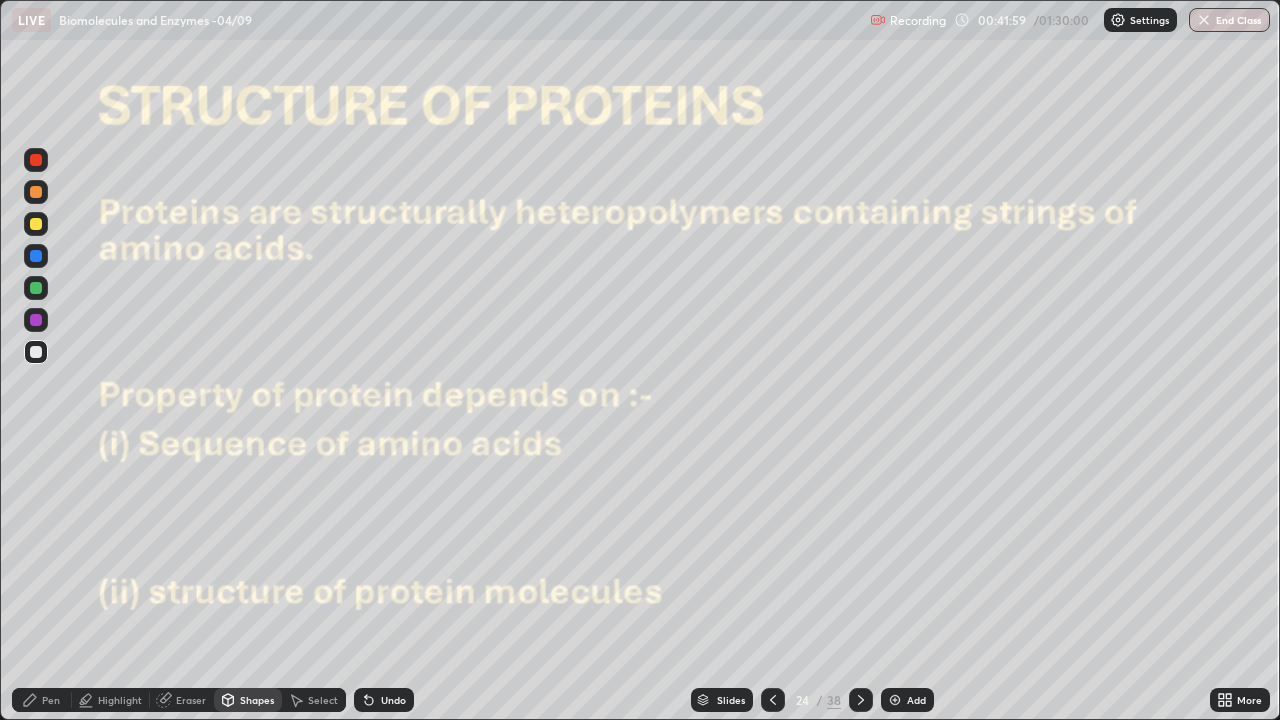 click 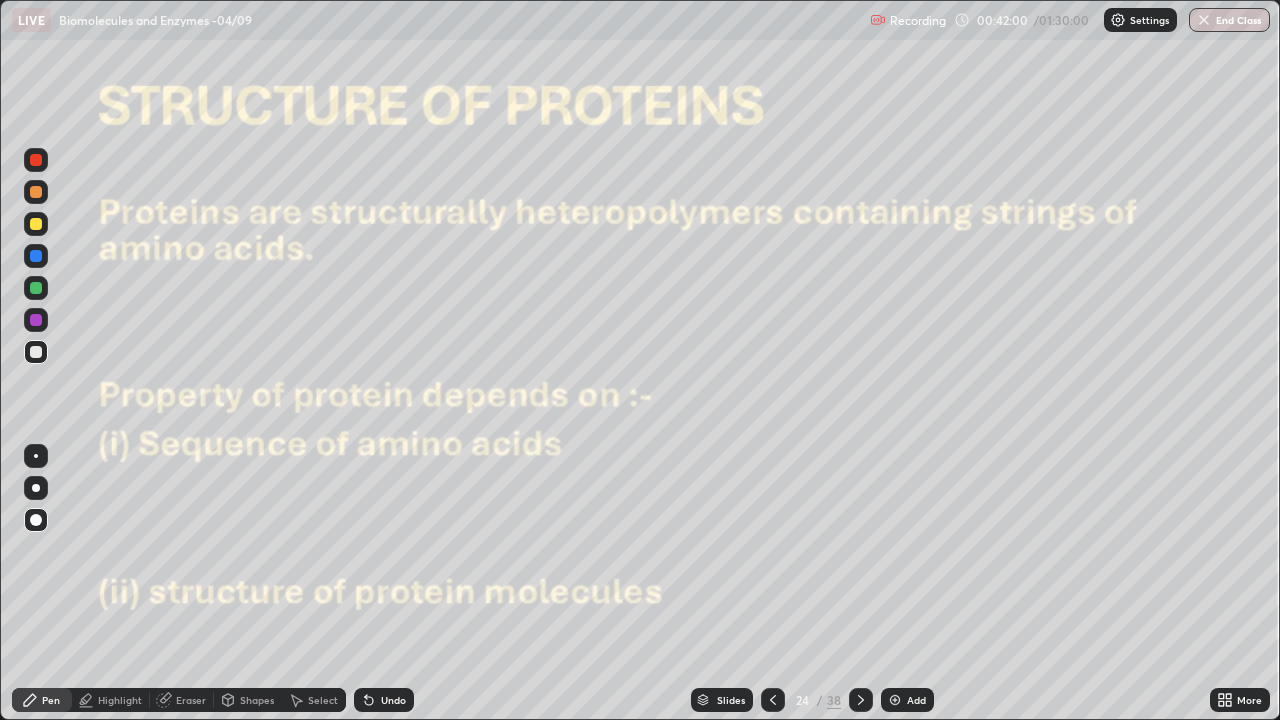 click at bounding box center [36, 288] 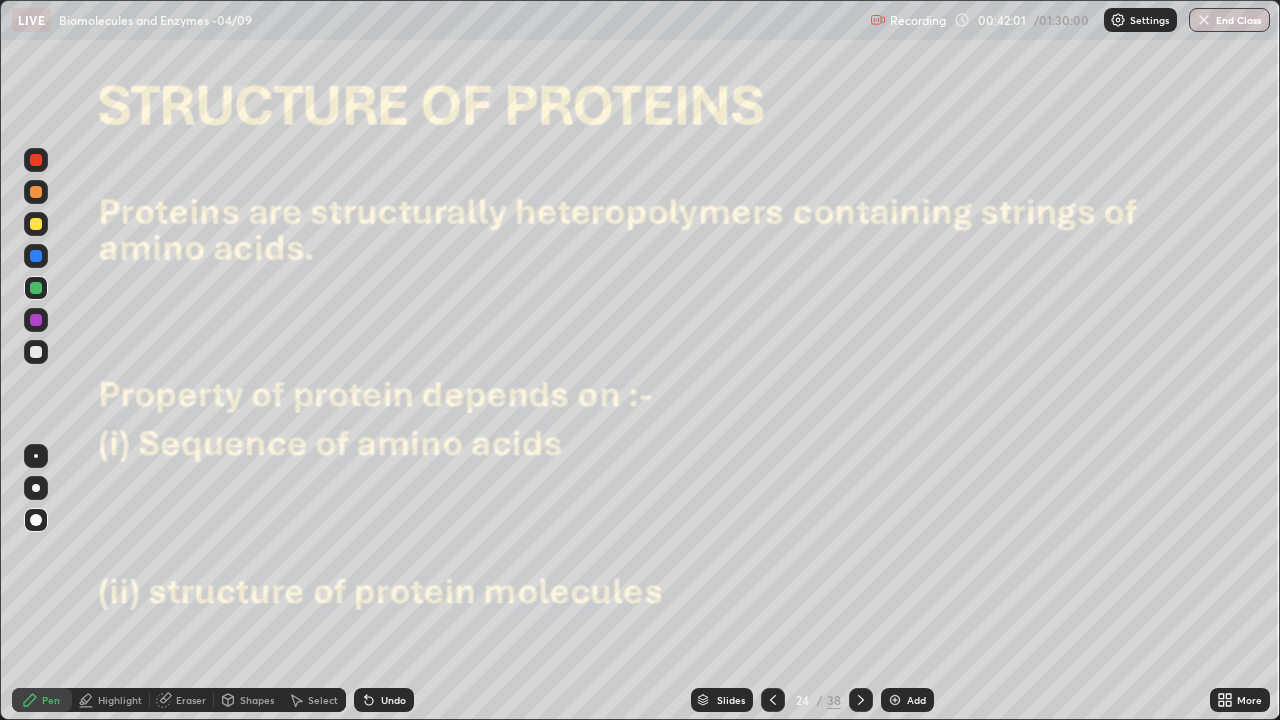 click at bounding box center (36, 488) 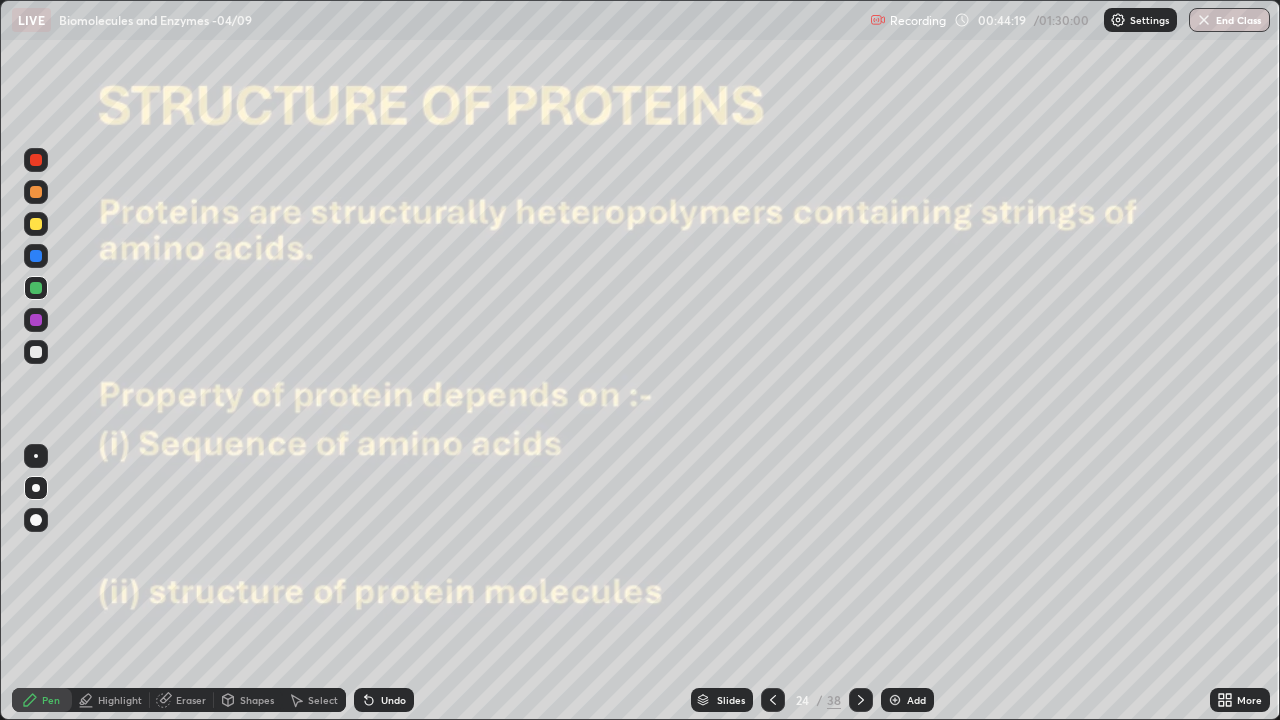 click 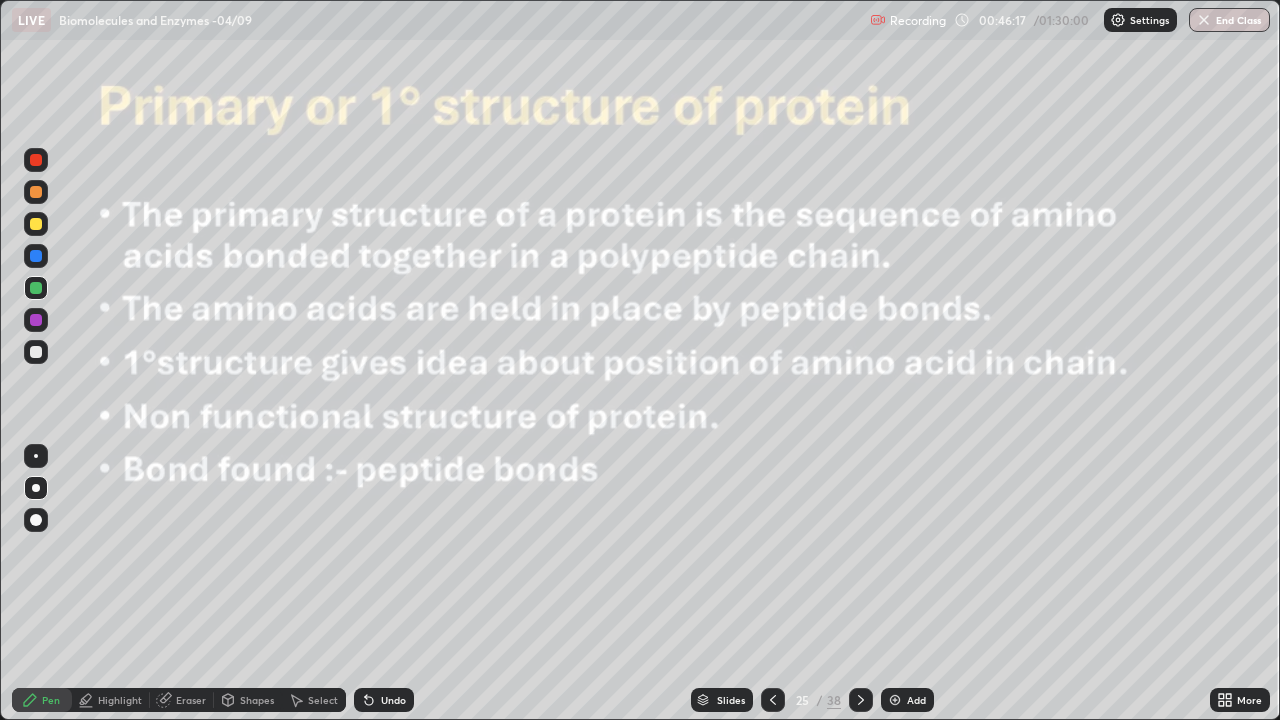 click on "Pen" at bounding box center [42, 700] 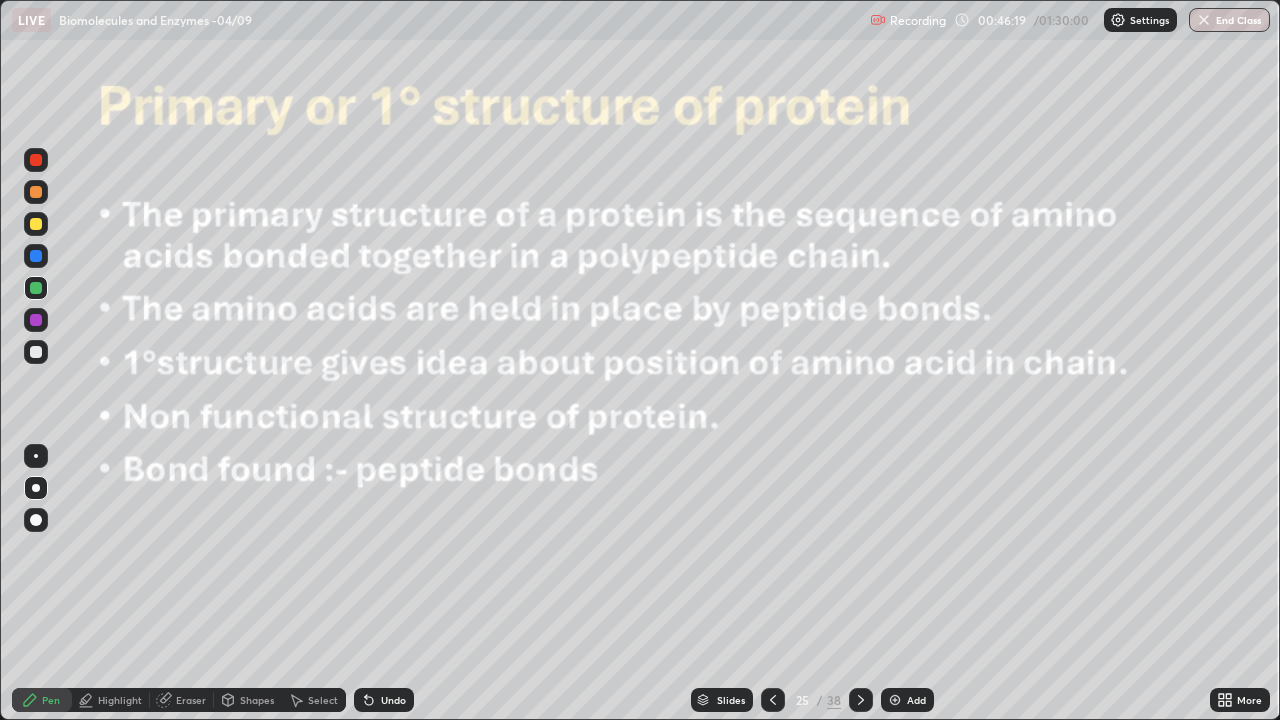 click at bounding box center (36, 352) 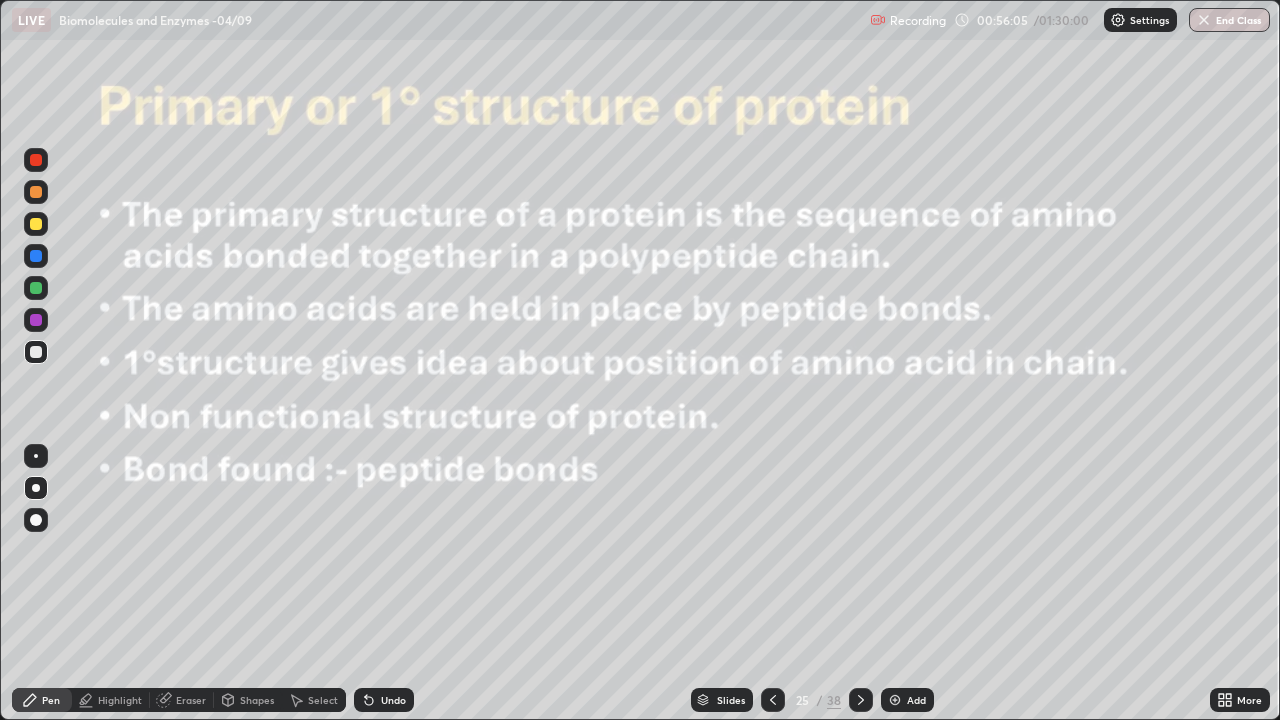 click at bounding box center (861, 700) 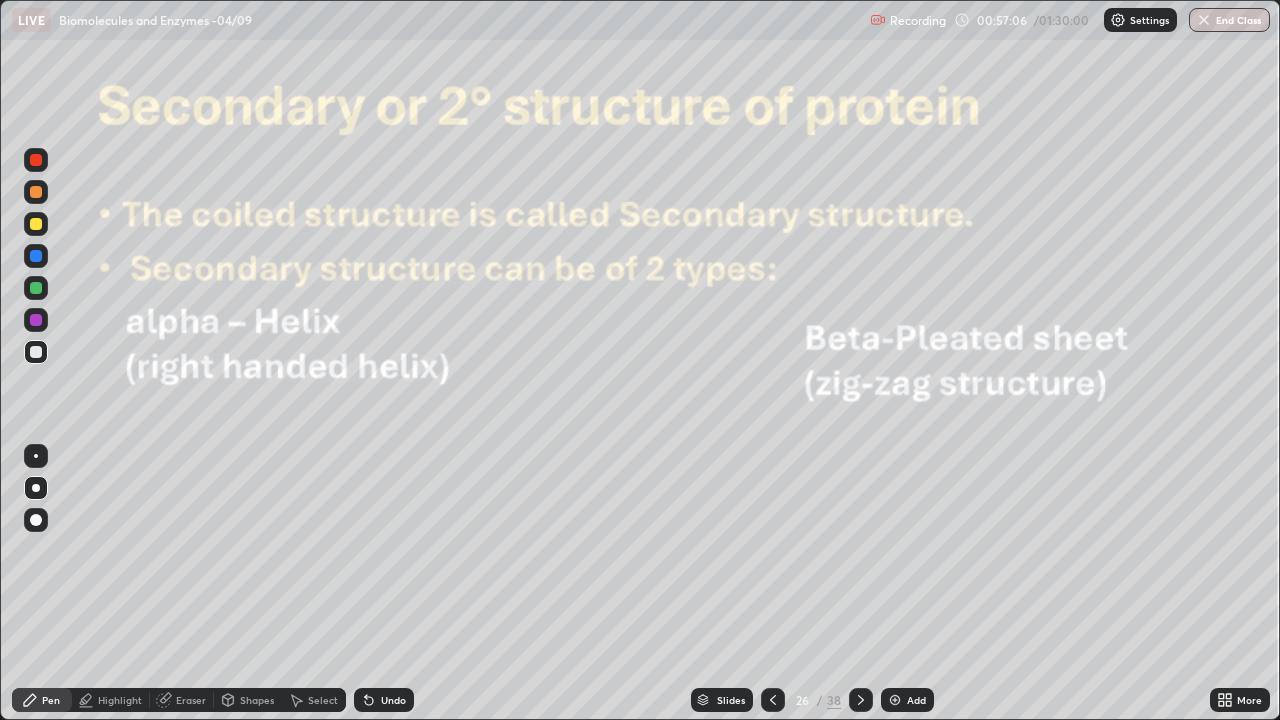 click on "Undo" at bounding box center [393, 700] 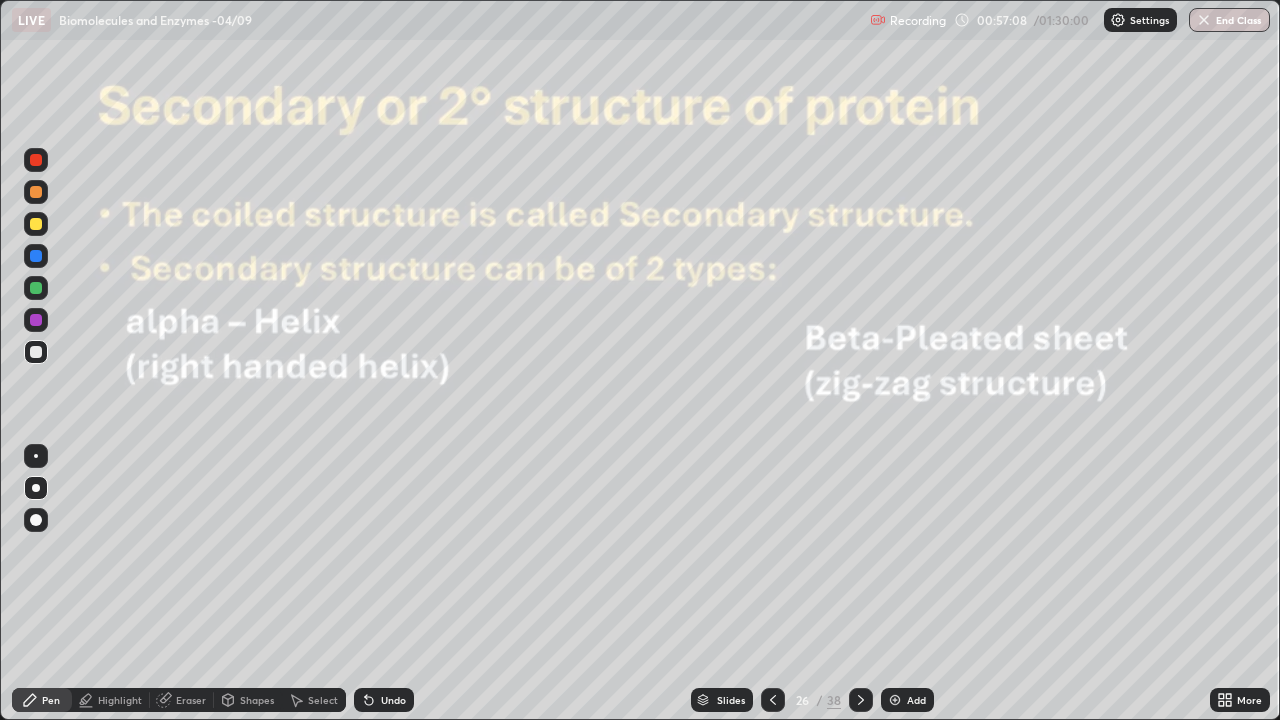 click on "Highlight" at bounding box center (120, 700) 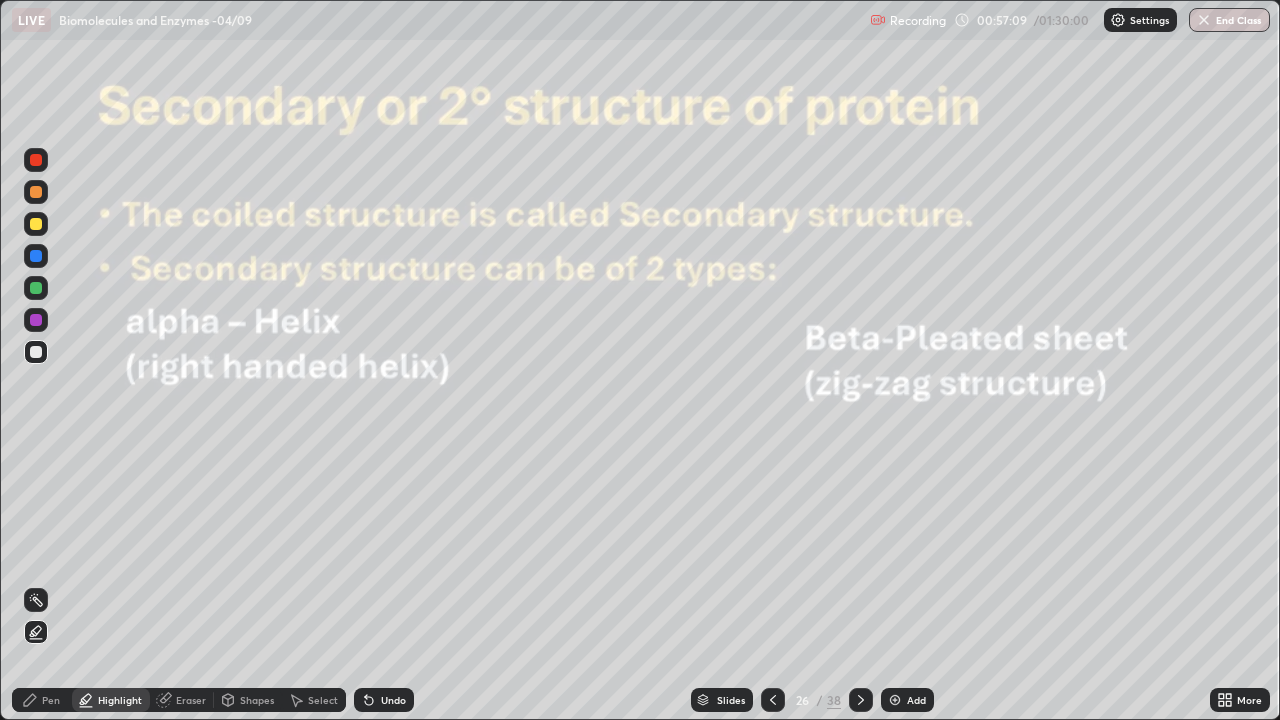 click at bounding box center [36, 352] 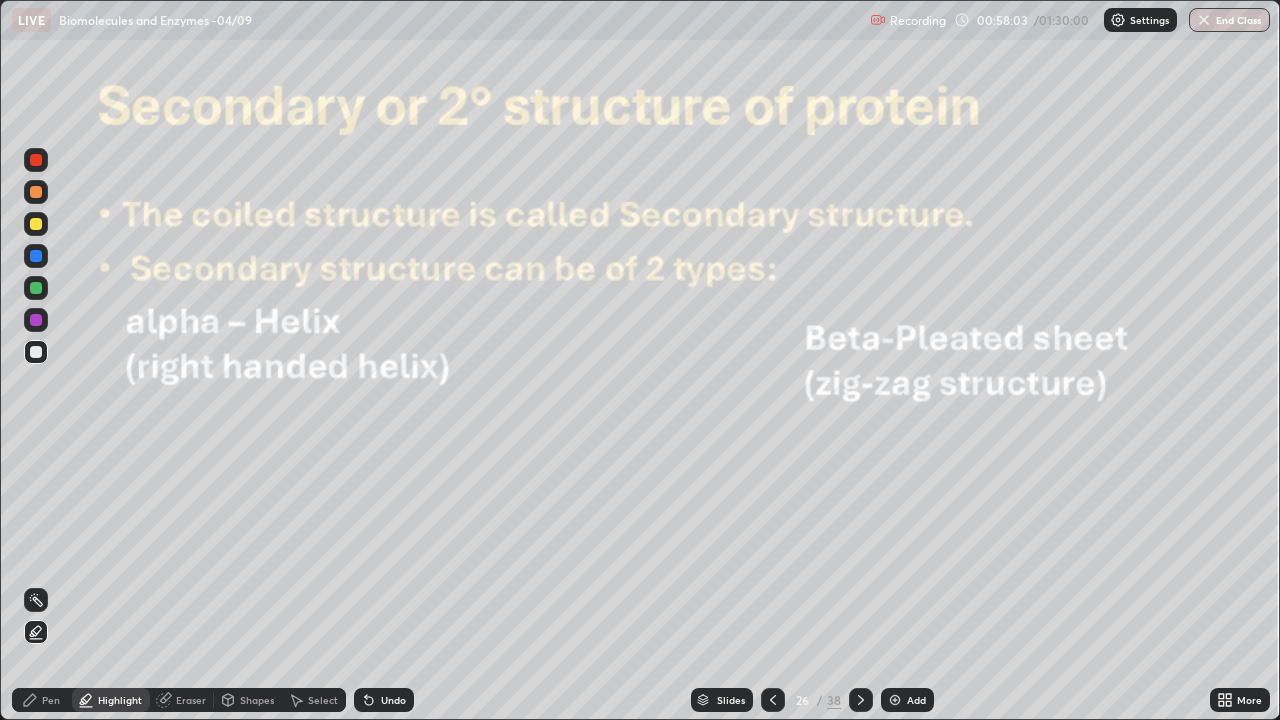 click on "Undo" at bounding box center (384, 700) 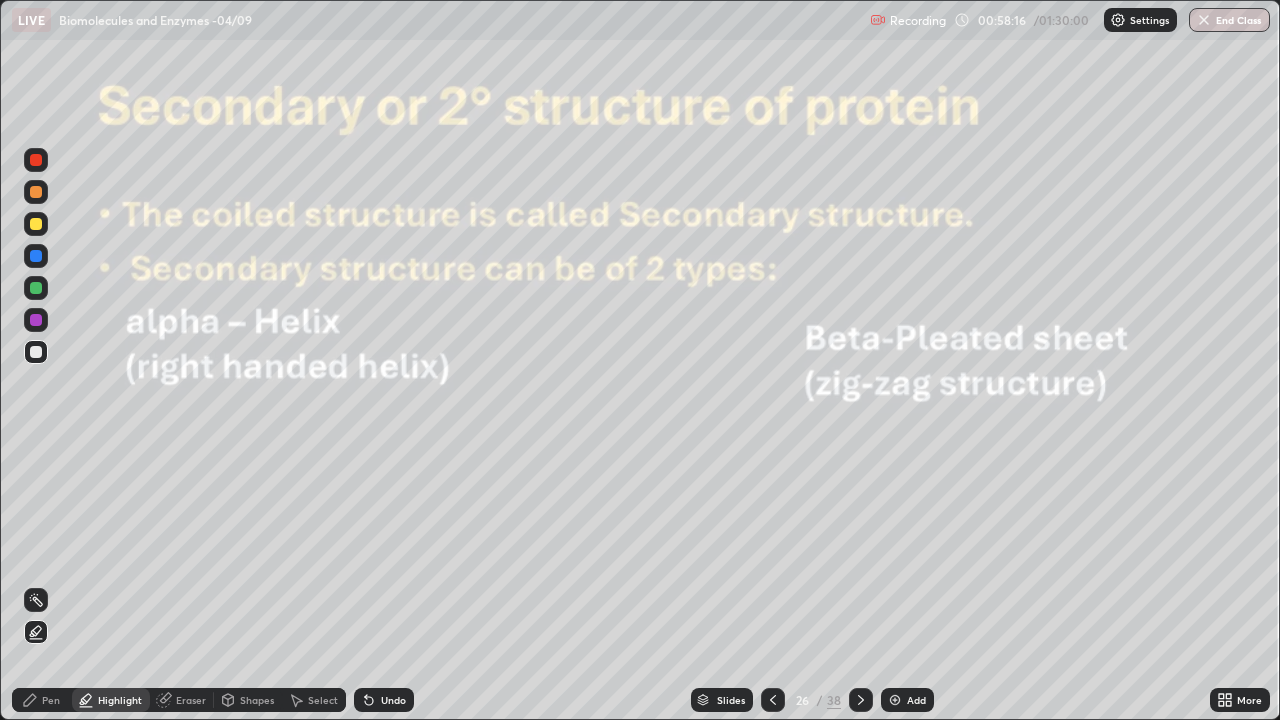 click on "Undo" at bounding box center (393, 700) 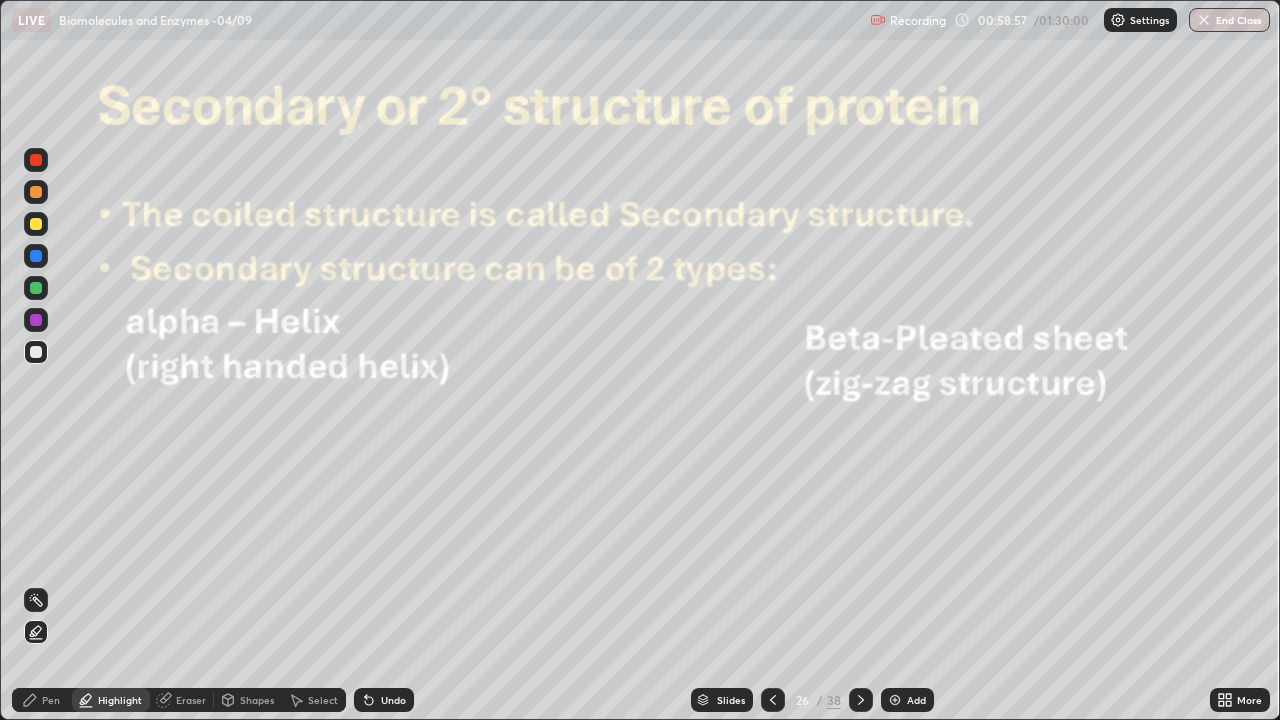 click on "Shapes" at bounding box center (257, 700) 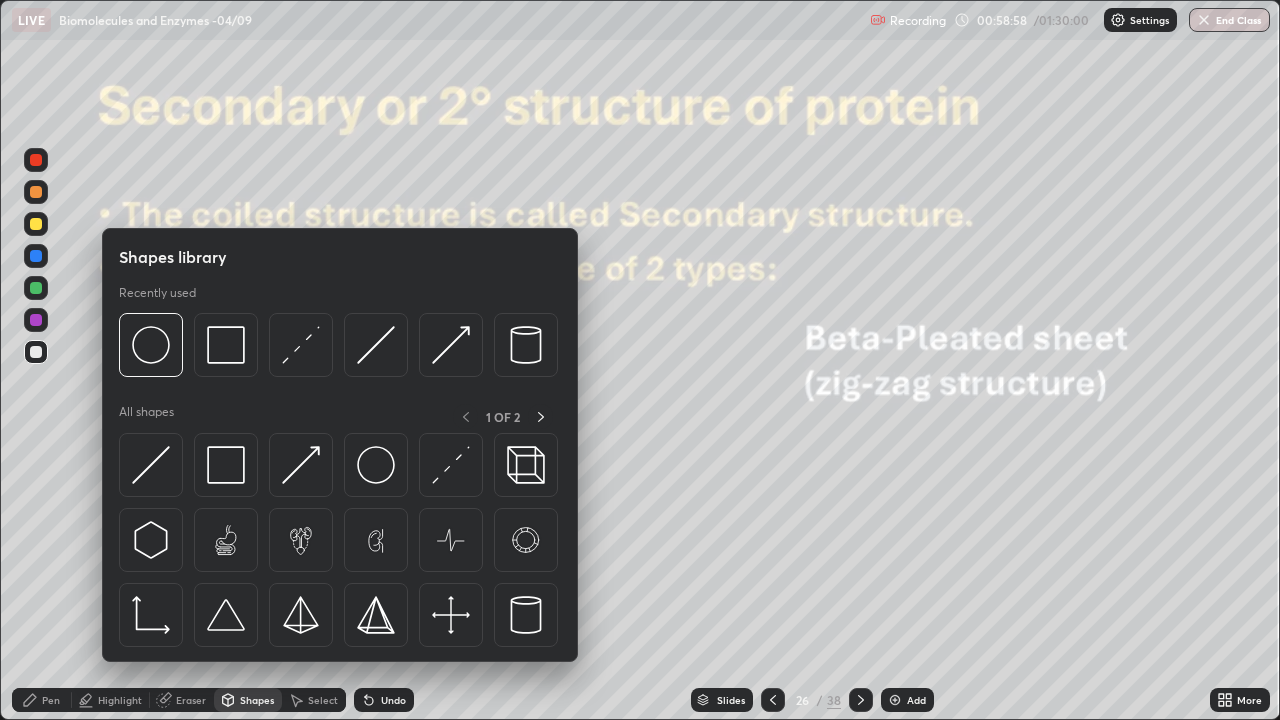 click on "Select" at bounding box center [323, 700] 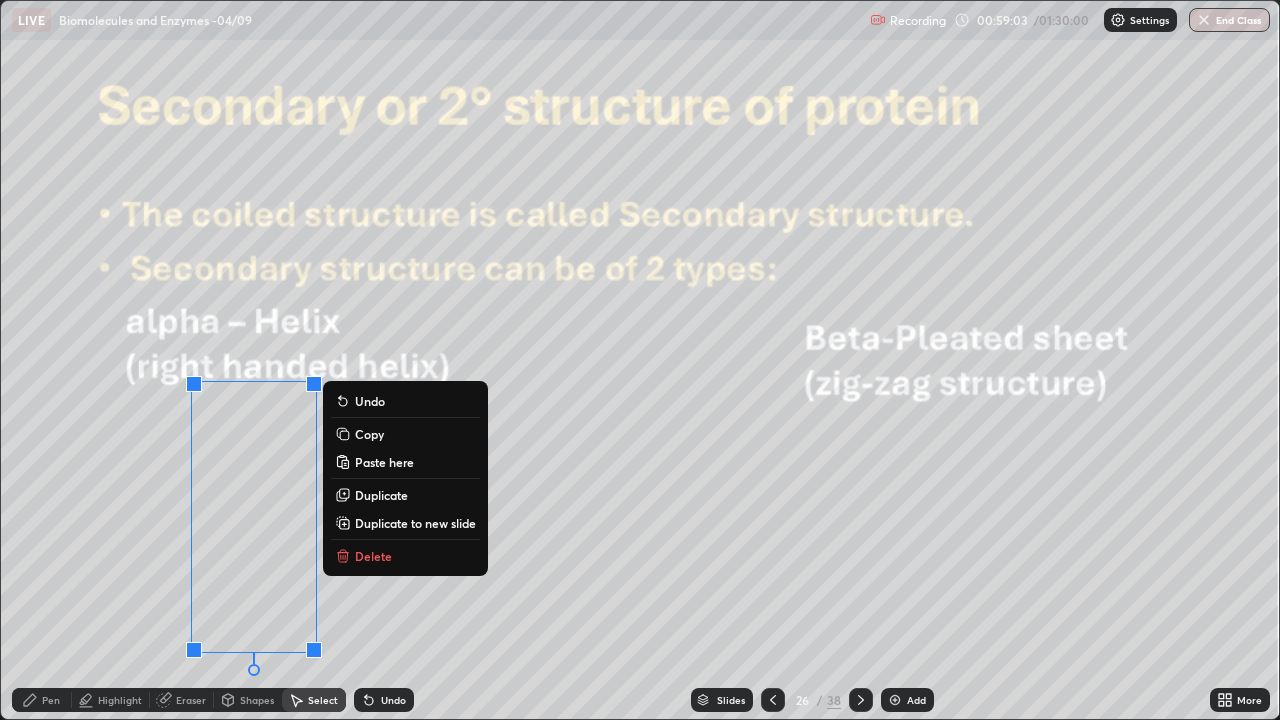 click on "0 ° Undo Copy Paste here Duplicate Duplicate to new slide Delete" at bounding box center (640, 360) 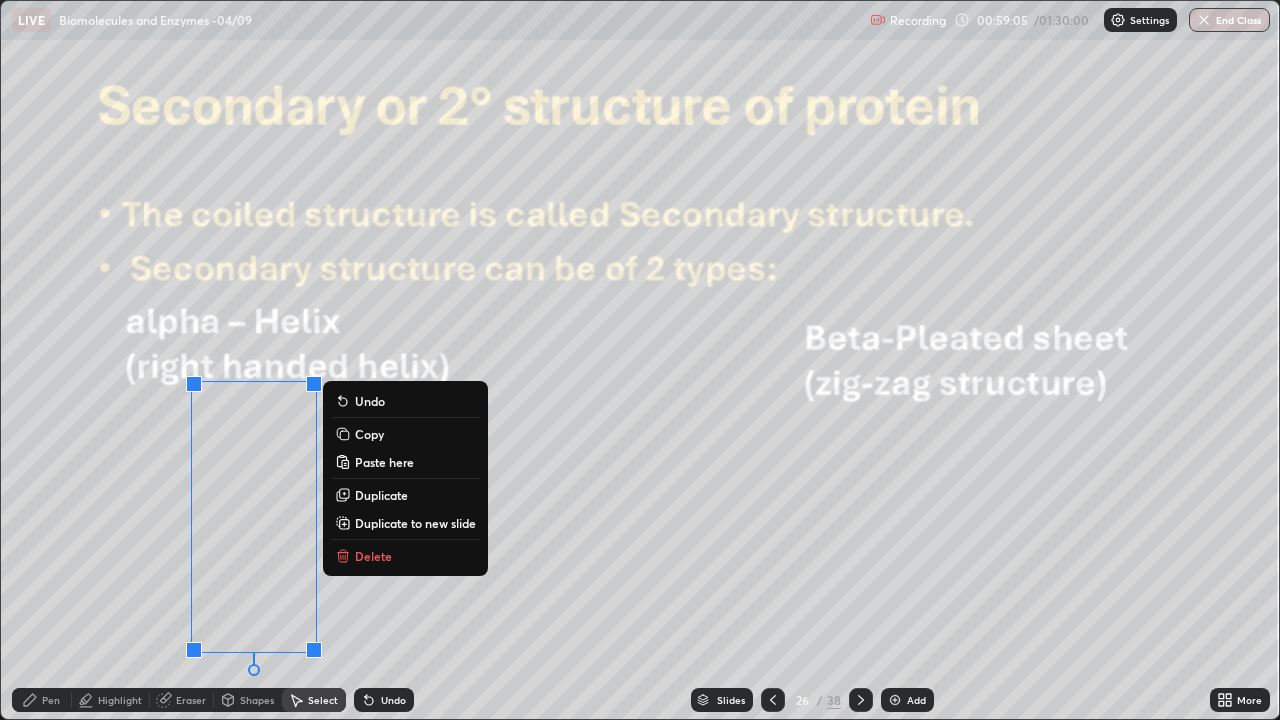 click on "0 ° Undo Copy Paste here Duplicate Duplicate to new slide Delete" at bounding box center (640, 360) 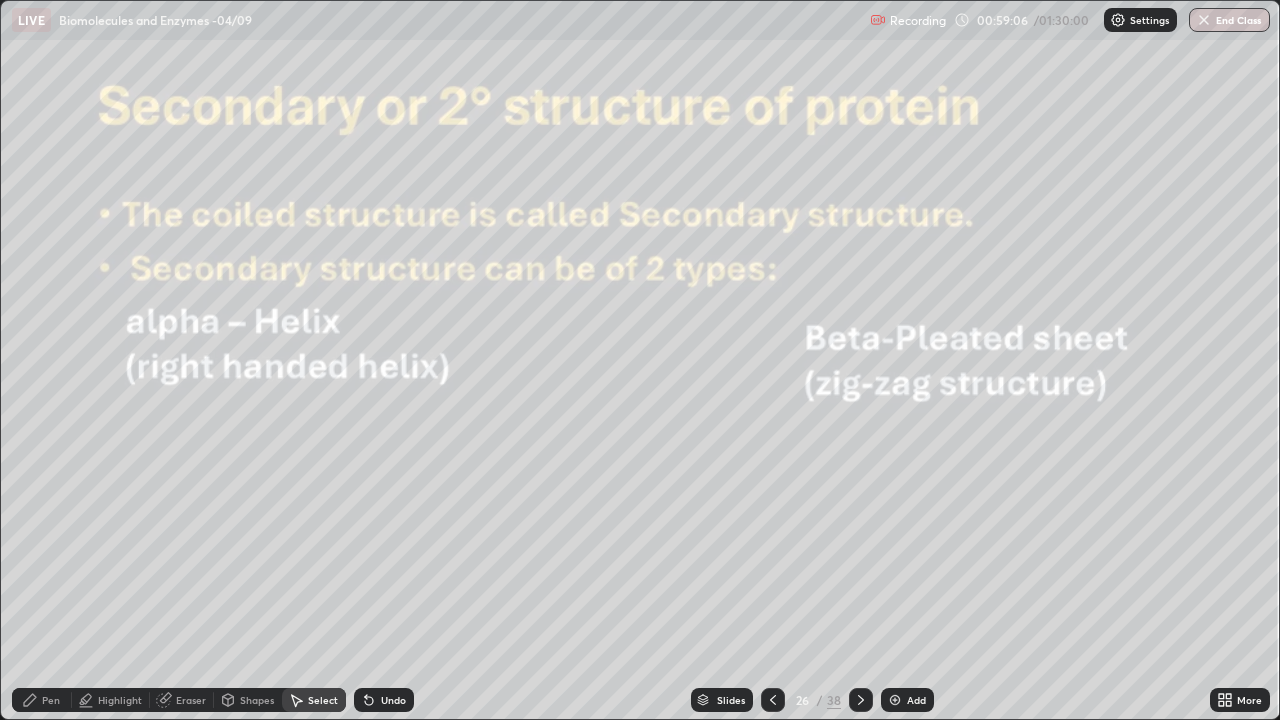 click on "Pen" at bounding box center (51, 700) 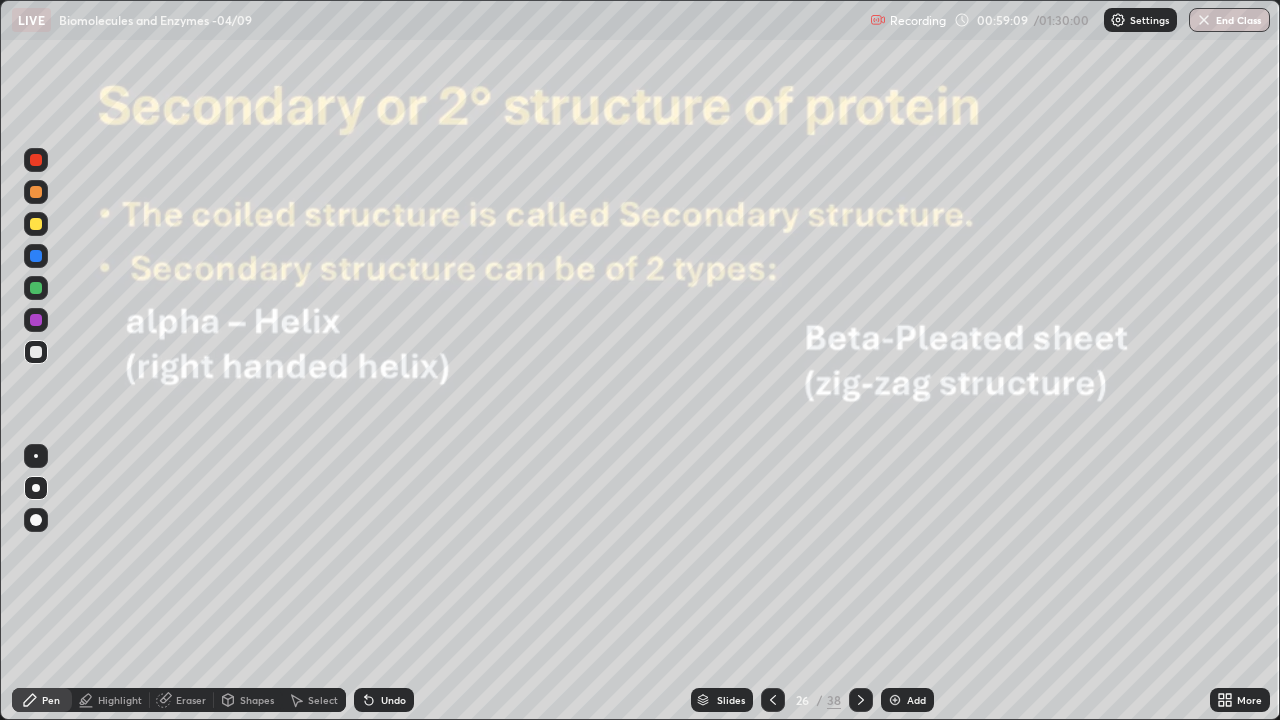 click at bounding box center (36, 352) 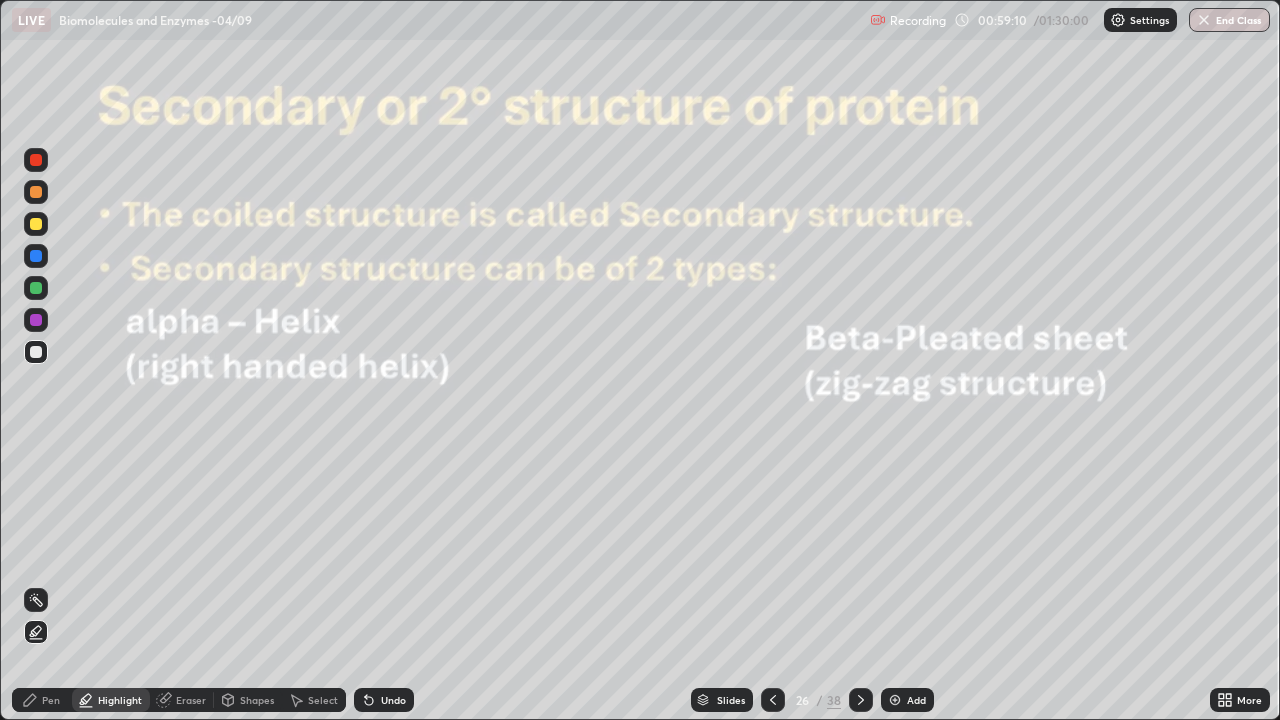 click 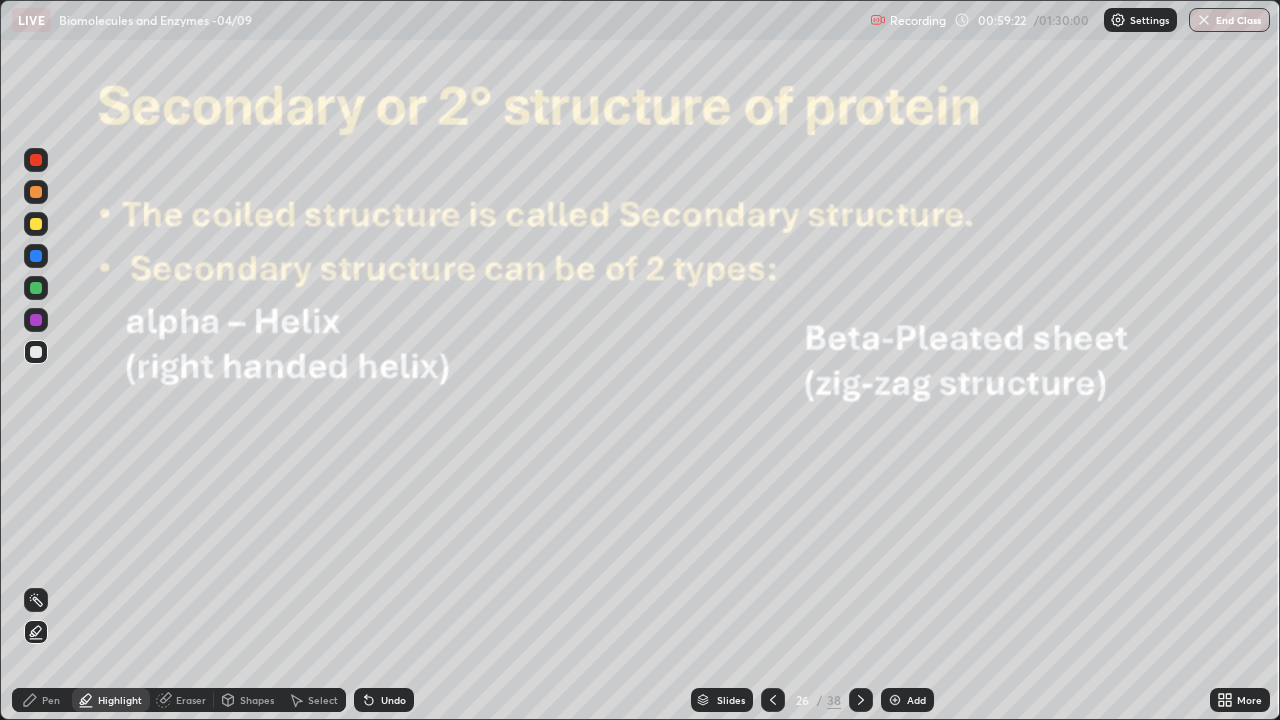 click at bounding box center (36, 320) 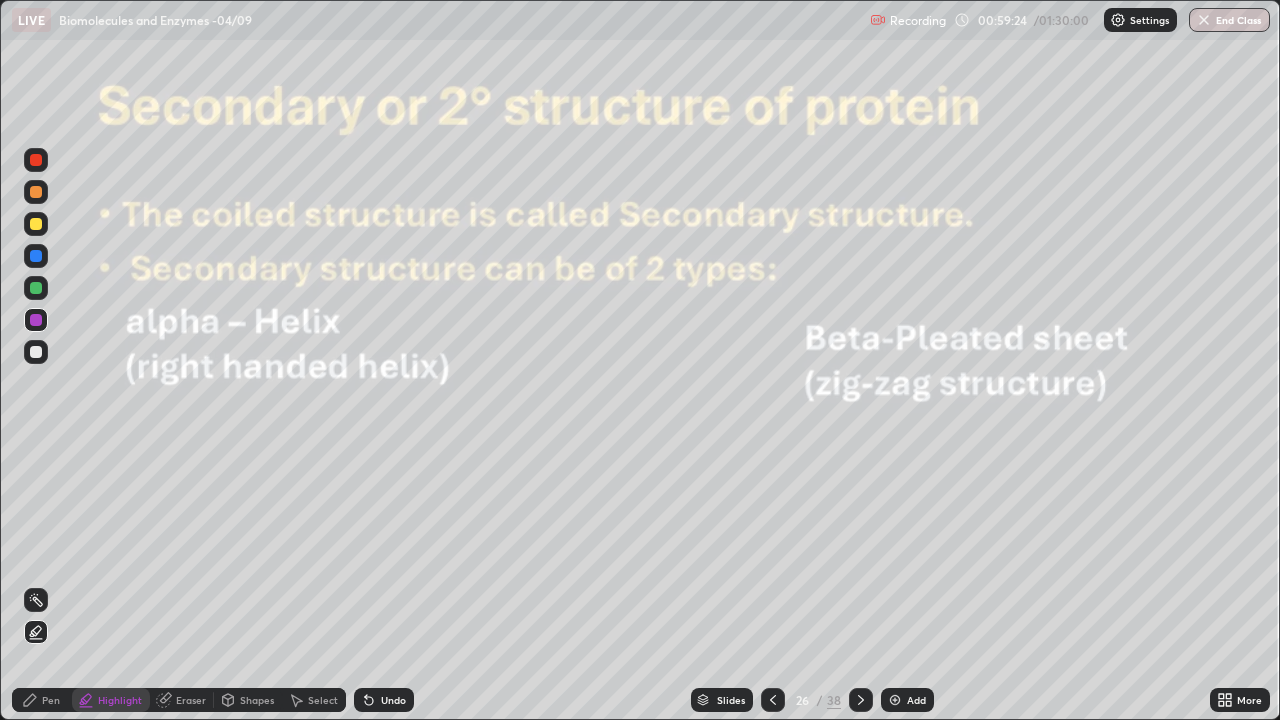 click 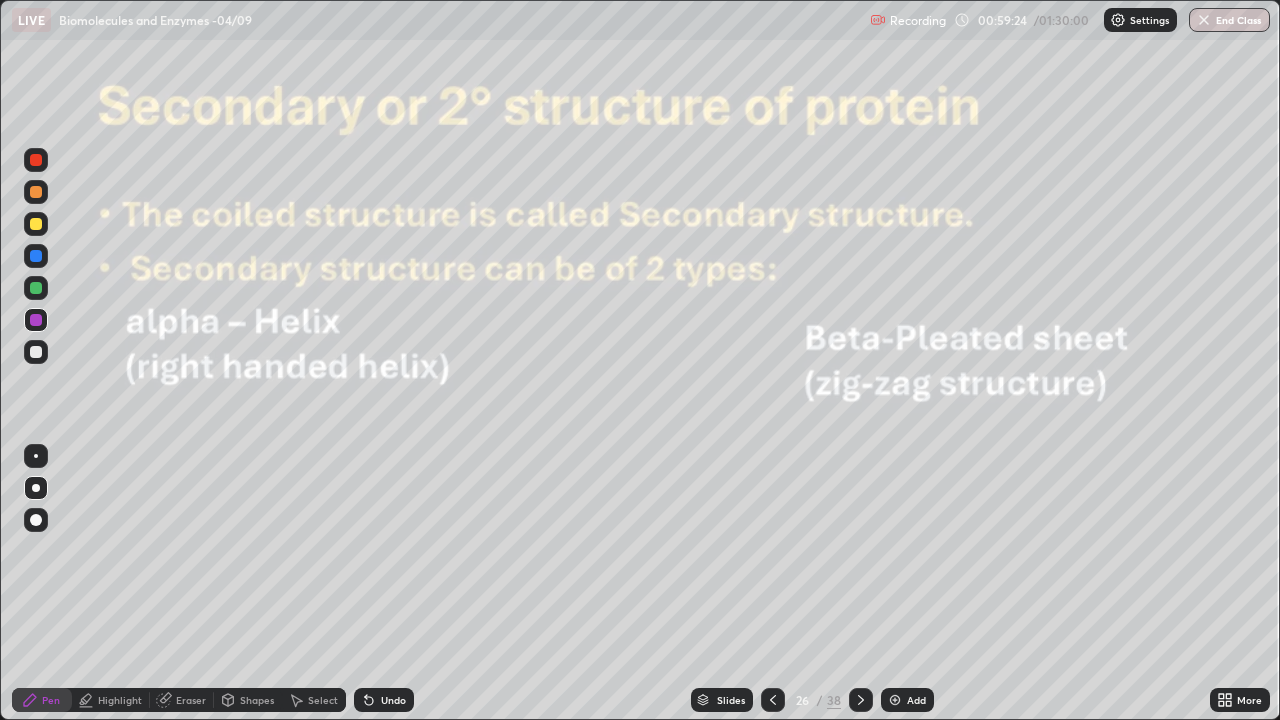 click at bounding box center (36, 520) 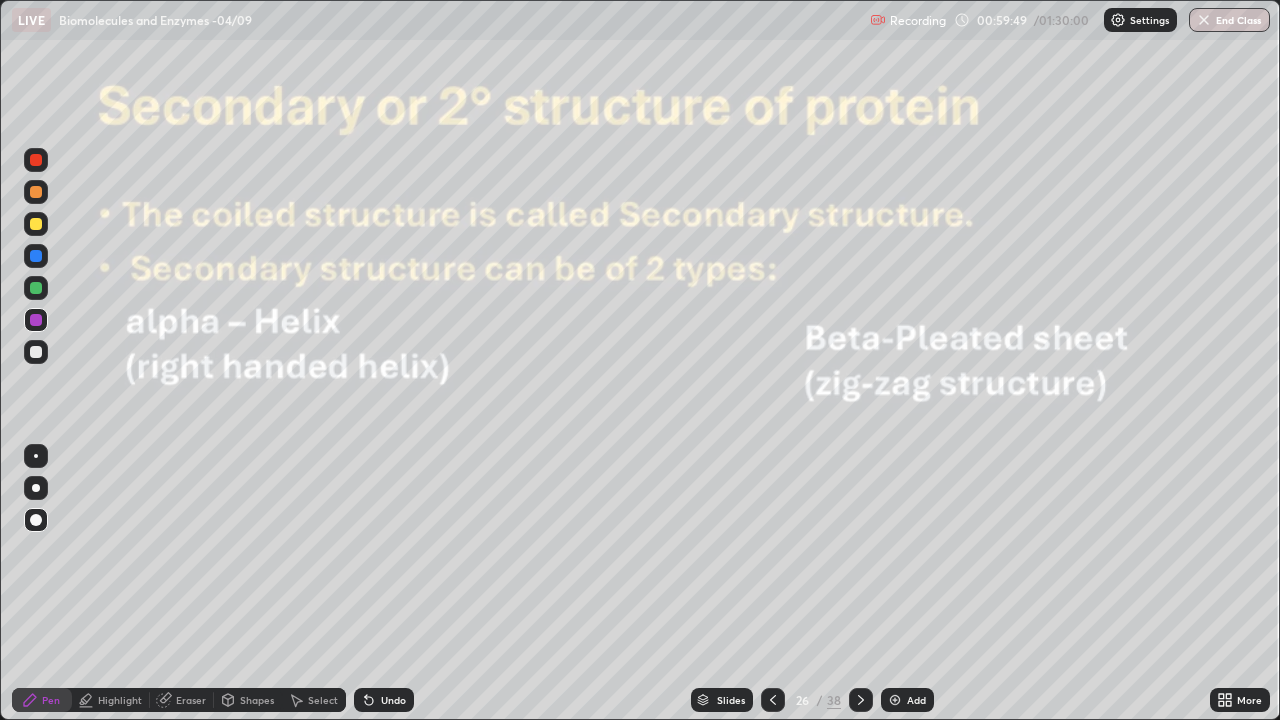 click at bounding box center (36, 224) 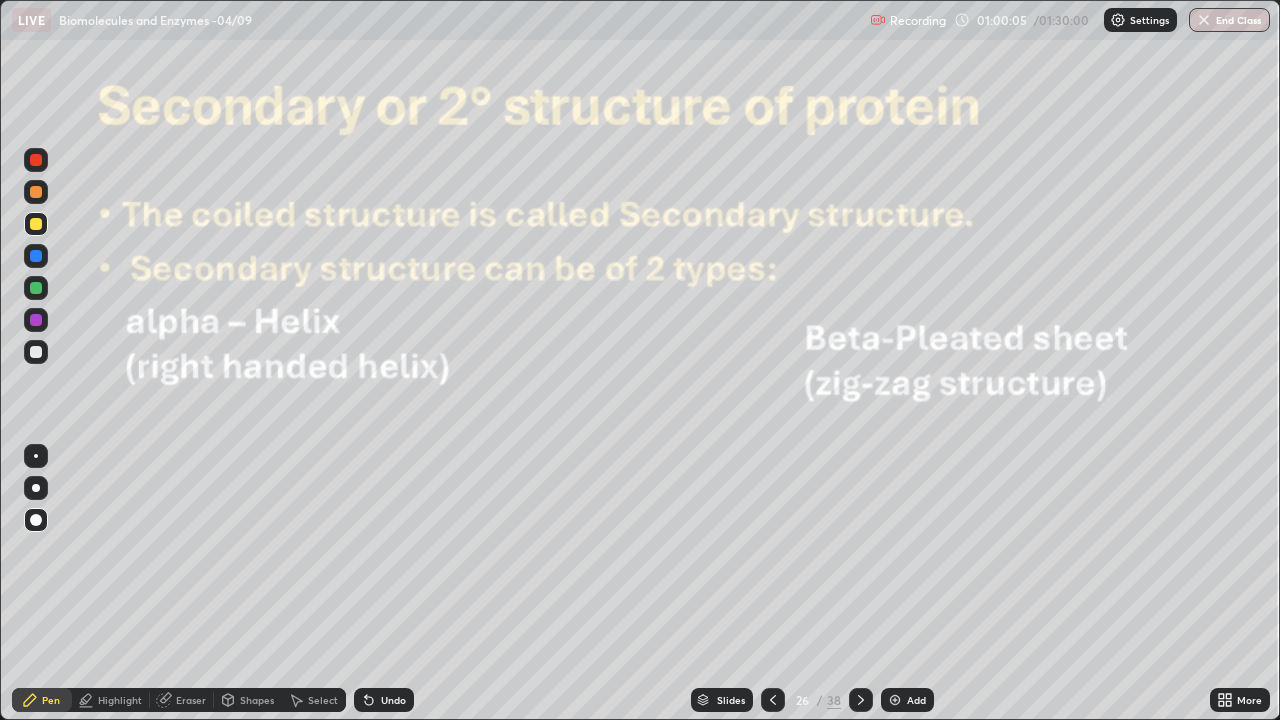 click at bounding box center (36, 352) 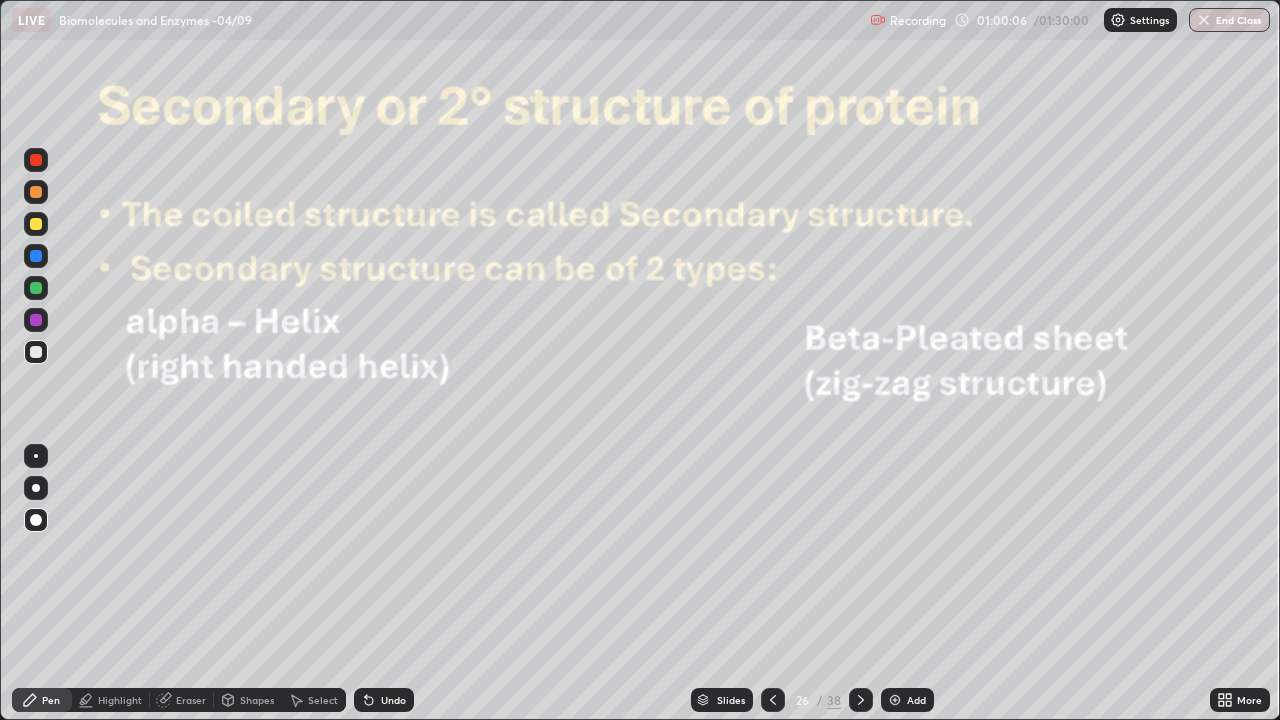 click on "Shapes" at bounding box center [257, 700] 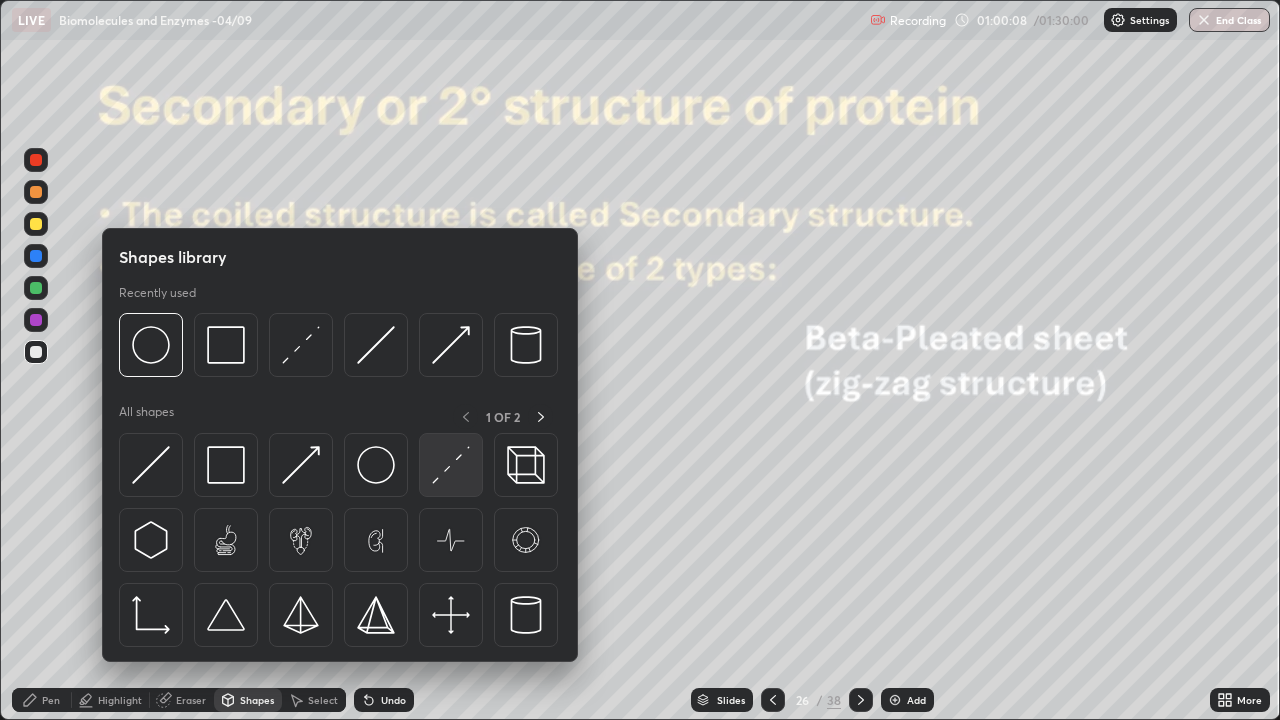 click at bounding box center [451, 465] 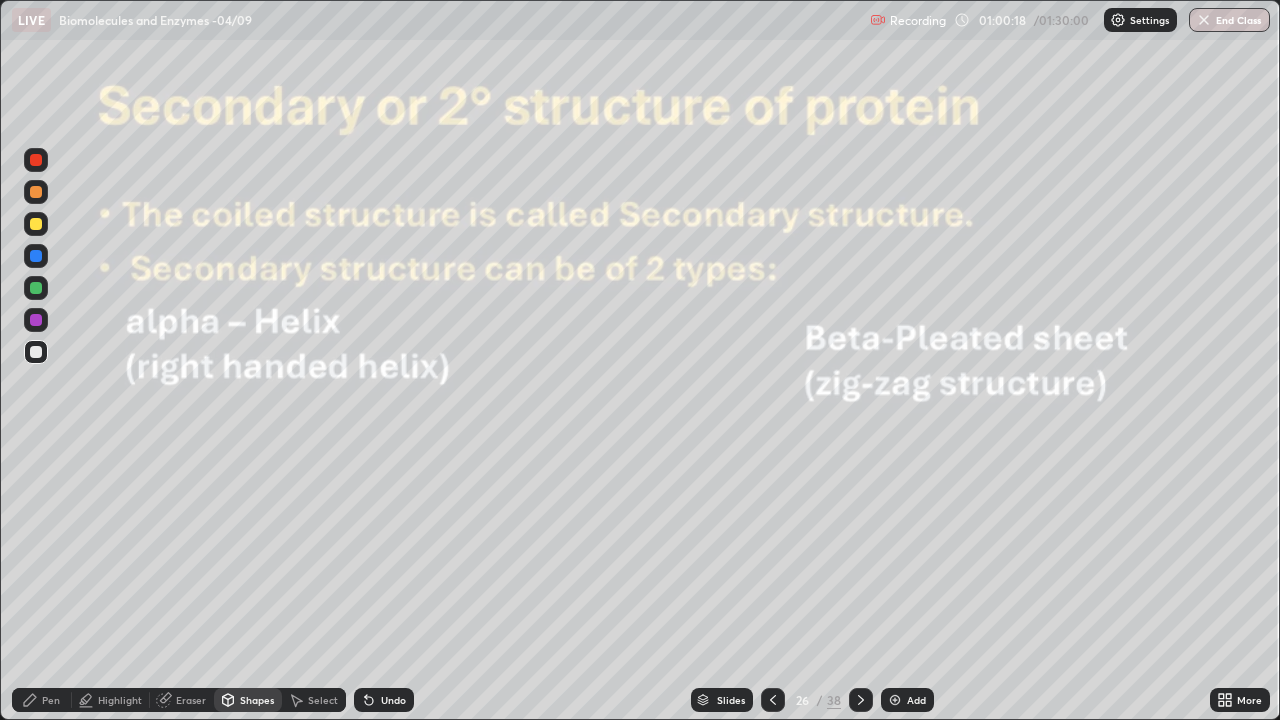 click 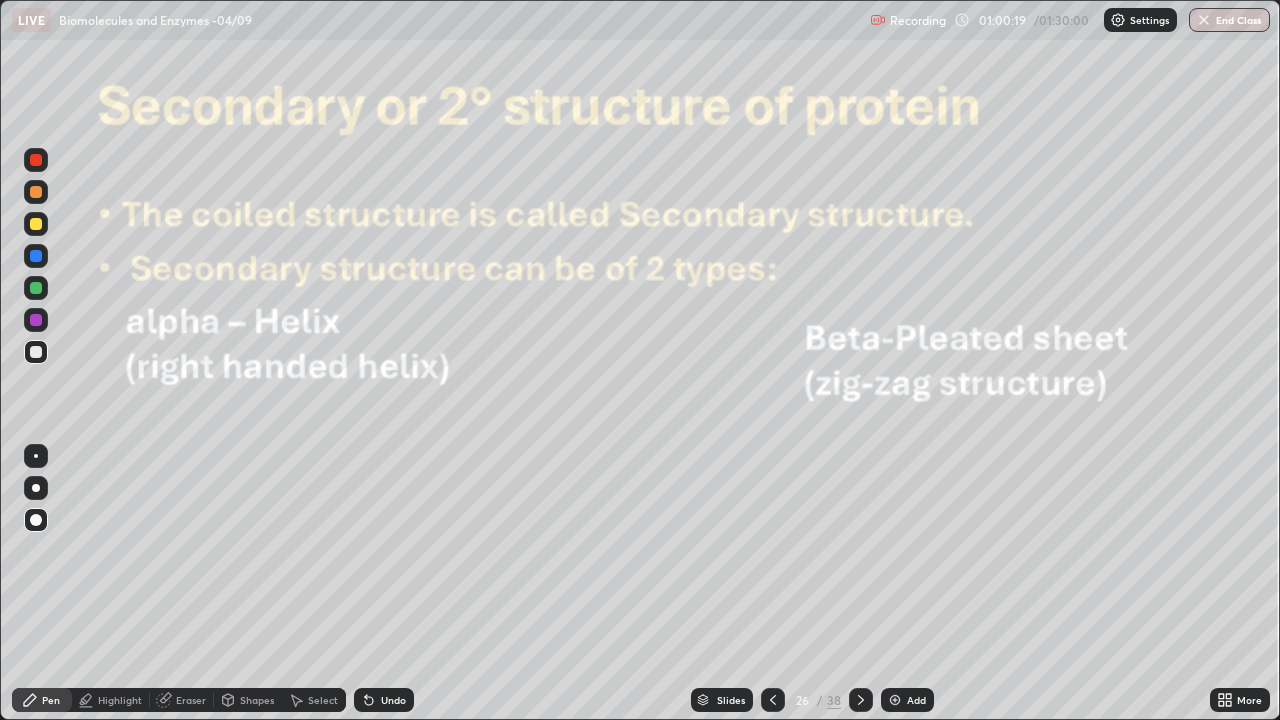 click at bounding box center (36, 488) 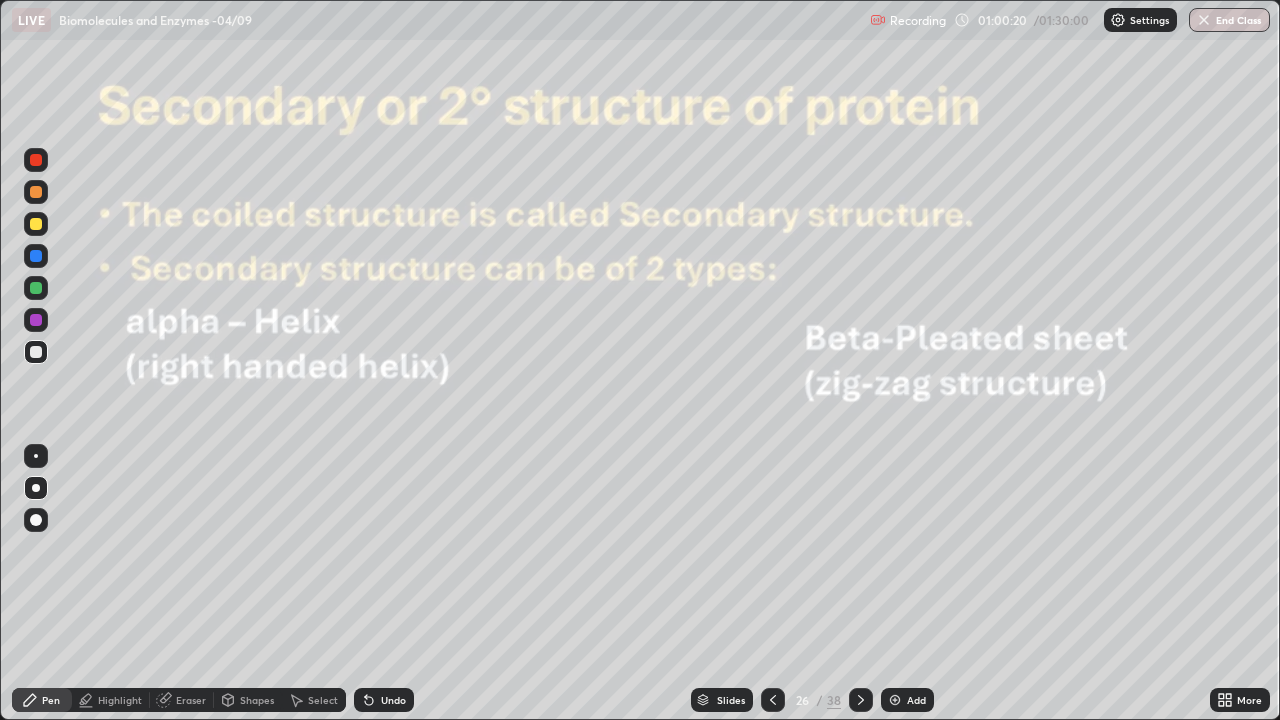 click at bounding box center [36, 256] 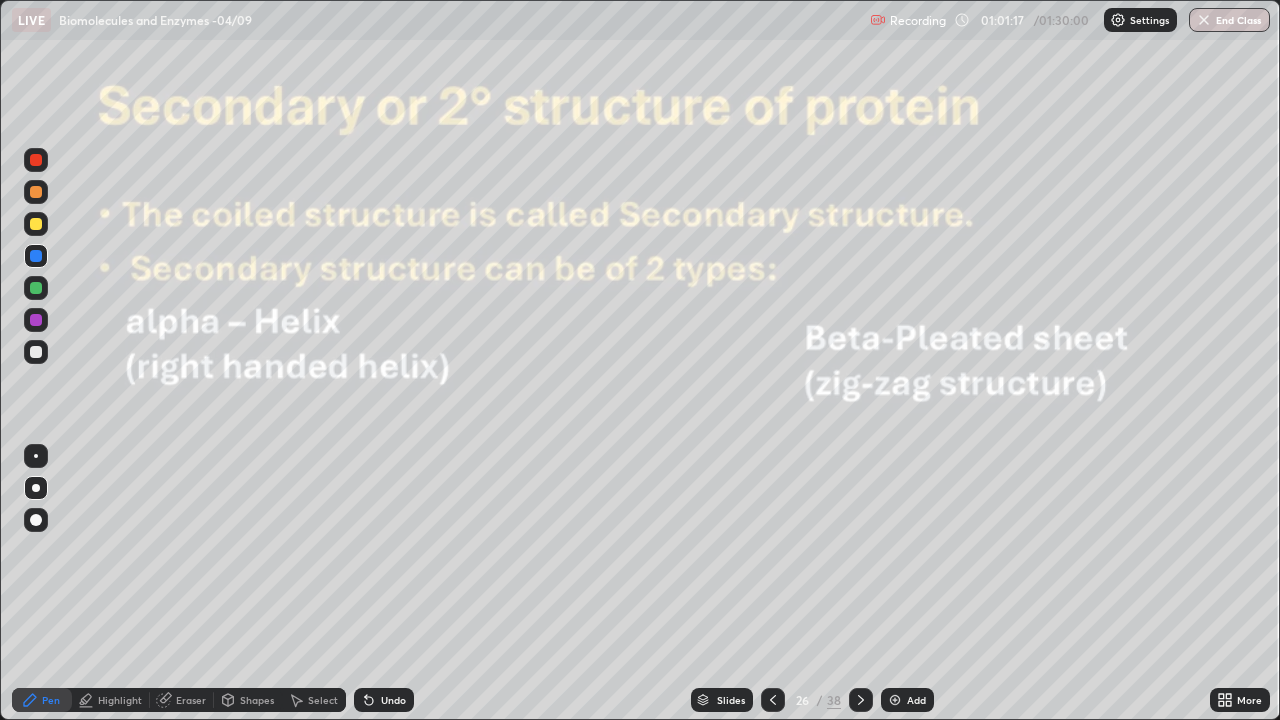 click on "Shapes" at bounding box center (257, 700) 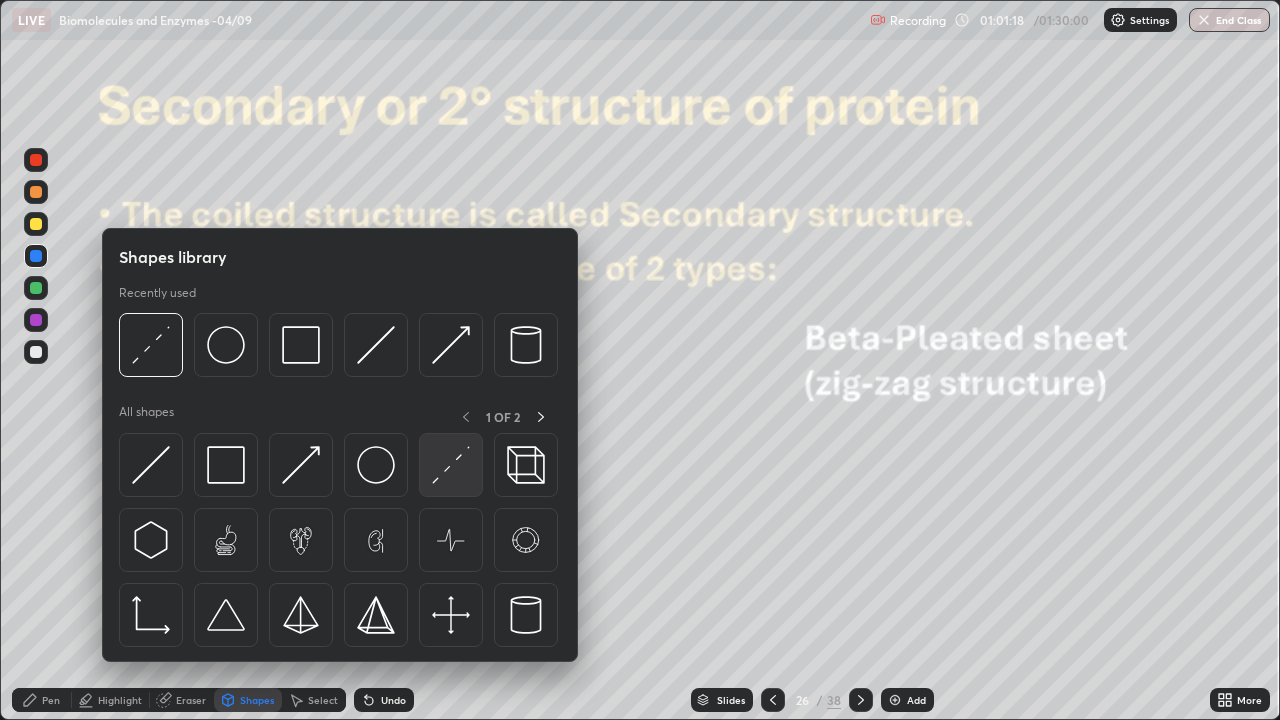 click at bounding box center (451, 465) 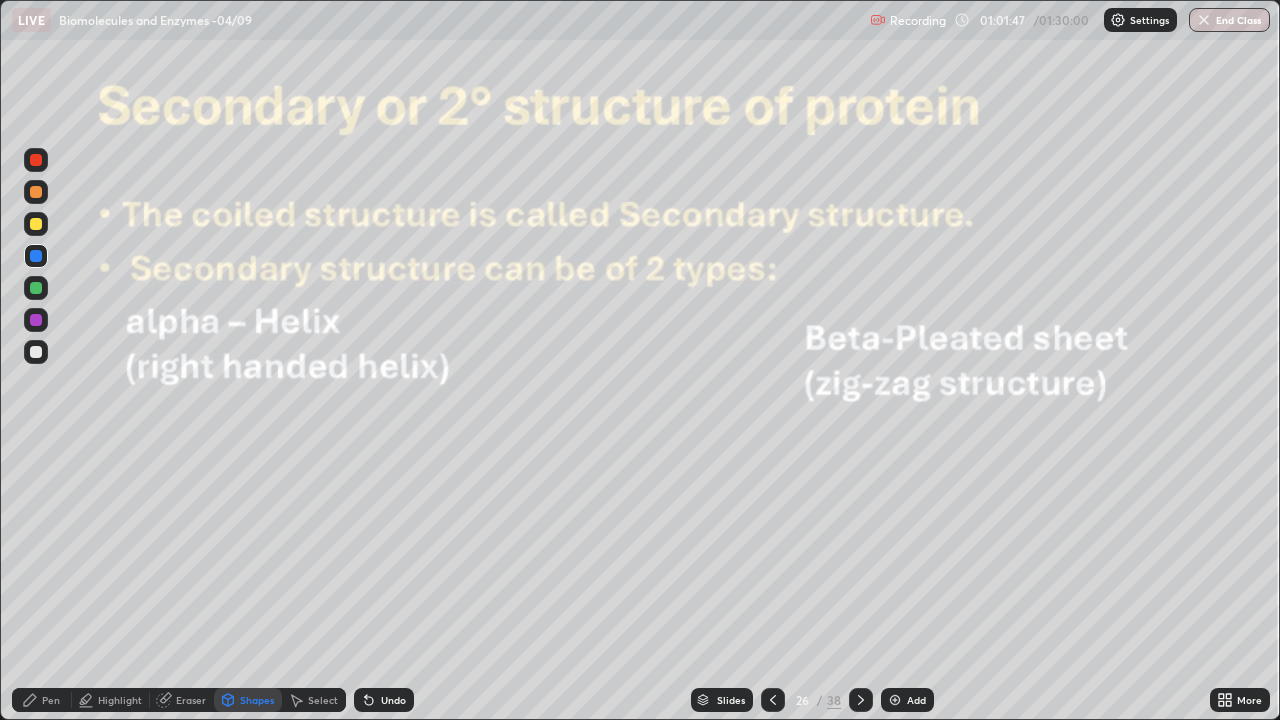 click on "Highlight" at bounding box center [120, 700] 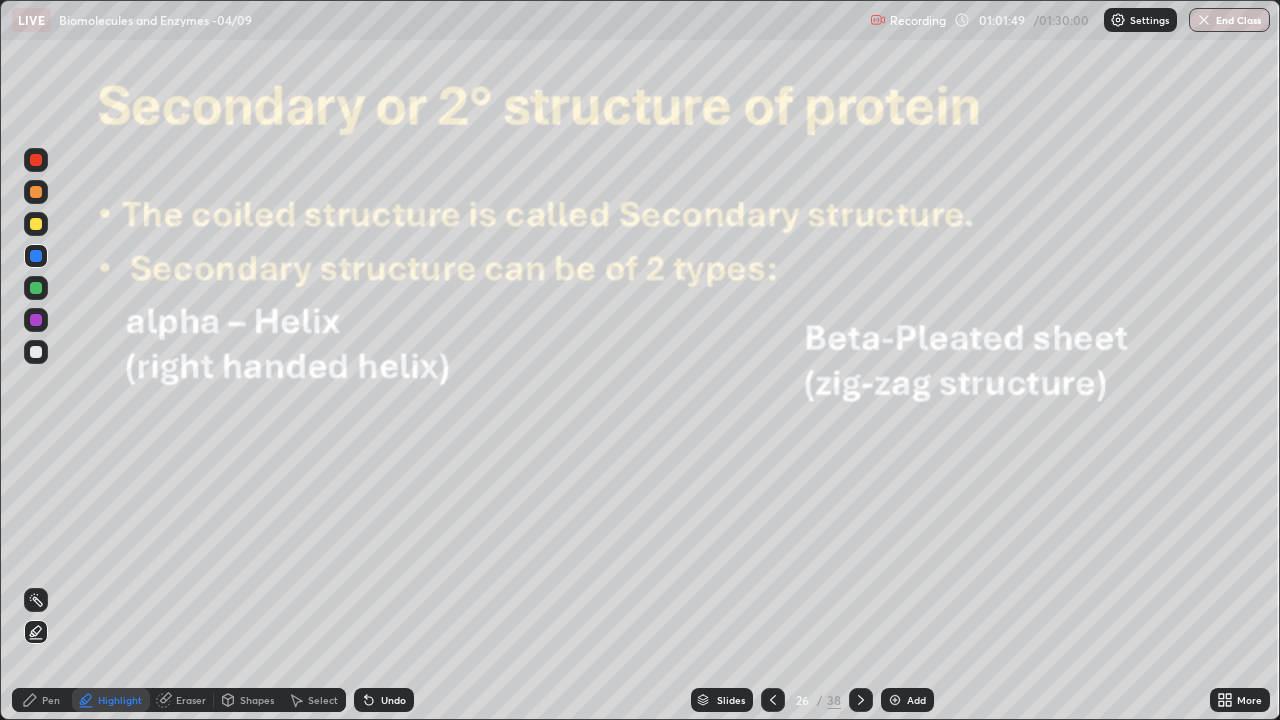 click on "Highlight" at bounding box center (120, 700) 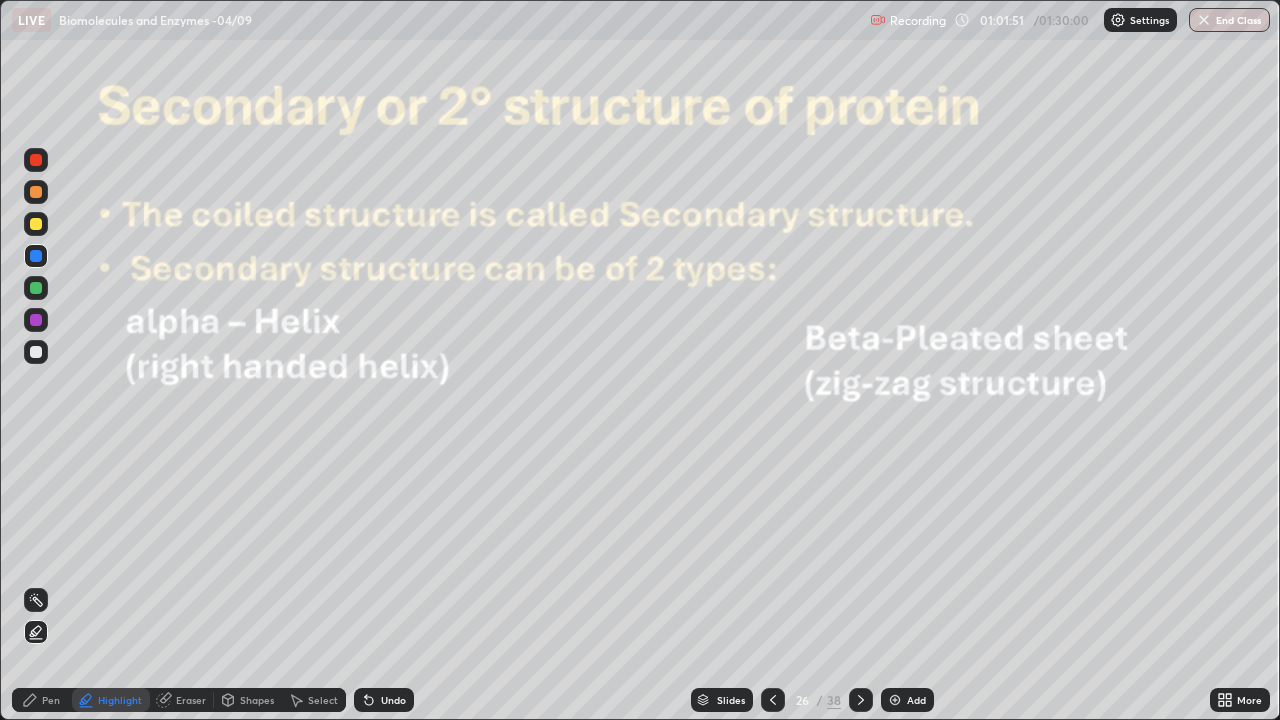click at bounding box center (36, 256) 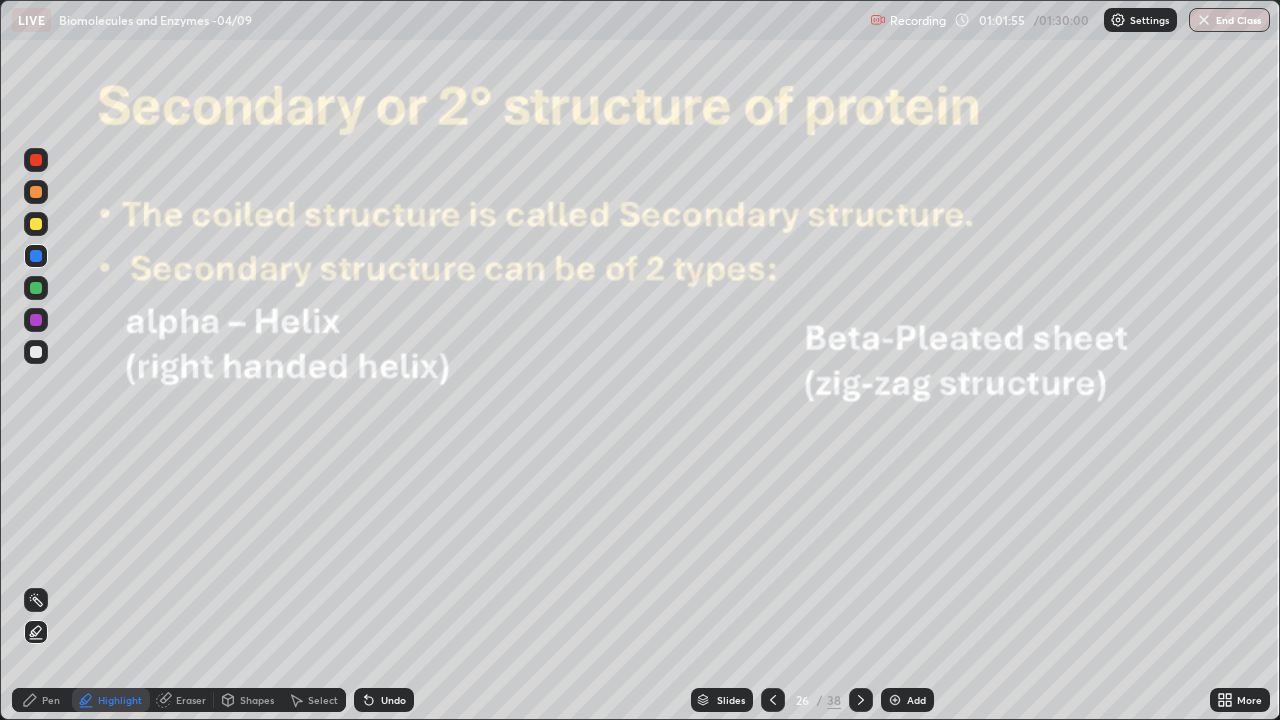 click on "Highlight" at bounding box center [120, 700] 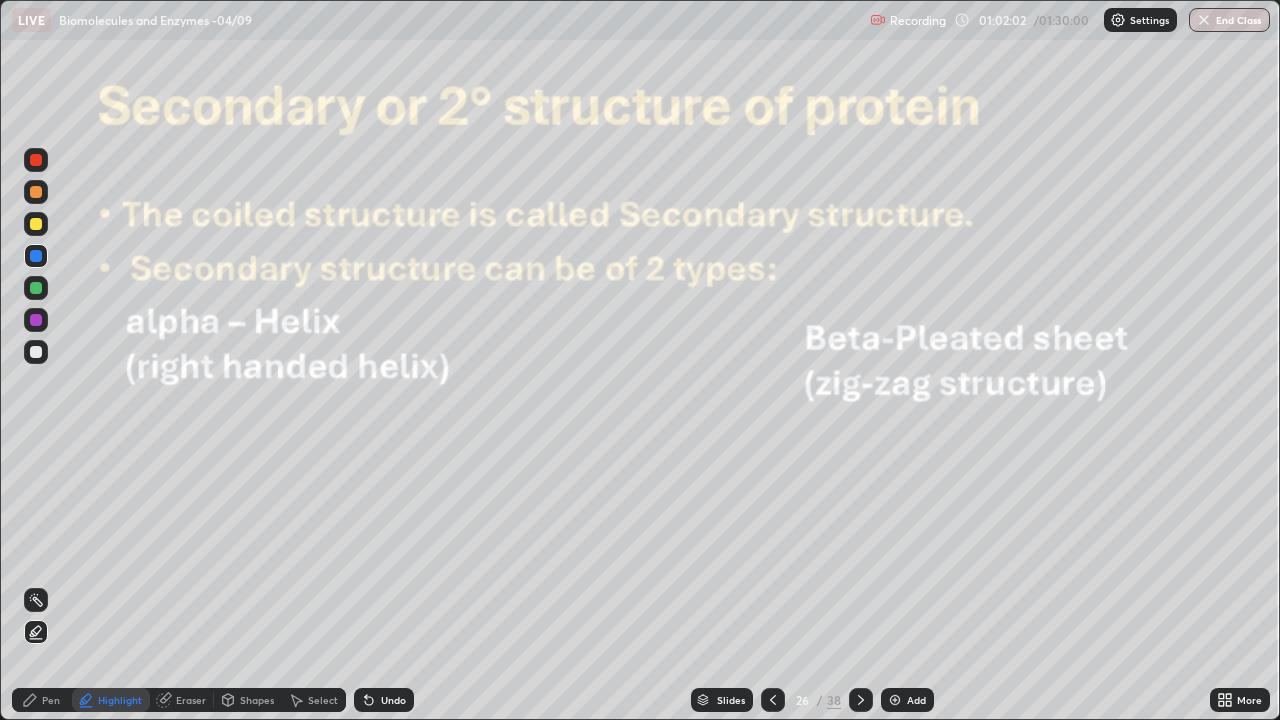 click on "Undo" at bounding box center (393, 700) 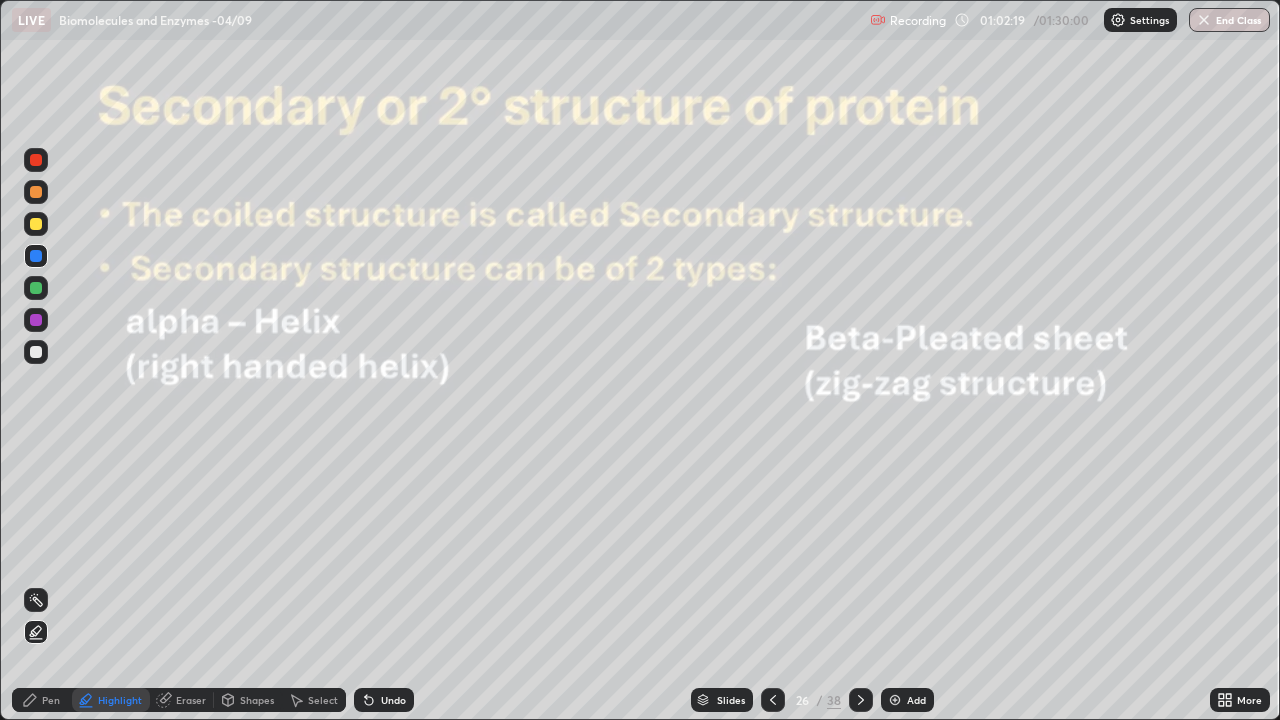 click on "Undo" at bounding box center (393, 700) 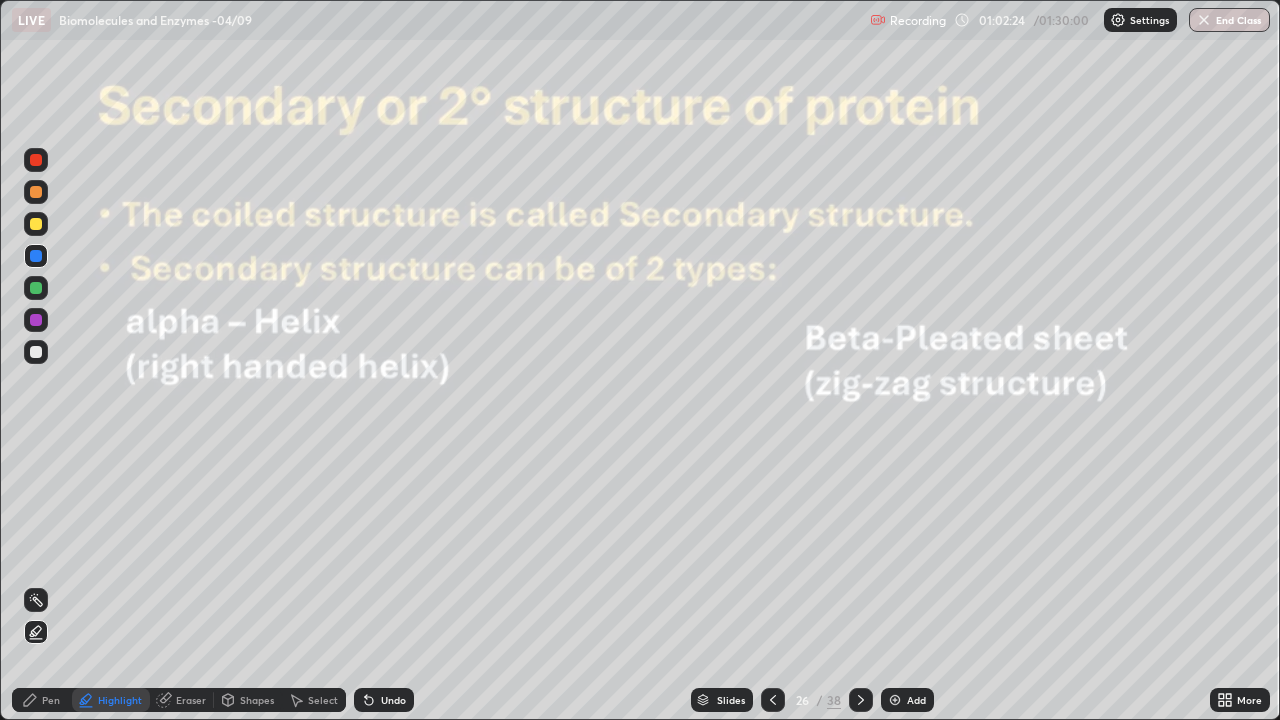 click at bounding box center (36, 160) 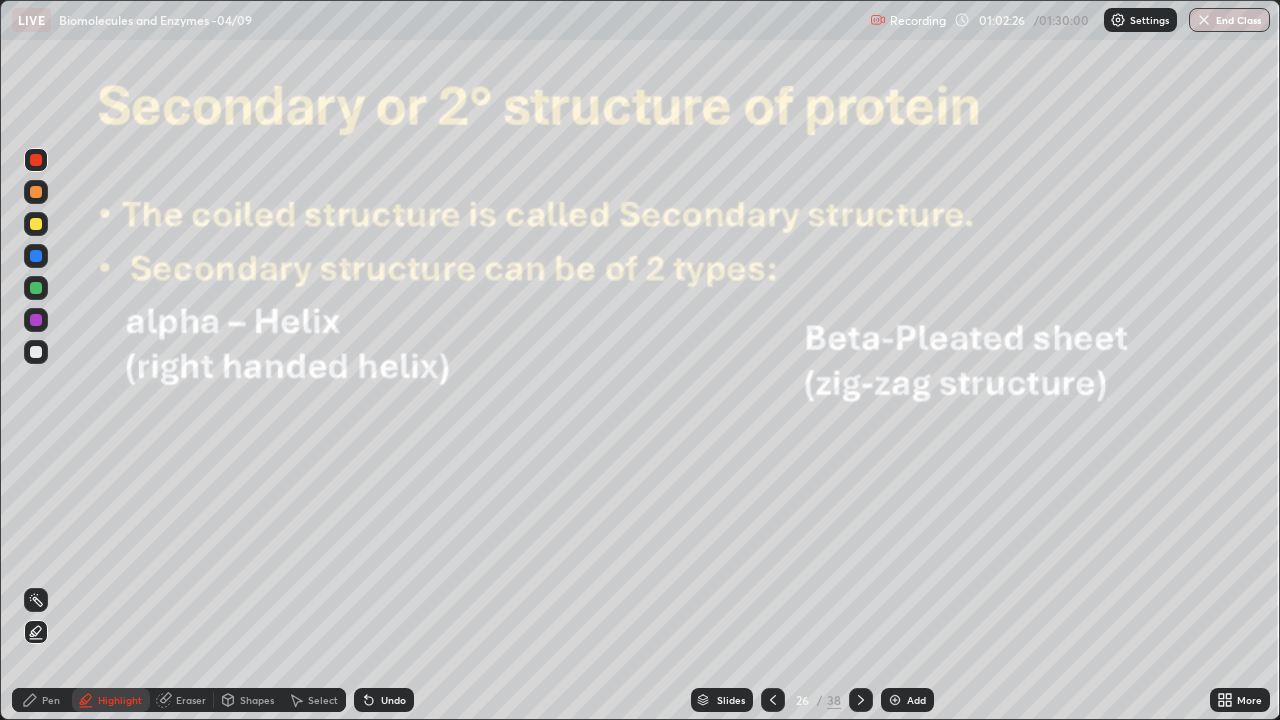 click on "Pen" at bounding box center [42, 700] 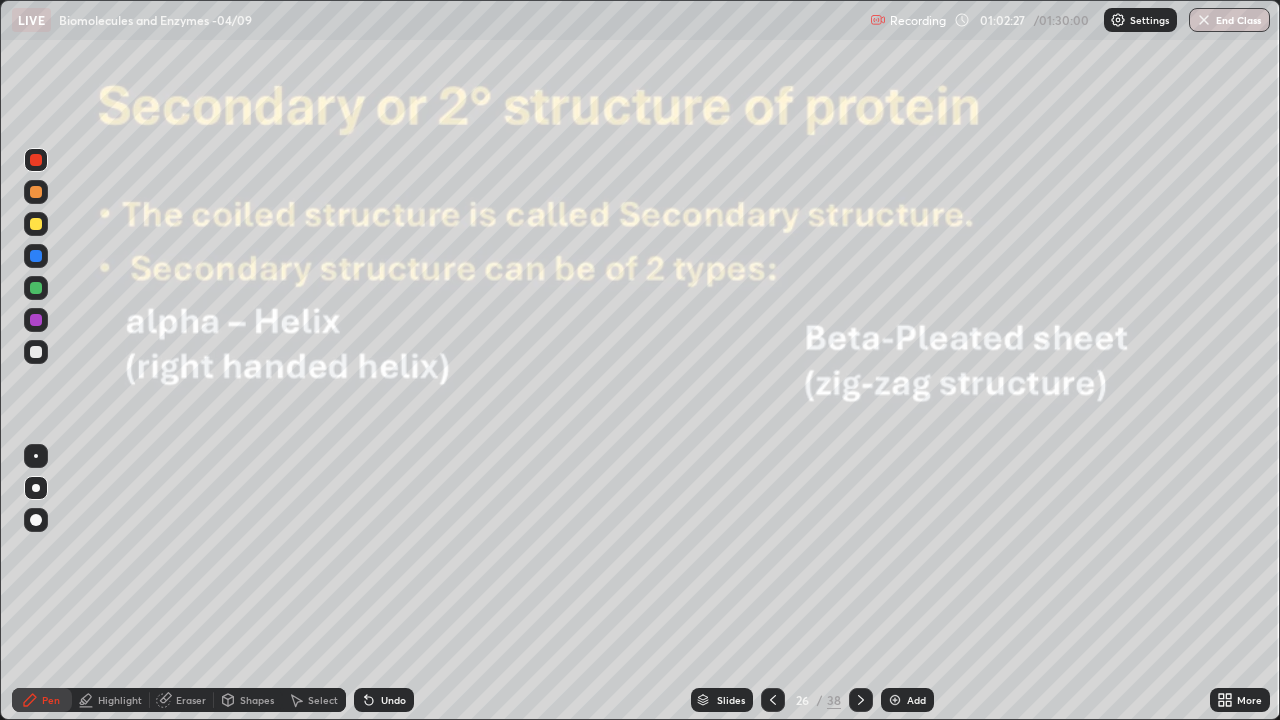 click at bounding box center [36, 520] 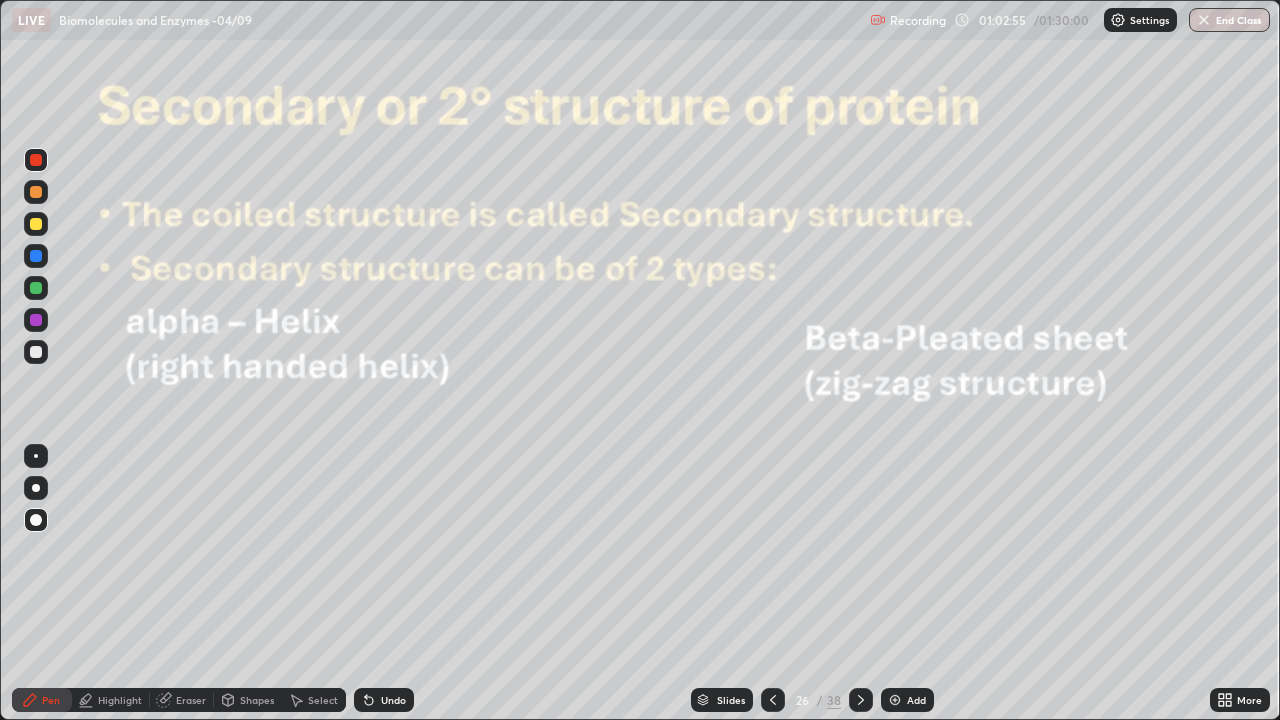 click on "Eraser" at bounding box center [191, 700] 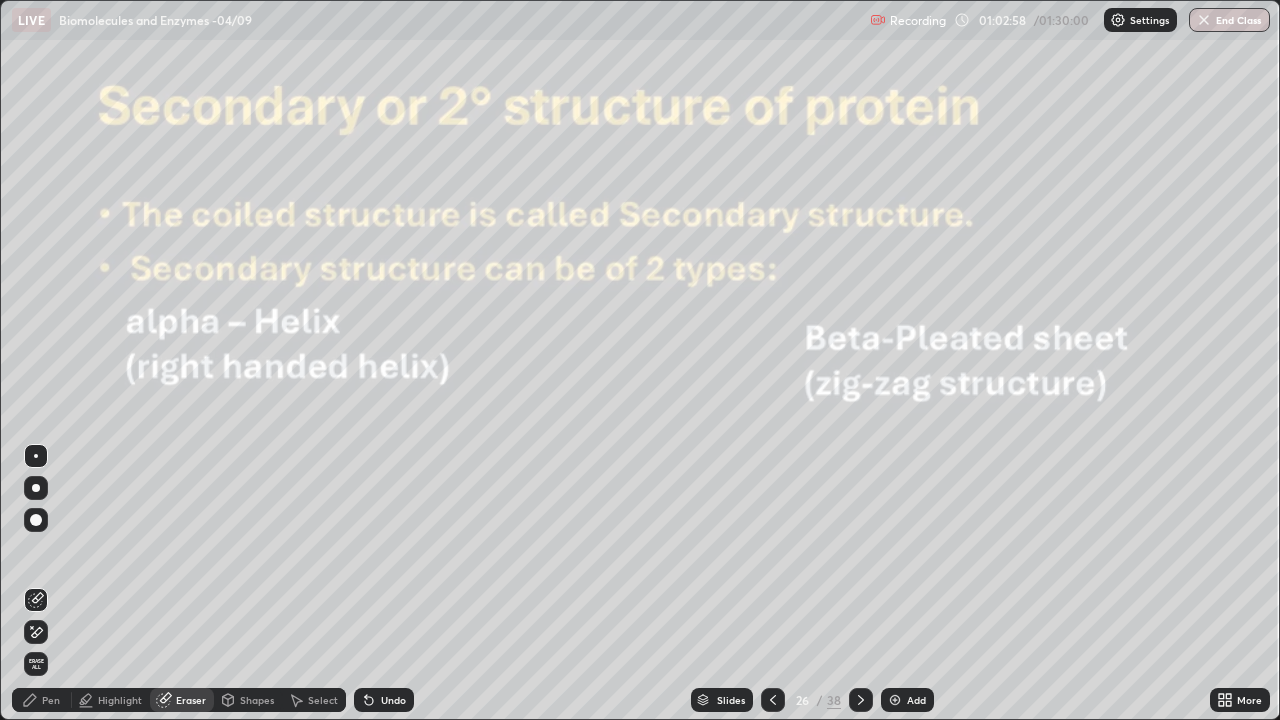 click on "Pen" at bounding box center (51, 700) 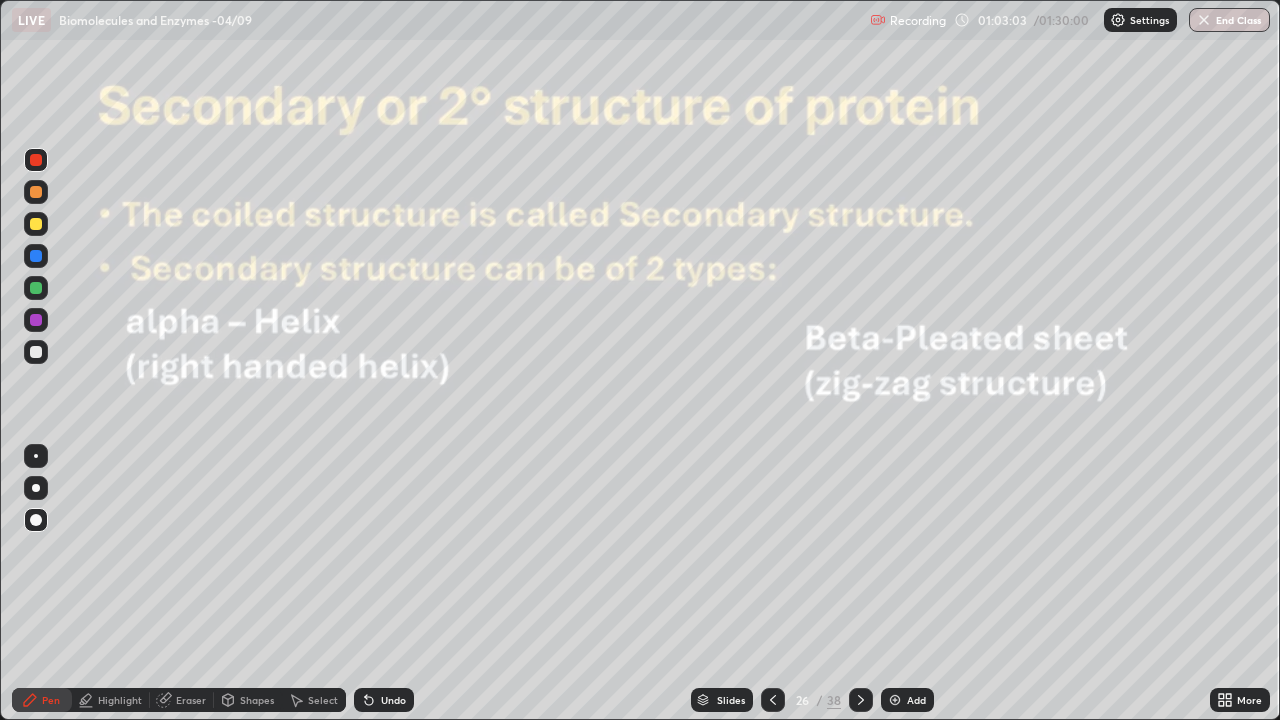 click on "Eraser" at bounding box center (191, 700) 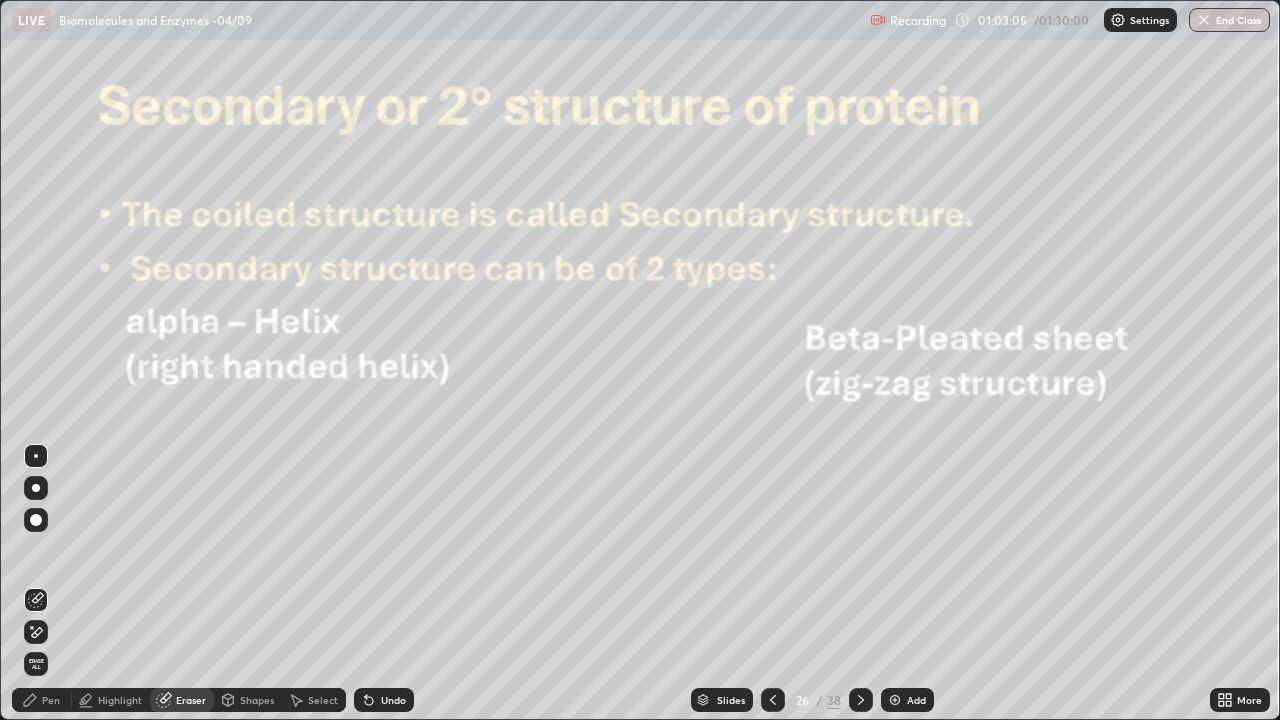 click on "Shapes" at bounding box center (257, 700) 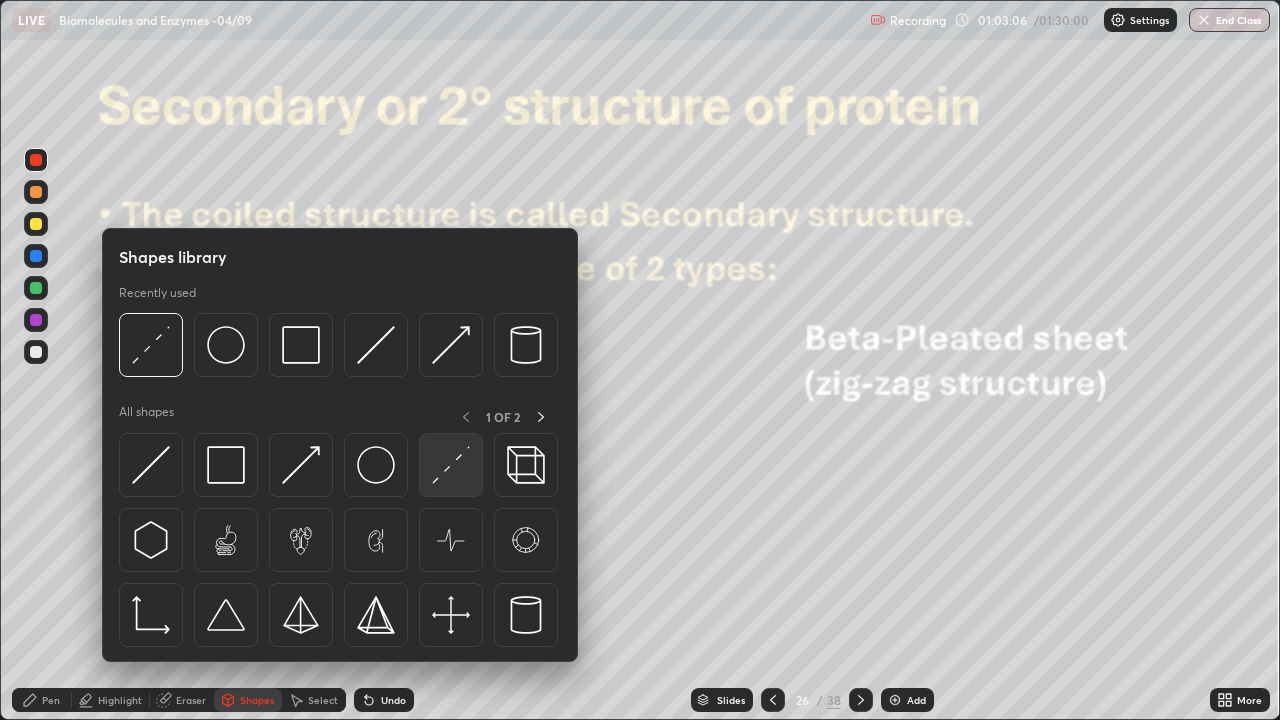 click at bounding box center (451, 465) 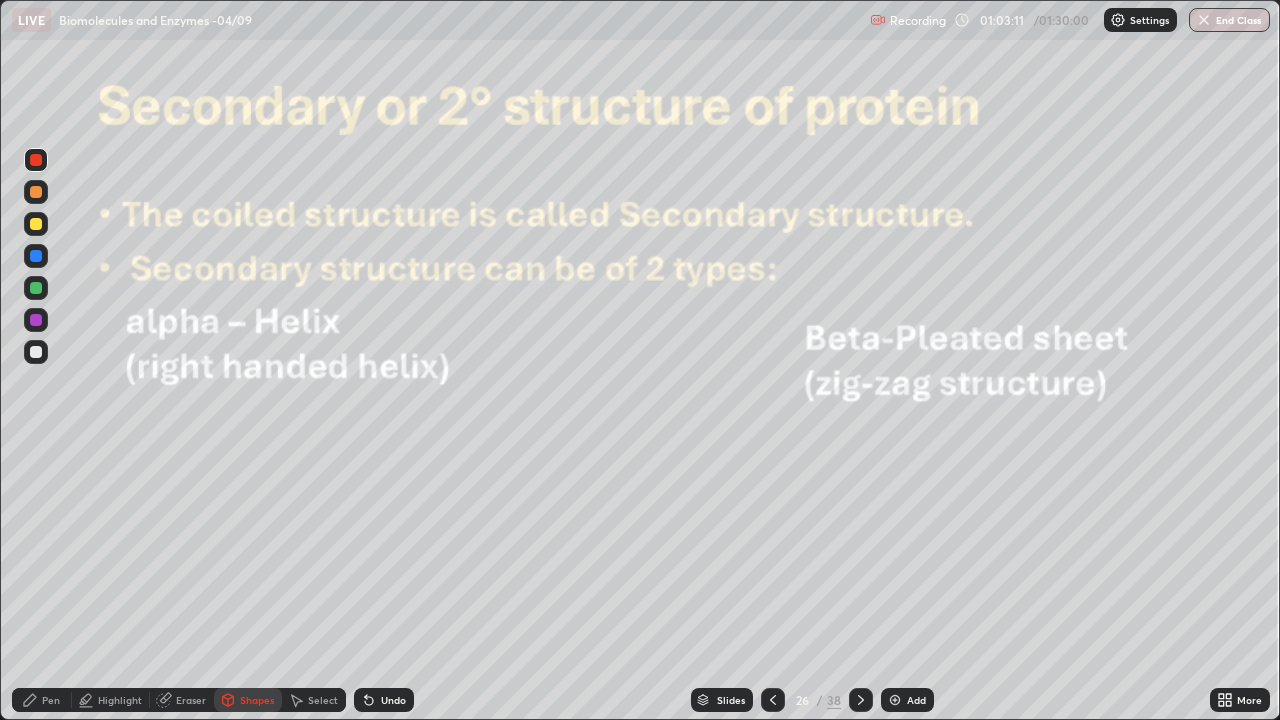 click on "Undo" at bounding box center (384, 700) 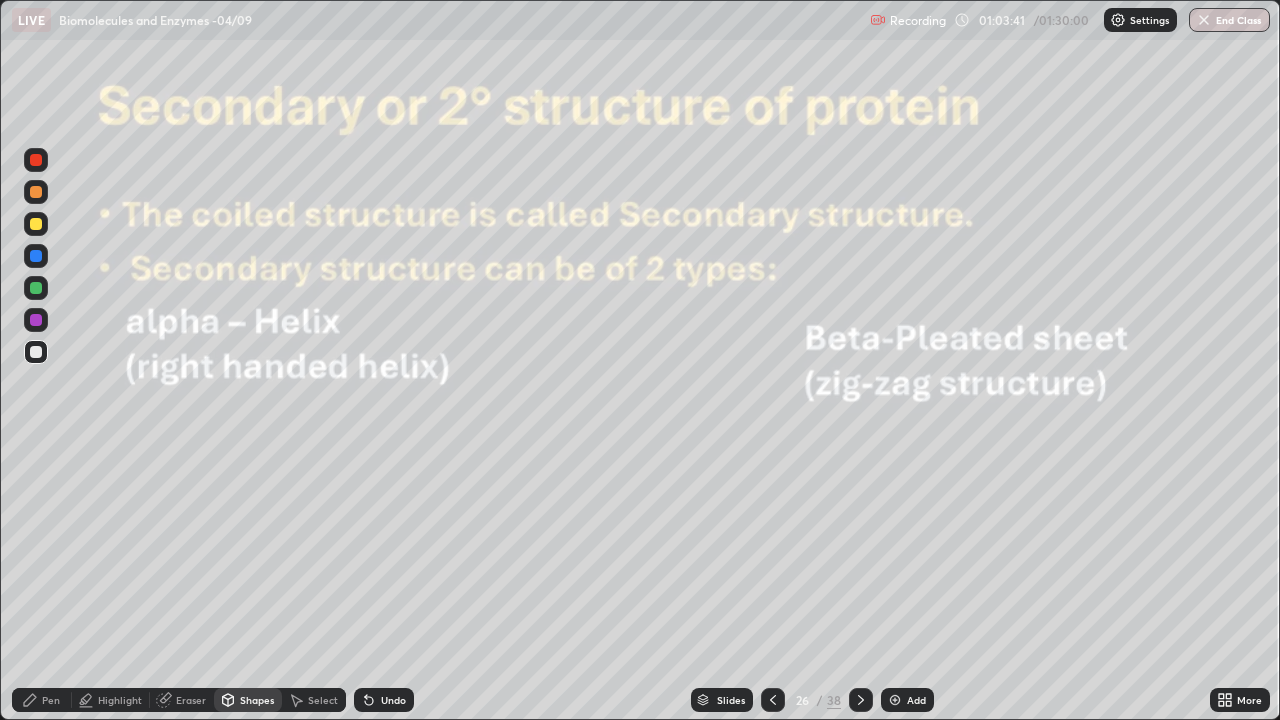 click at bounding box center [36, 352] 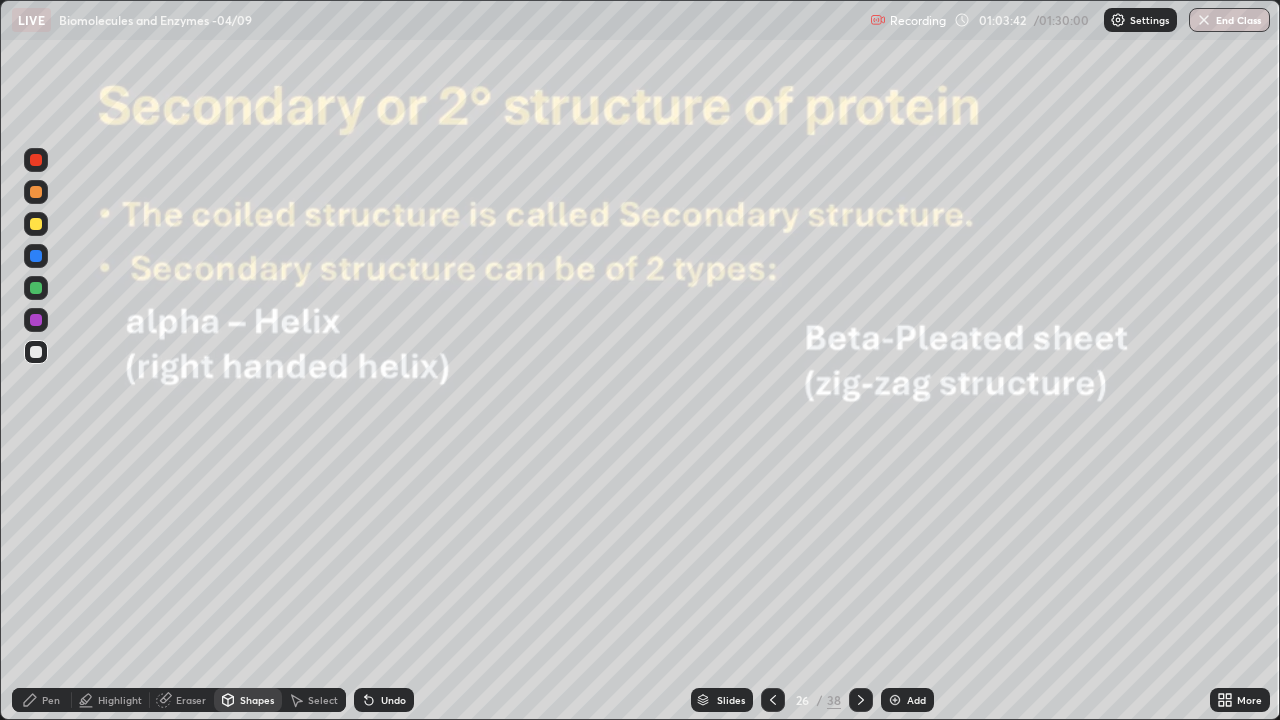 click on "Shapes" at bounding box center (257, 700) 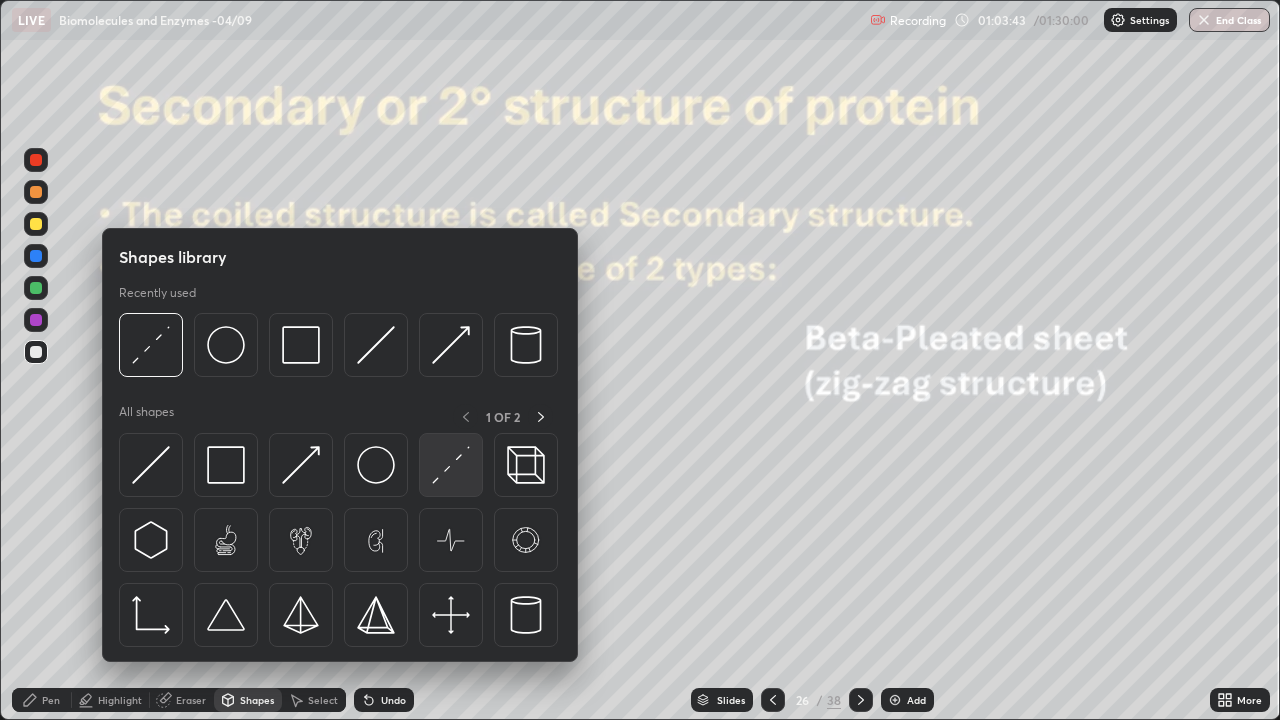 click at bounding box center [451, 465] 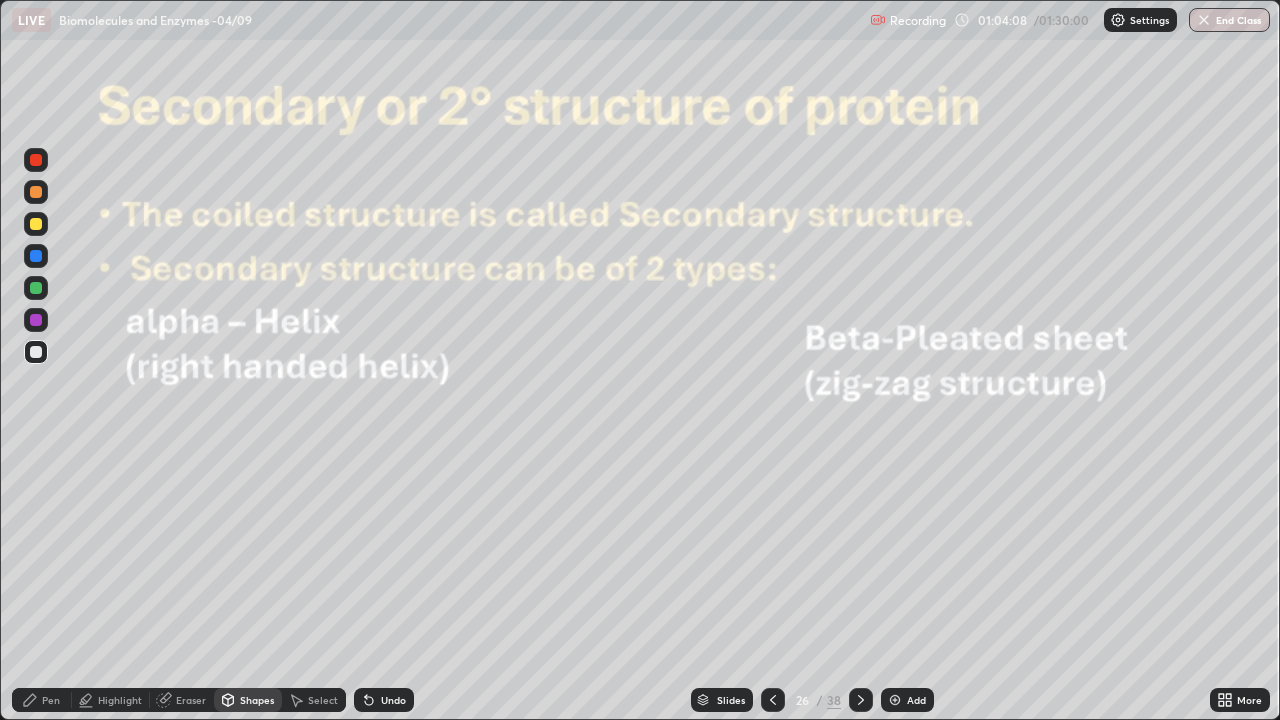 click on "Shapes" at bounding box center [257, 700] 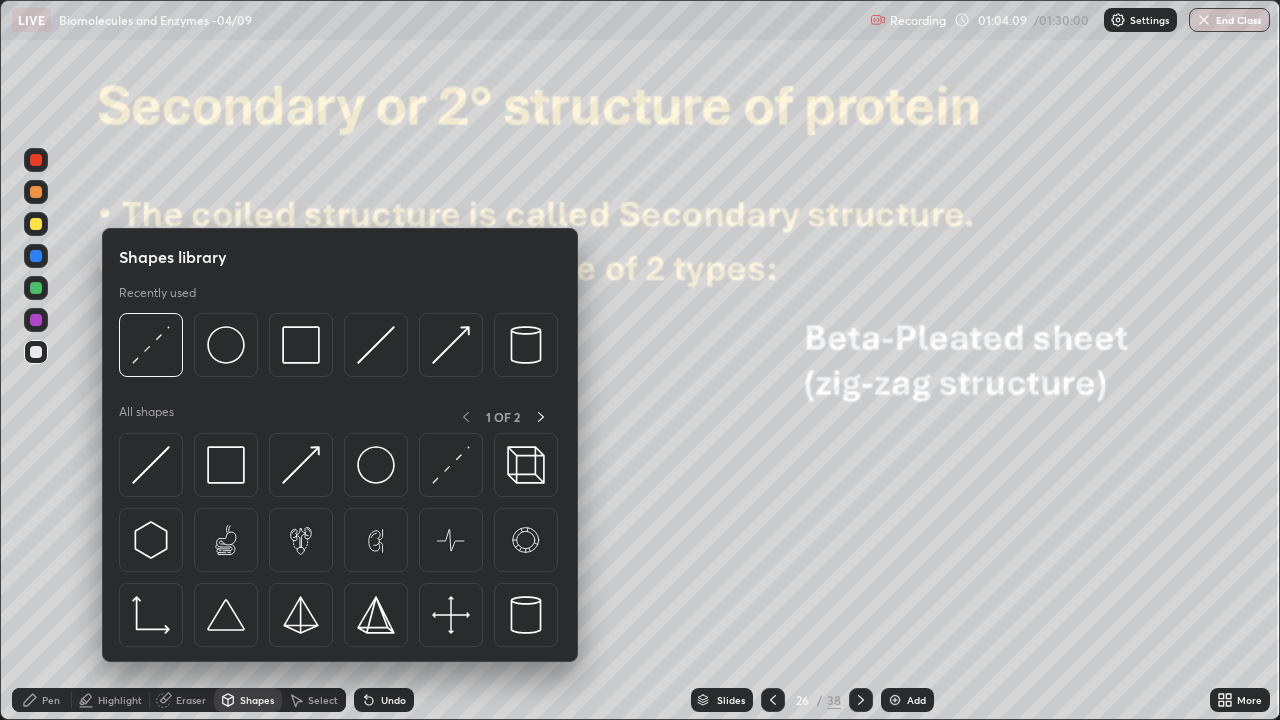 click on "Pen" at bounding box center [51, 700] 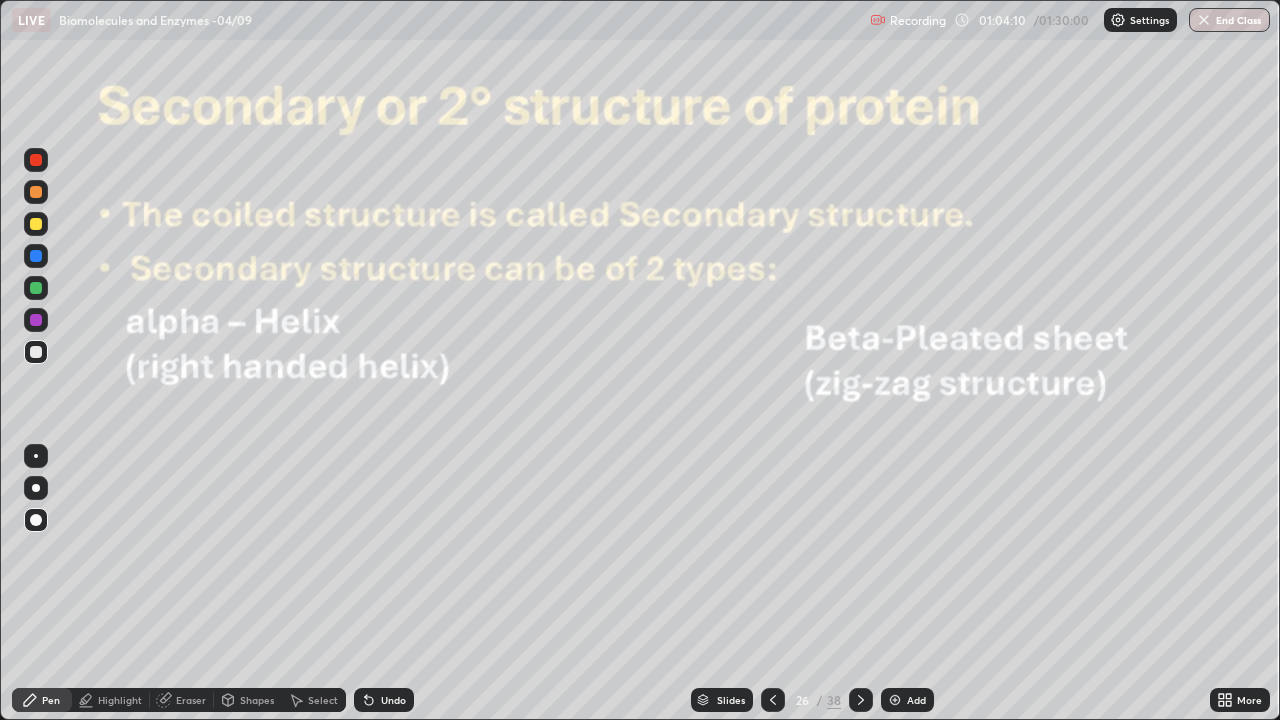 click at bounding box center [36, 352] 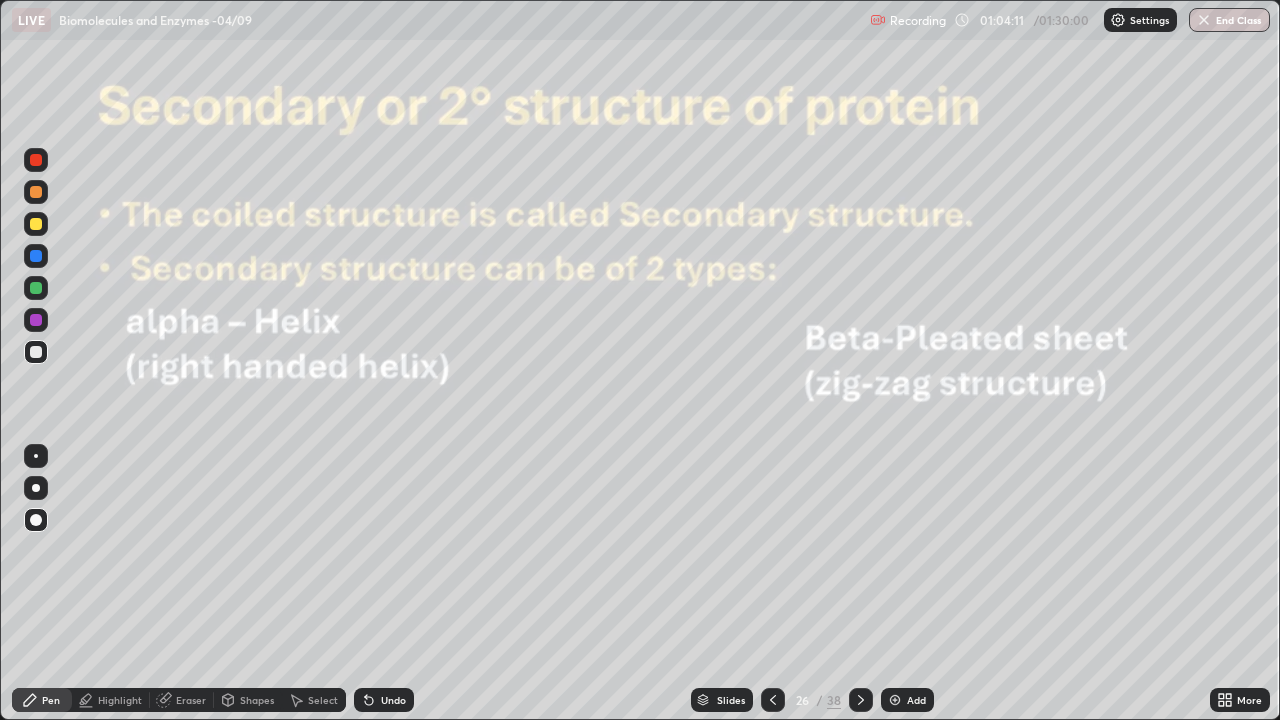 click on "Highlight" at bounding box center [120, 700] 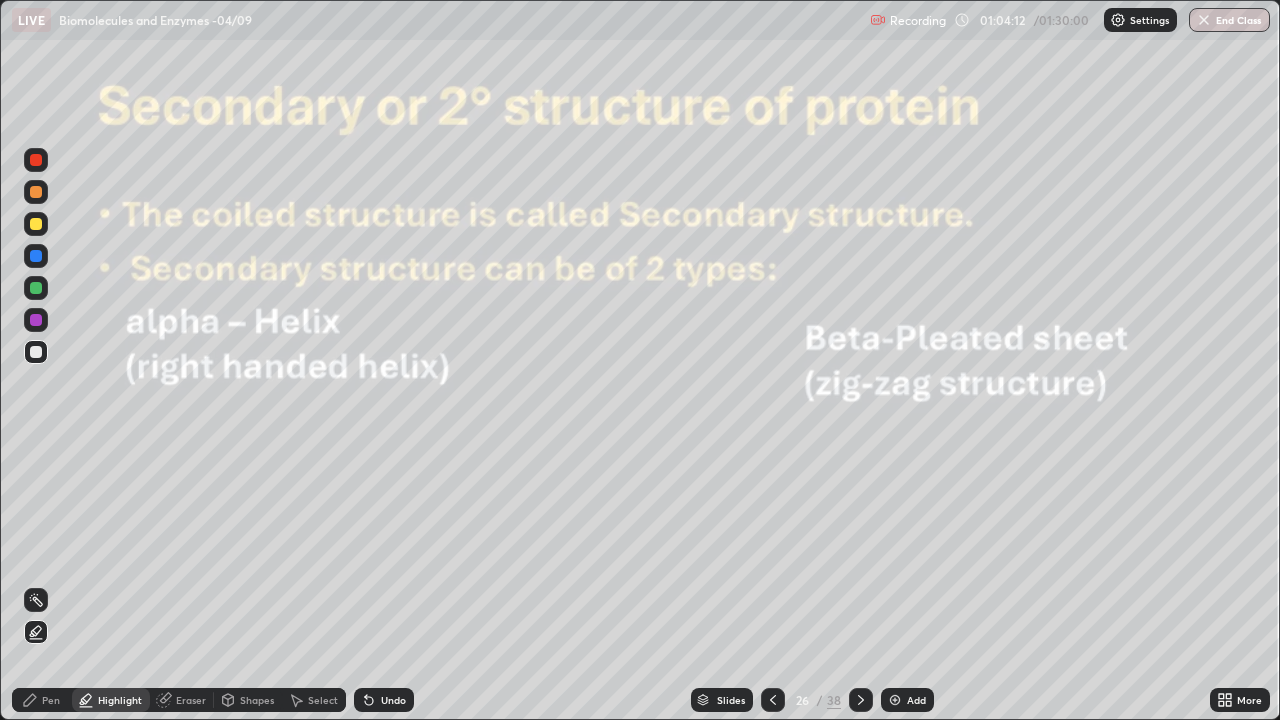 click at bounding box center [36, 352] 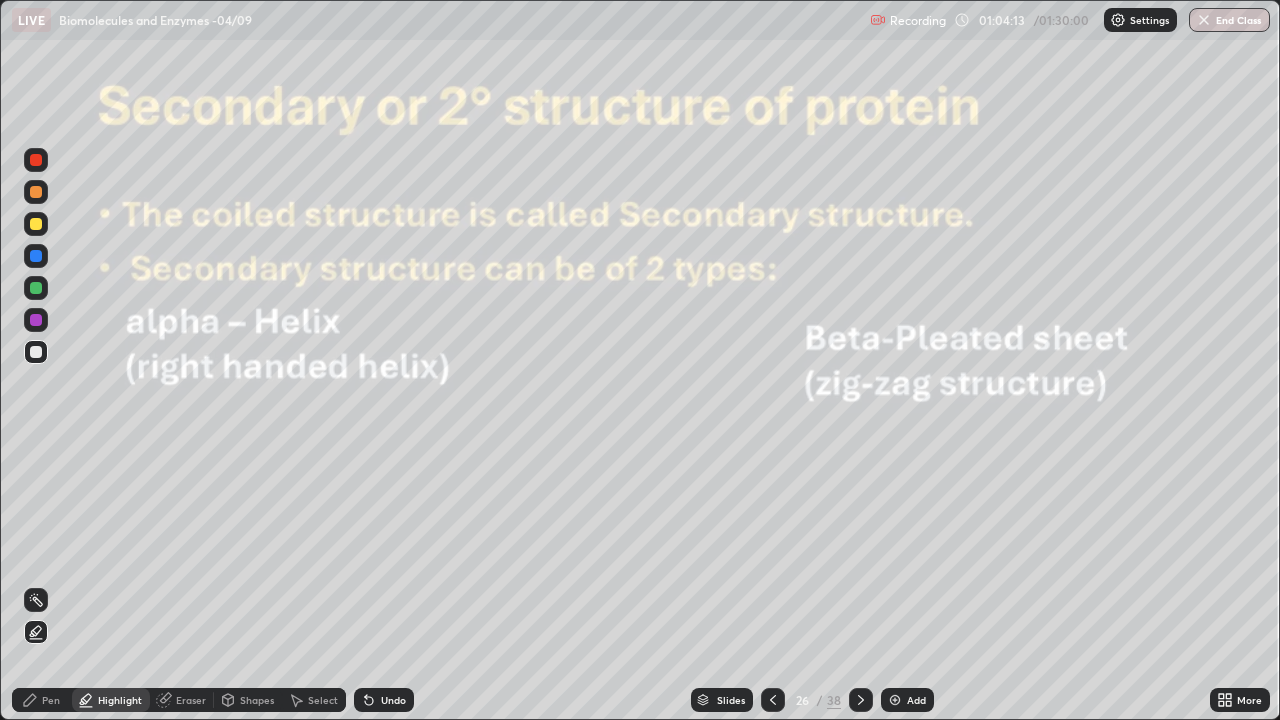 click 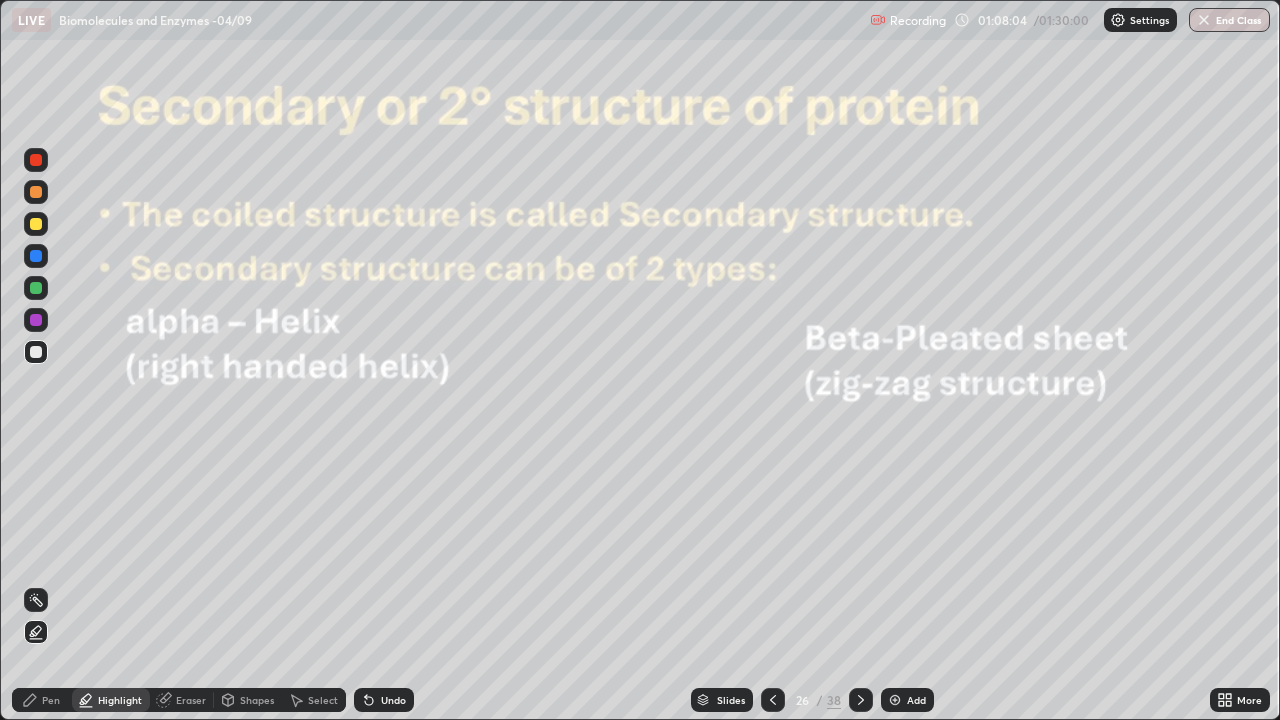 click on "End Class" at bounding box center [1229, 20] 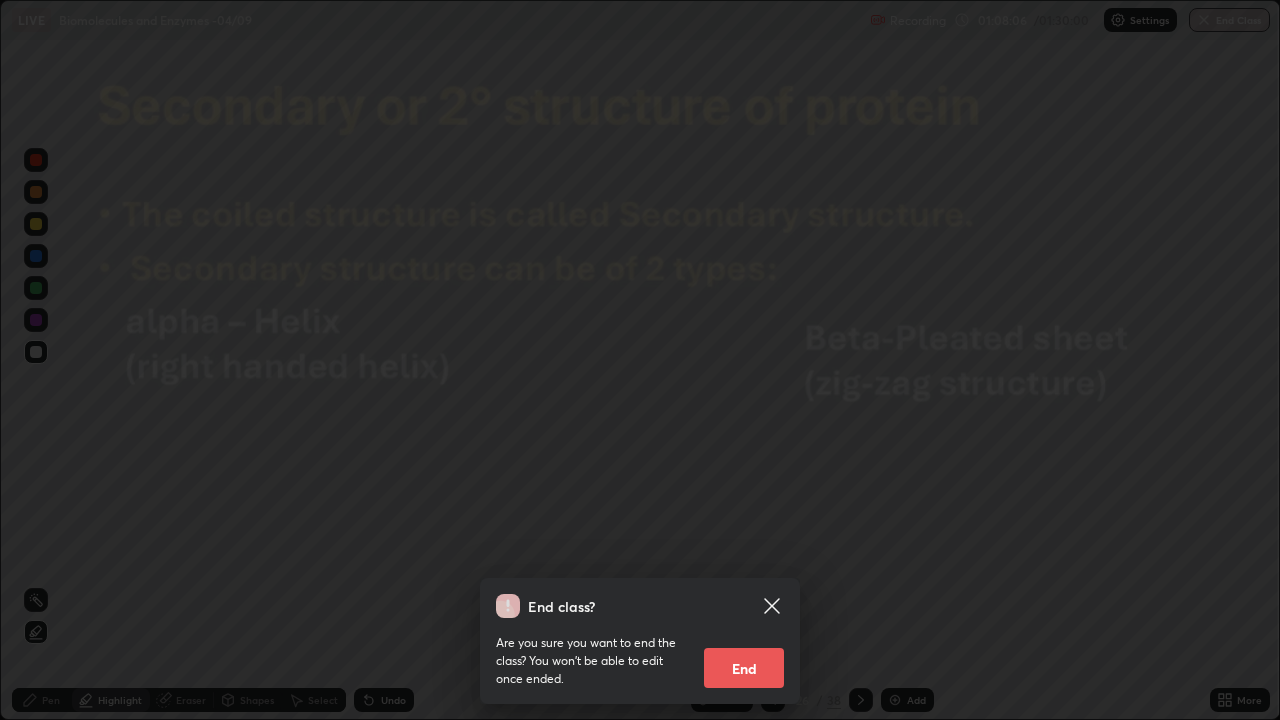click on "End class? Are you sure you want to end the class? You won’t be able to edit once ended. End" at bounding box center (640, 360) 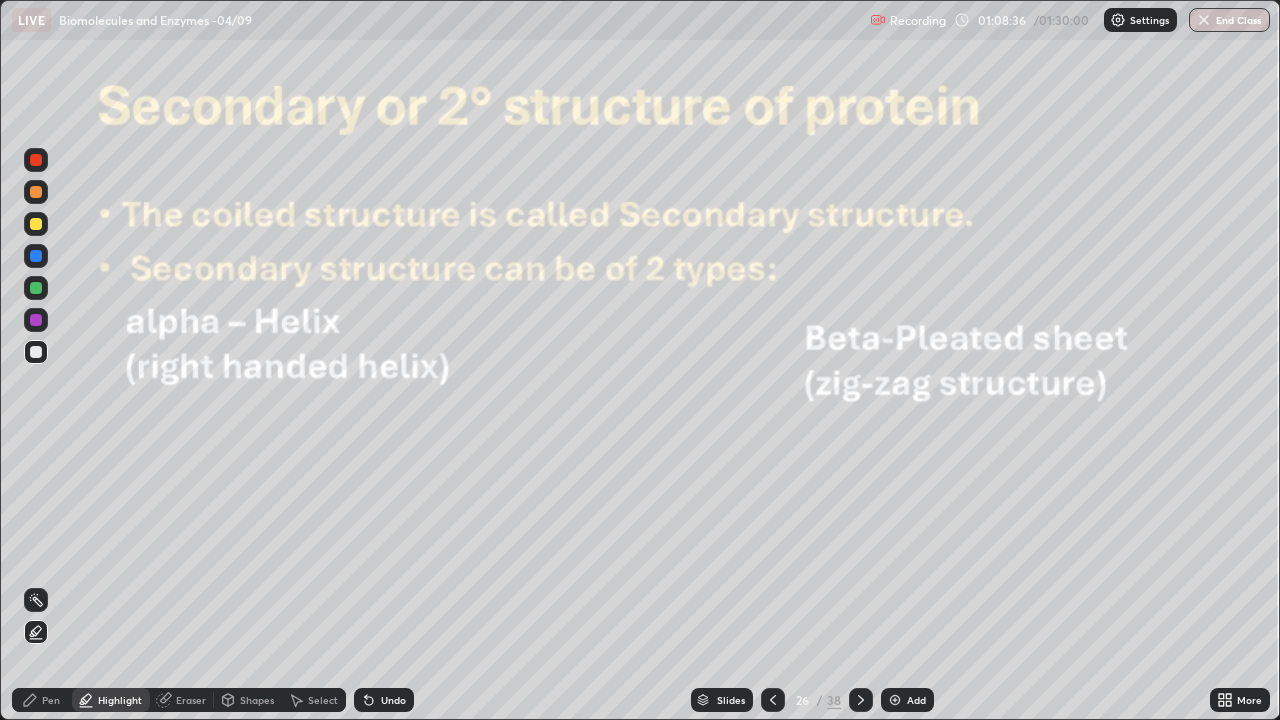 click on "End Class" at bounding box center (1229, 20) 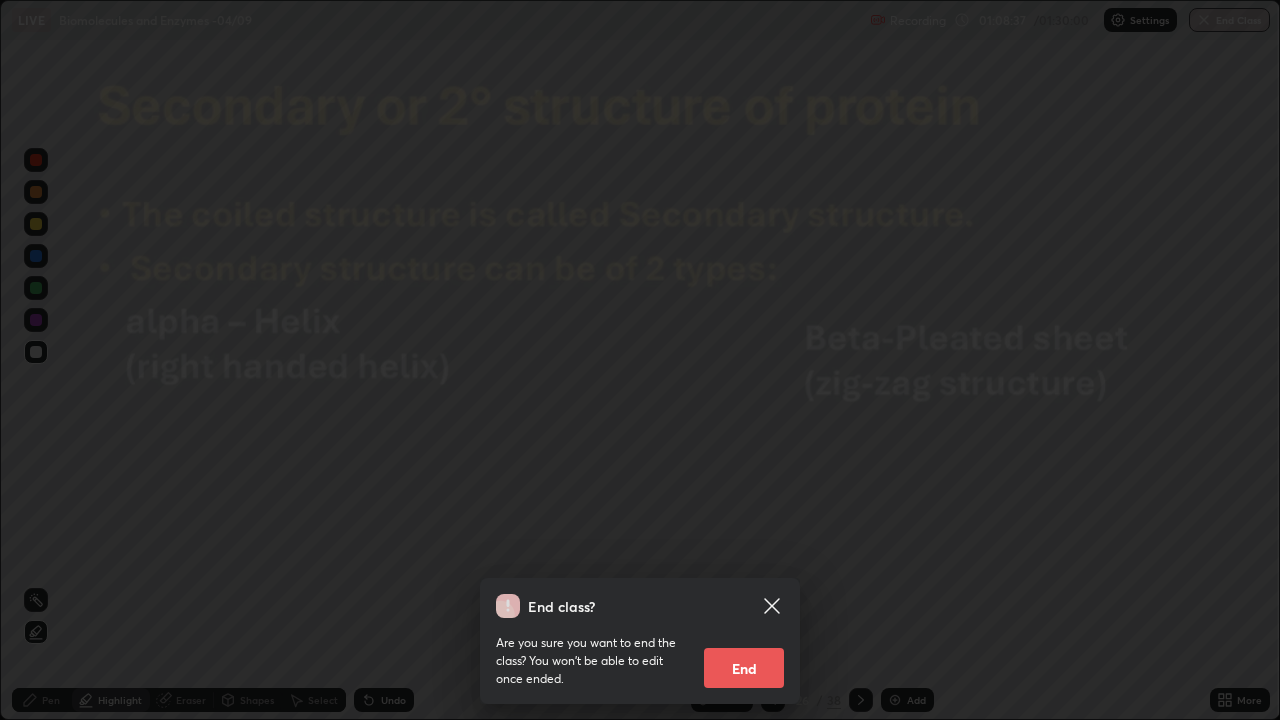 click on "End" at bounding box center [744, 668] 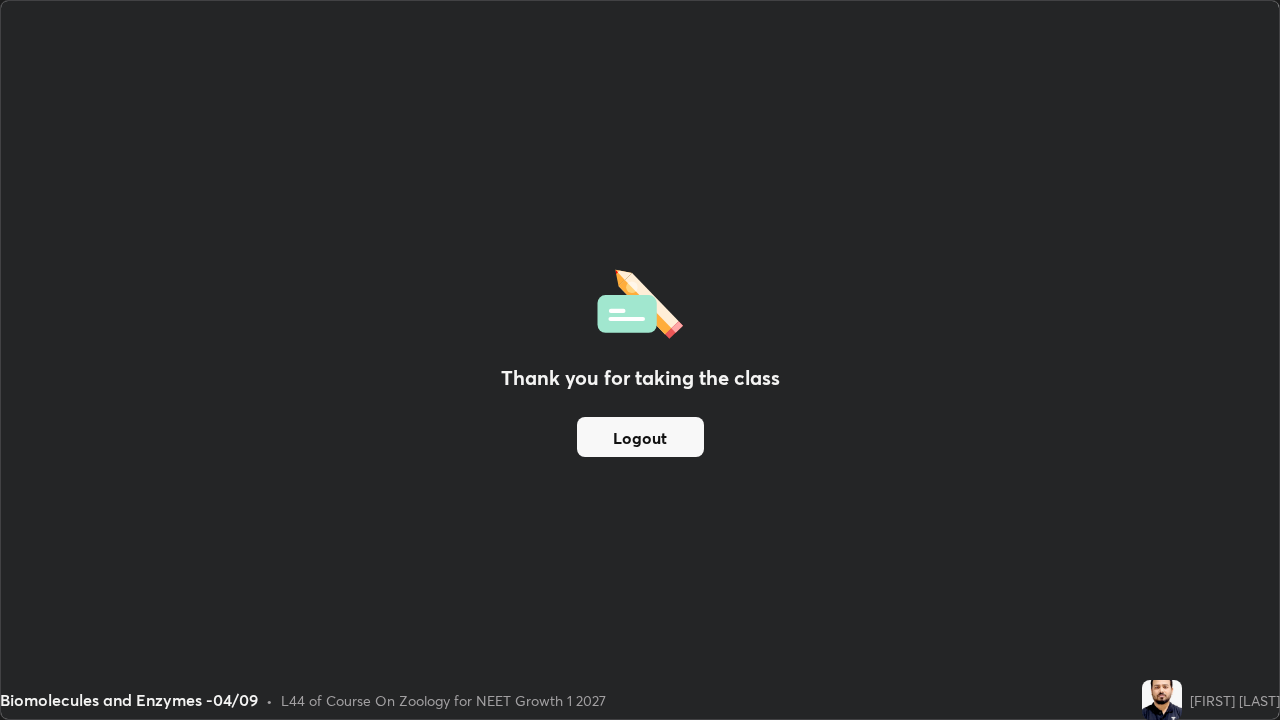 click on "Logout" at bounding box center [640, 437] 